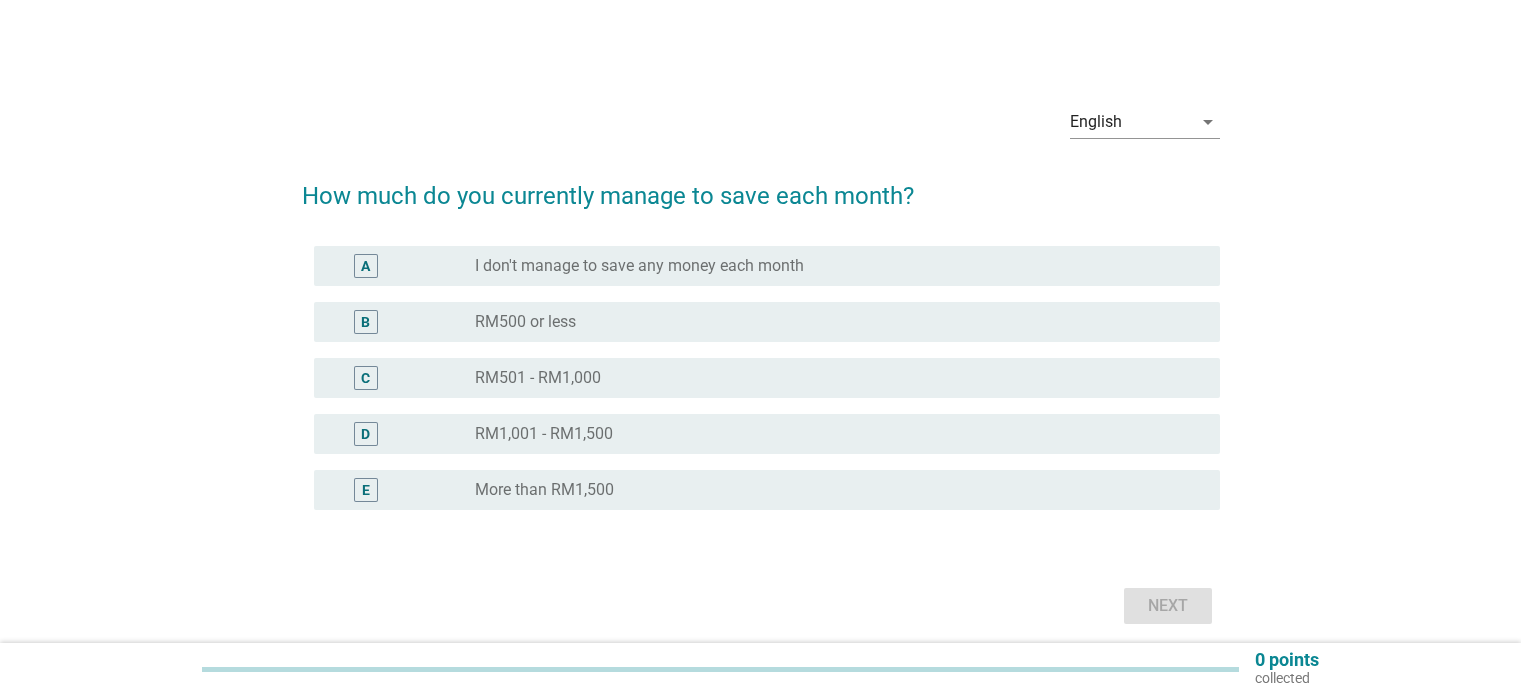 scroll, scrollTop: 0, scrollLeft: 0, axis: both 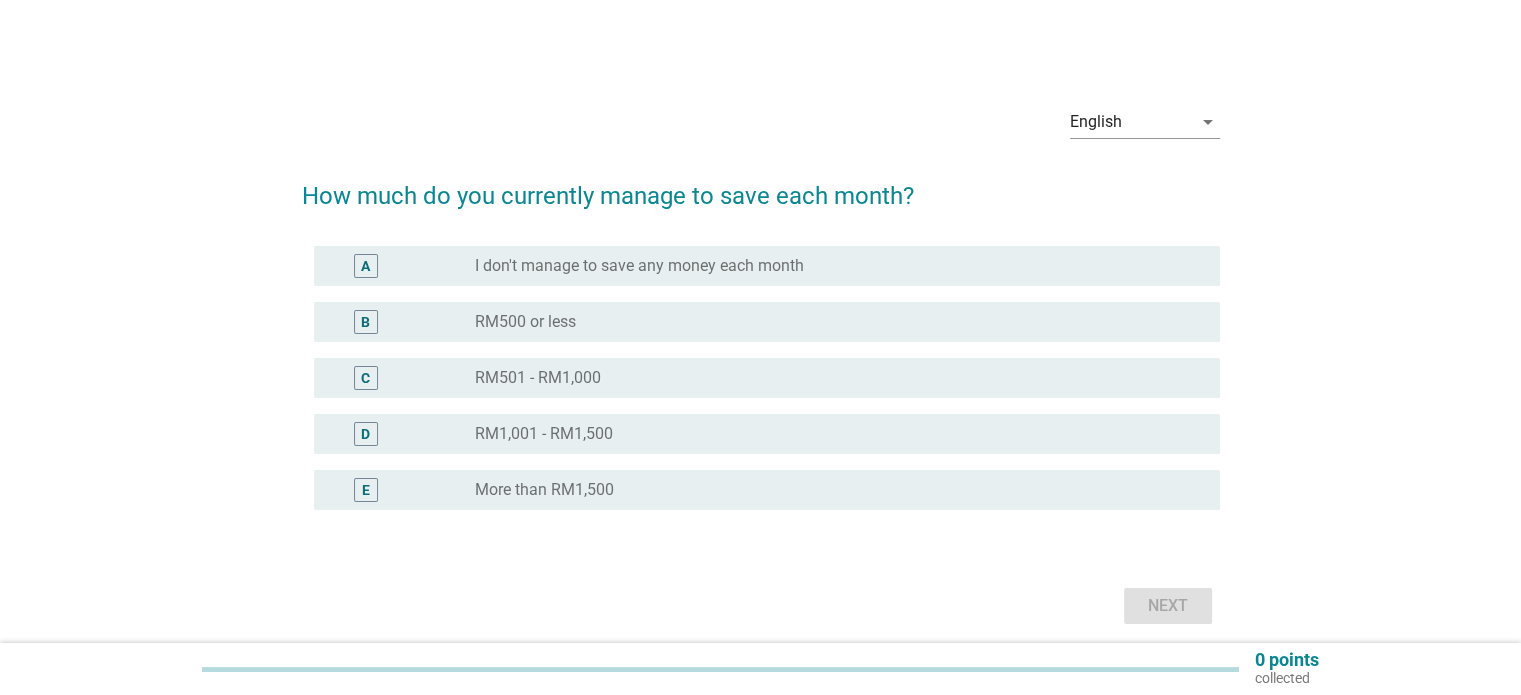 click on "radio_button_unchecked RM500 or less" at bounding box center (831, 322) 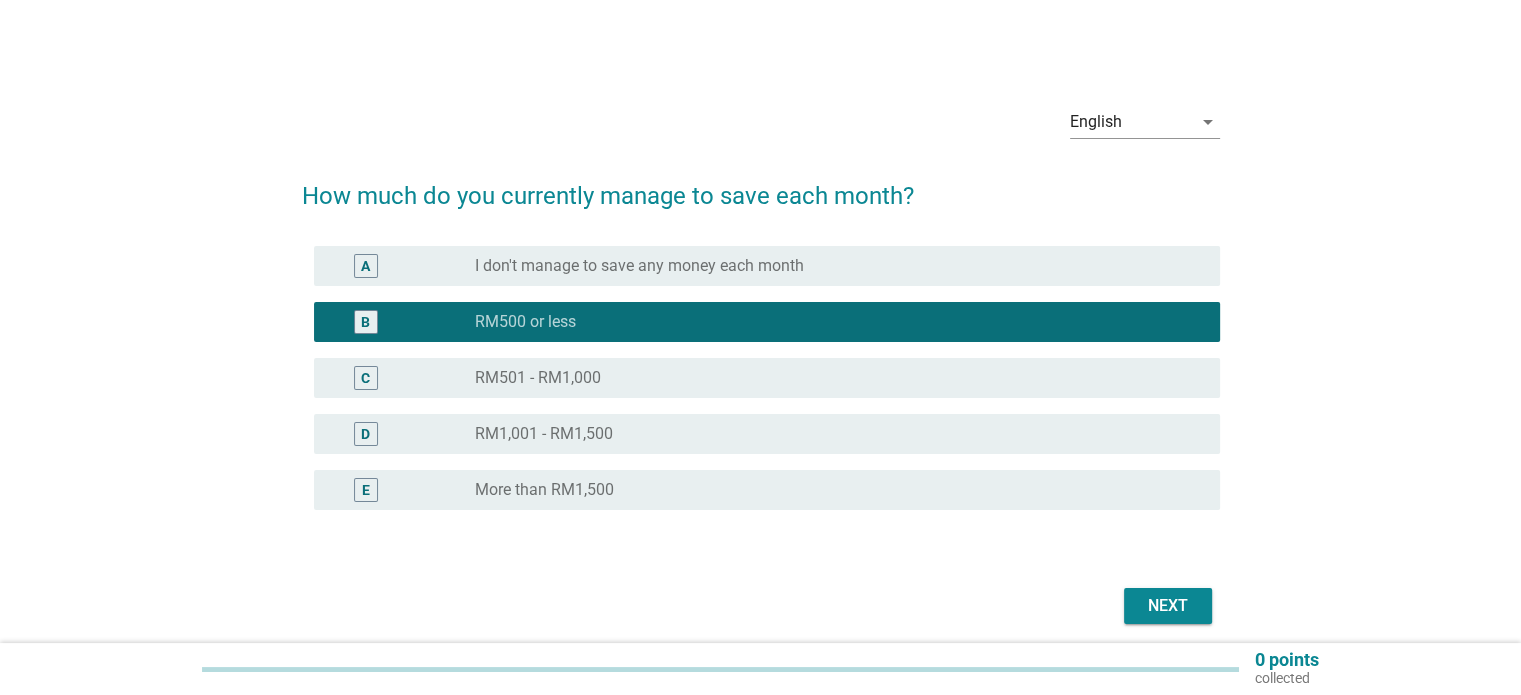 click on "Next" at bounding box center [1168, 606] 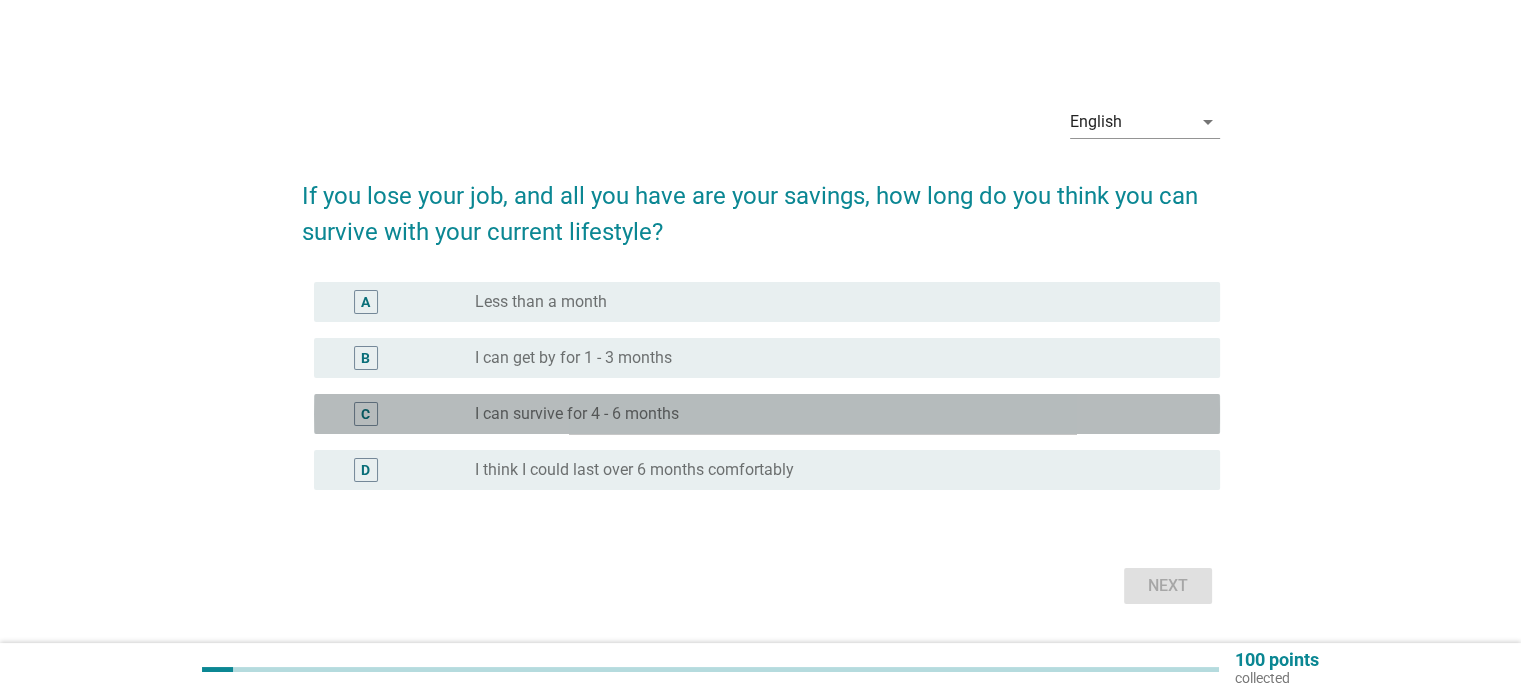 click on "radio_button_unchecked I can survive for 4 - 6 months" at bounding box center (839, 414) 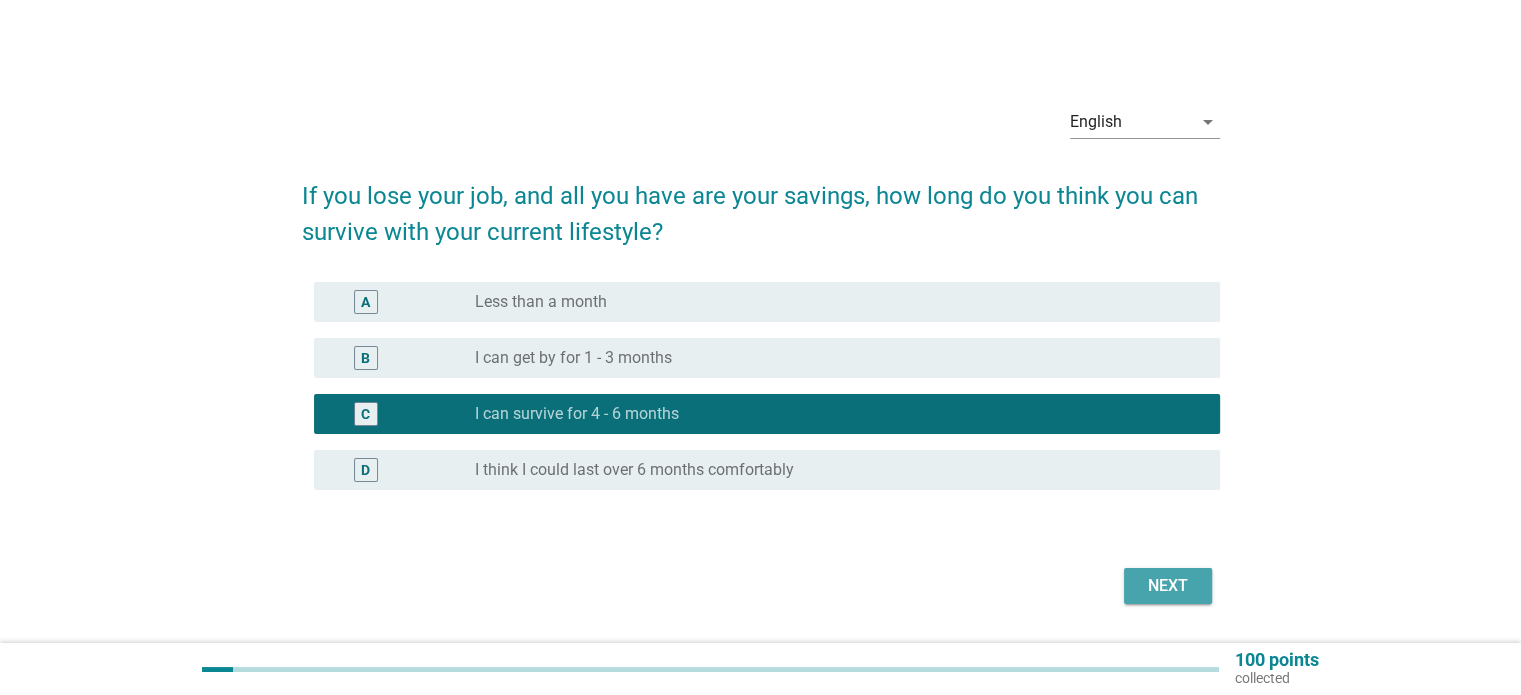 click on "Next" at bounding box center (1168, 586) 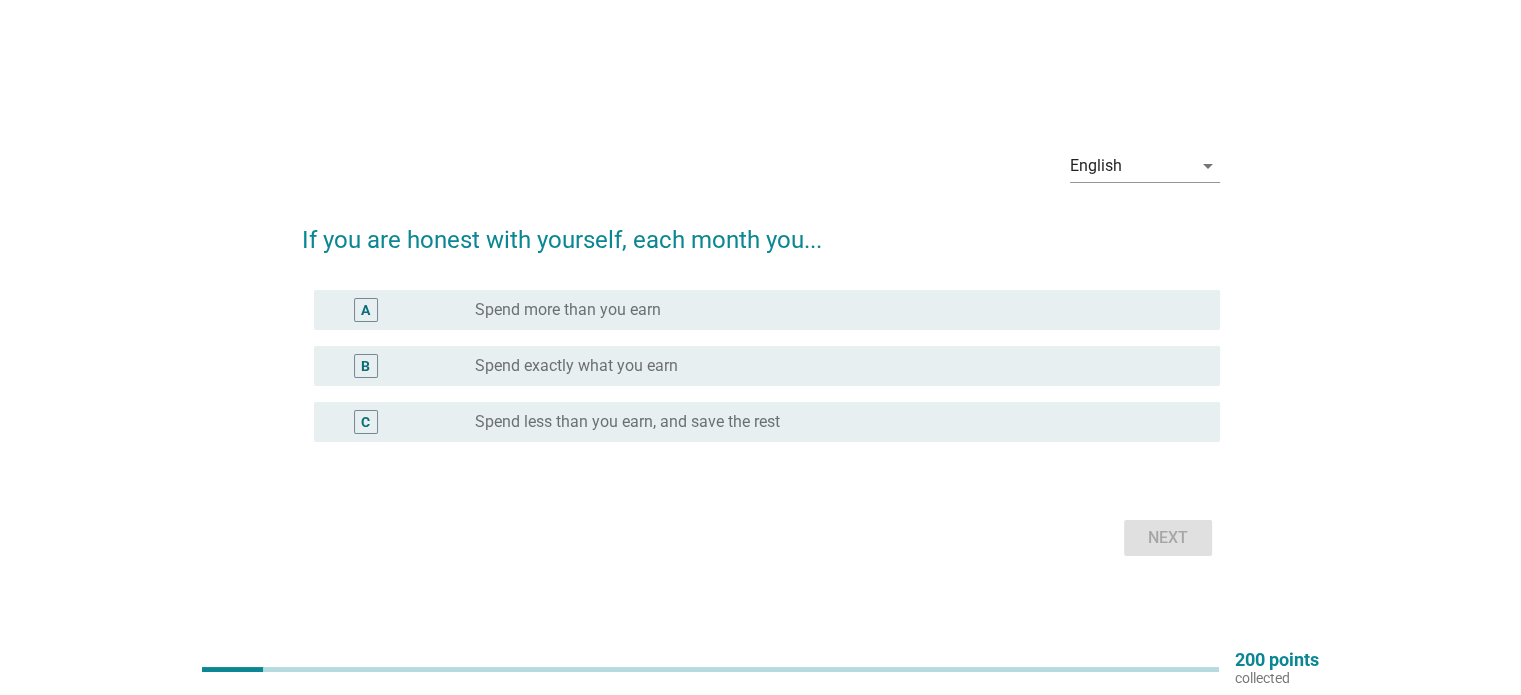click on "radio_button_unchecked Spend exactly what you earn" at bounding box center [831, 366] 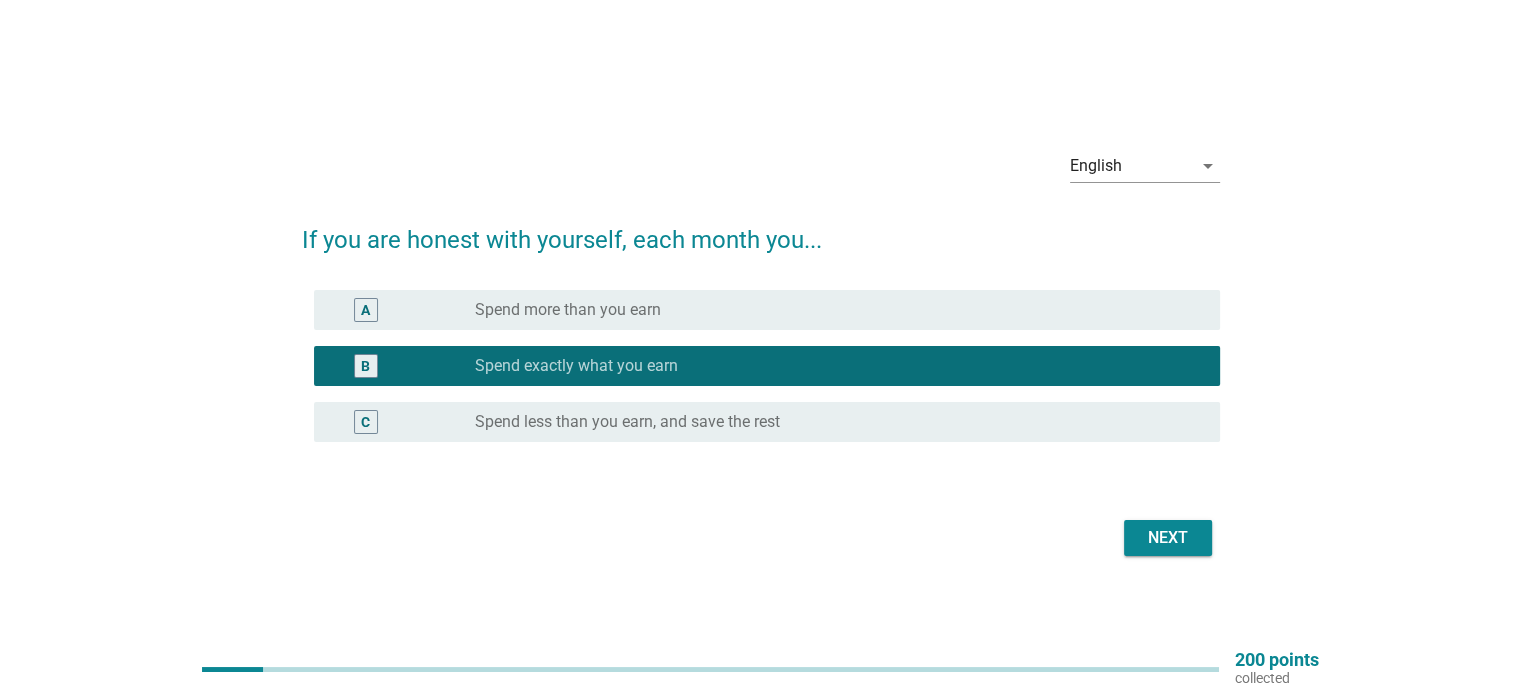 click on "Next" at bounding box center [1168, 538] 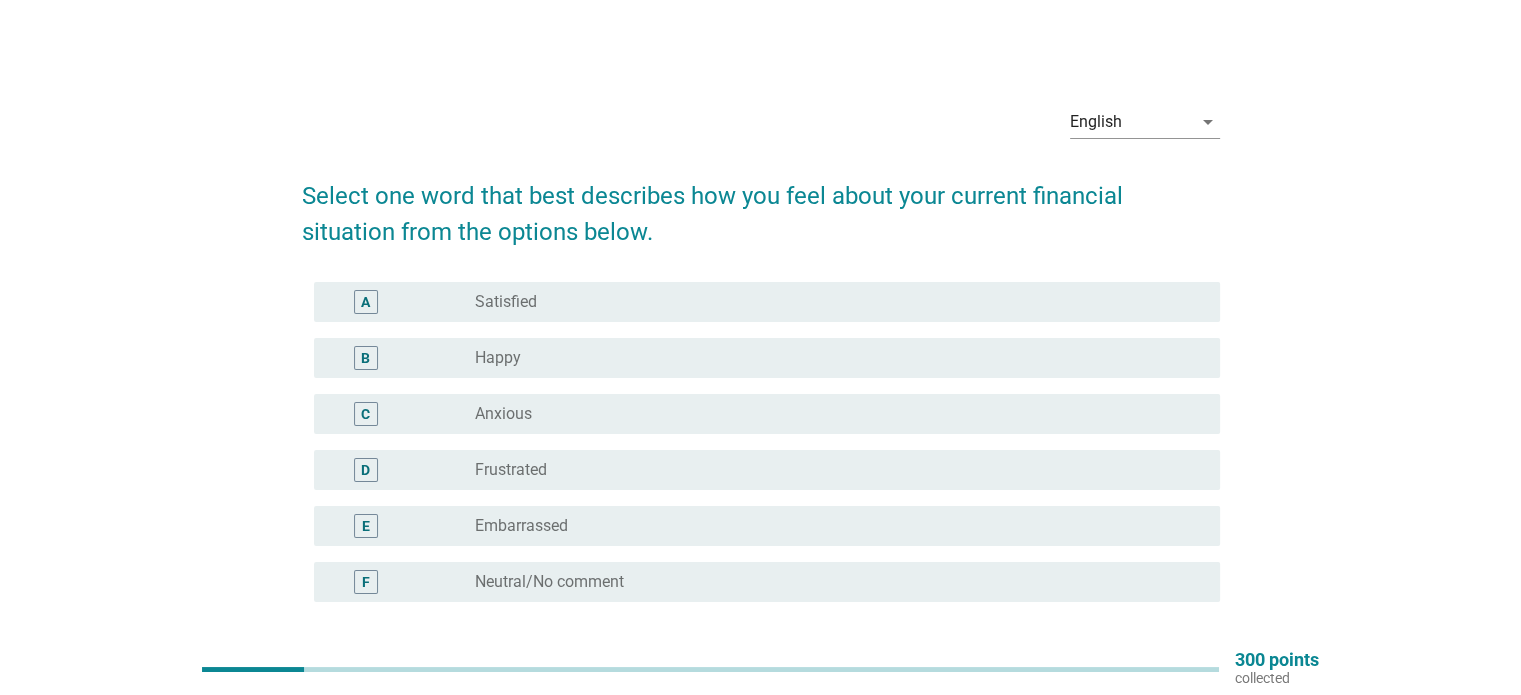 click on "radio_button_unchecked Anxious" at bounding box center (831, 414) 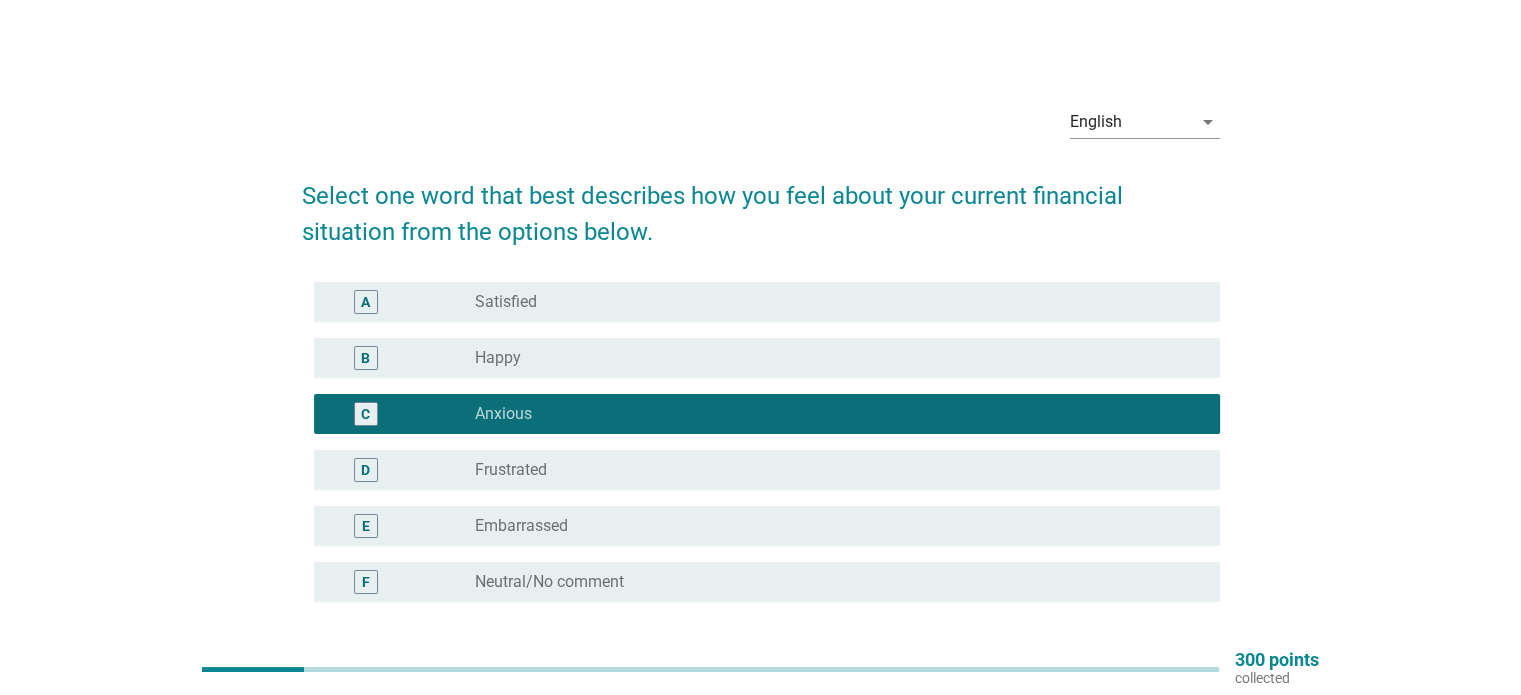 scroll, scrollTop: 100, scrollLeft: 0, axis: vertical 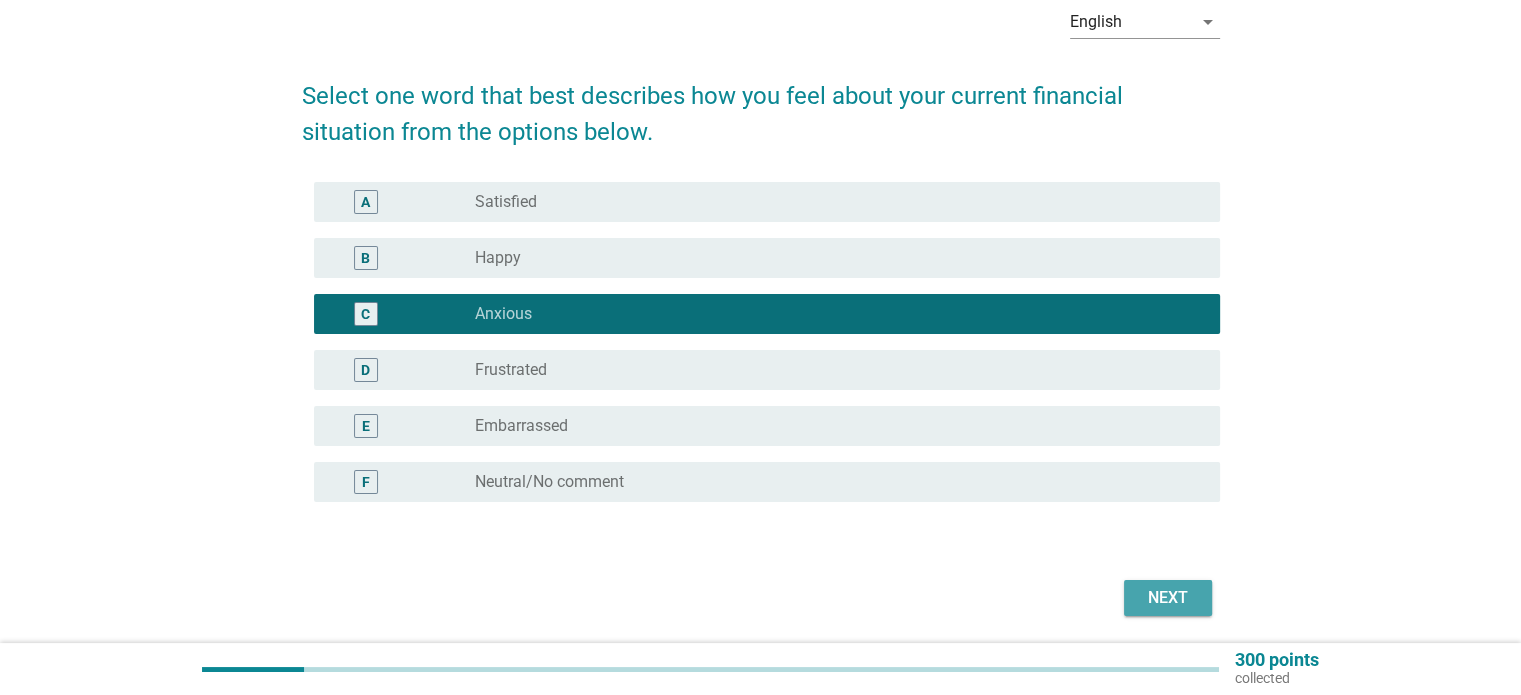 click on "Next" at bounding box center [1168, 598] 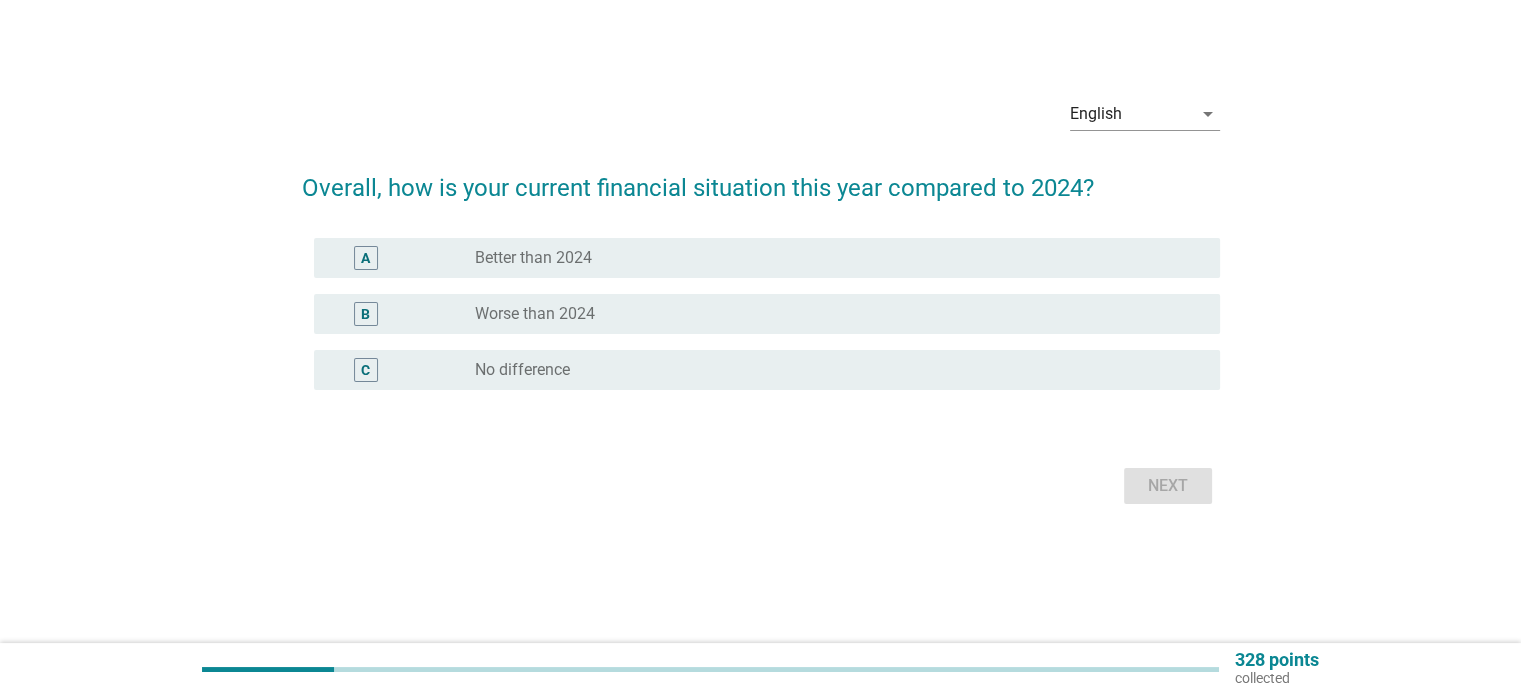 scroll, scrollTop: 0, scrollLeft: 0, axis: both 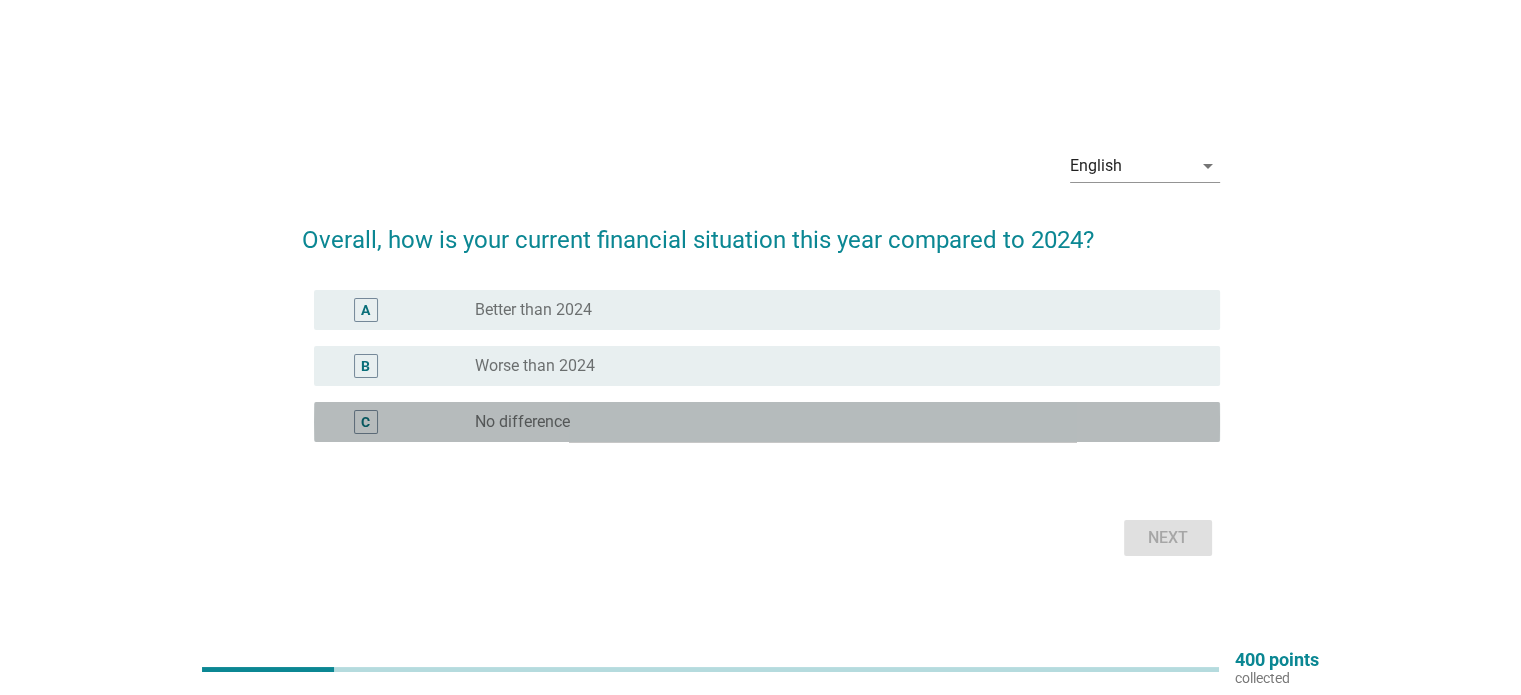 click on "radio_button_unchecked No difference" at bounding box center (831, 422) 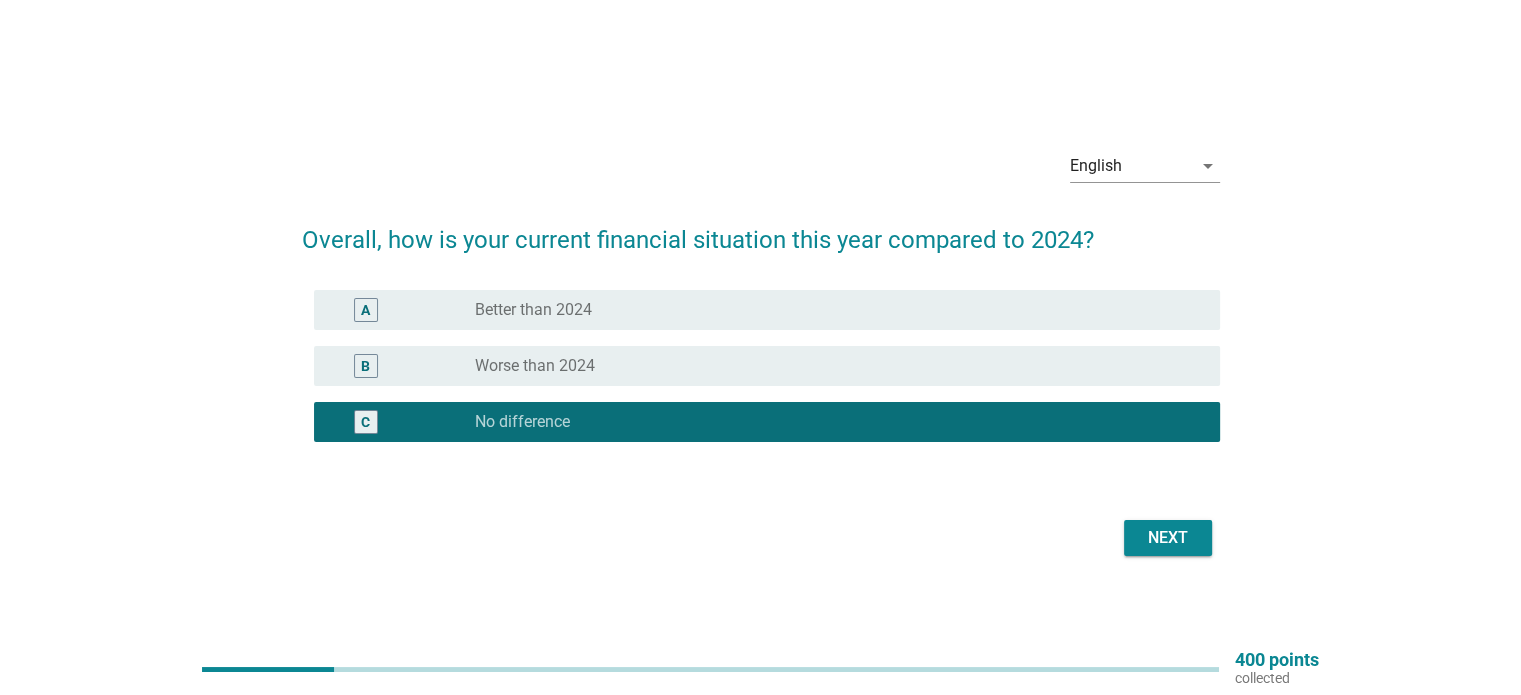 click on "Next" at bounding box center [1168, 538] 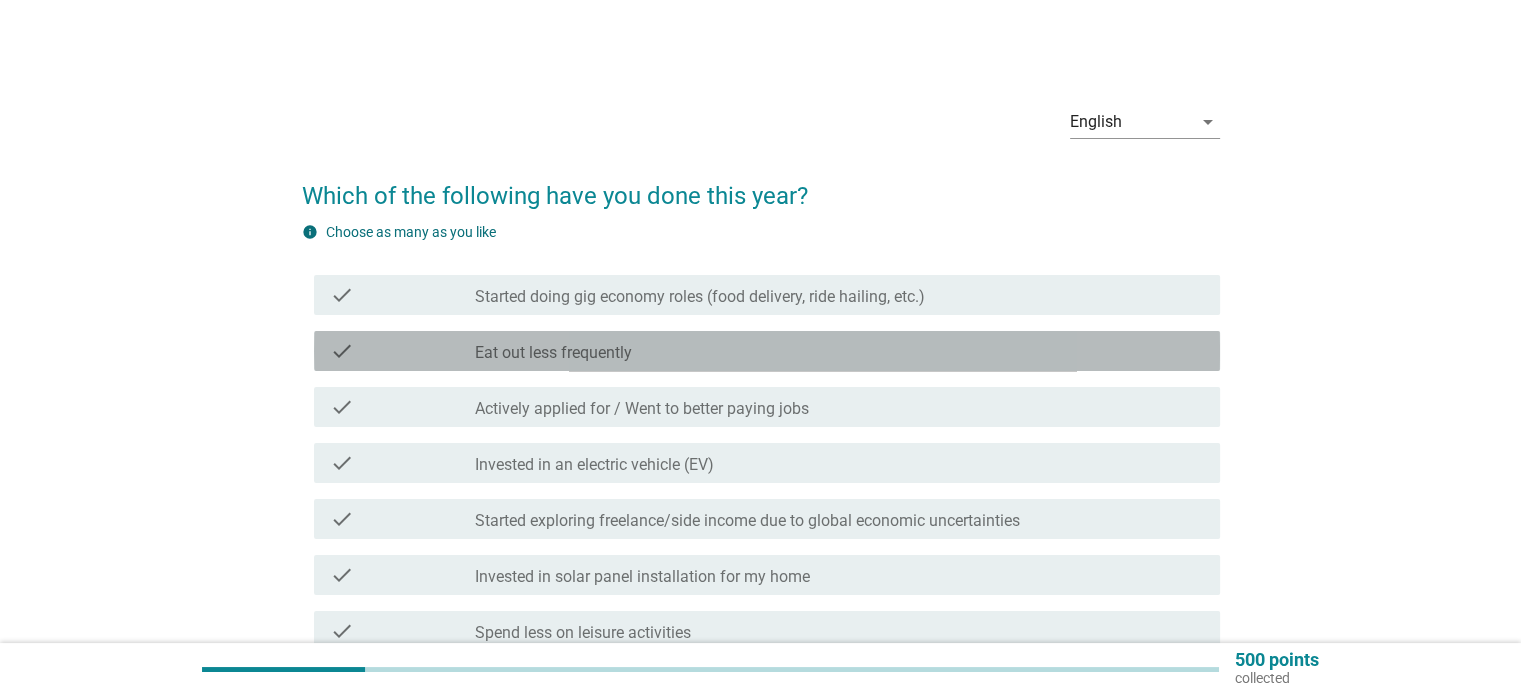 click on "check_box_outline_blank Eat out less frequently" at bounding box center [839, 351] 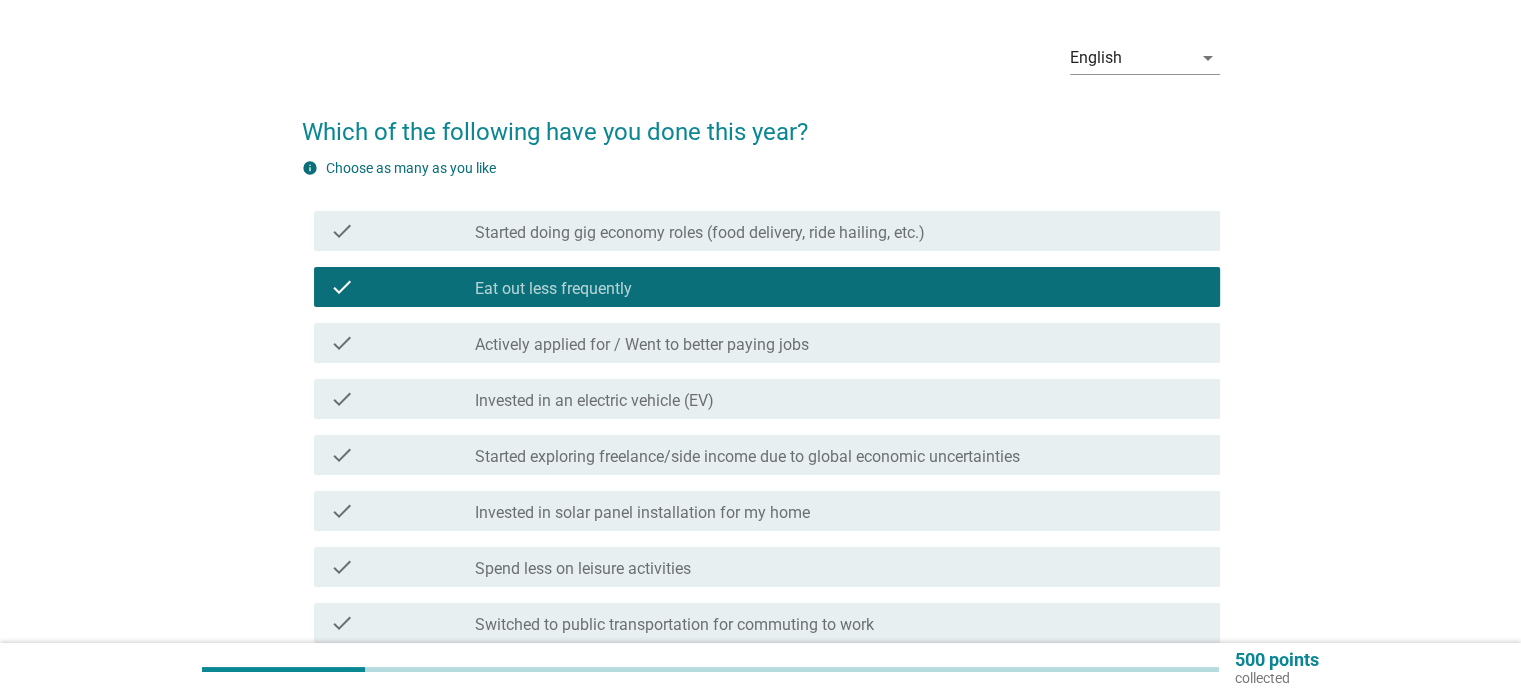 scroll, scrollTop: 100, scrollLeft: 0, axis: vertical 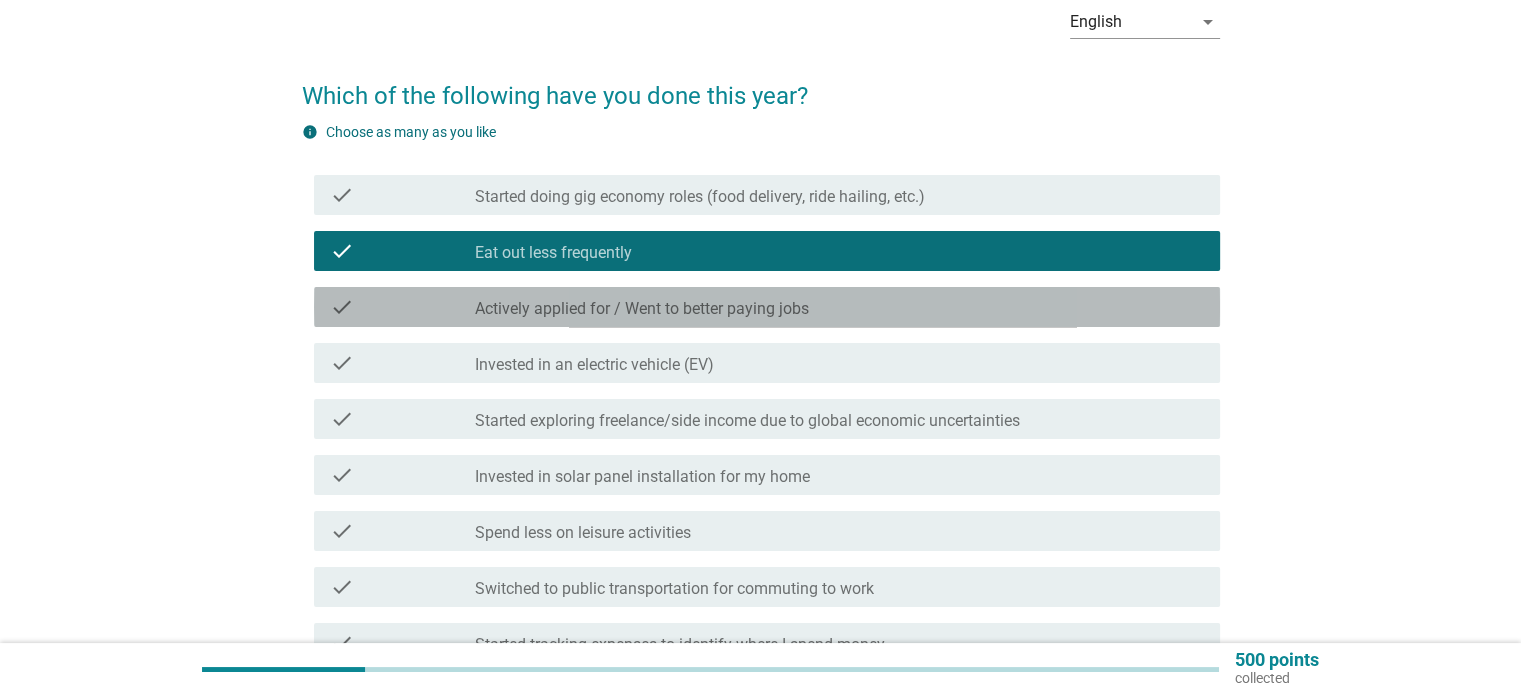 click on "Actively applied for / Went to better paying jobs" at bounding box center [642, 309] 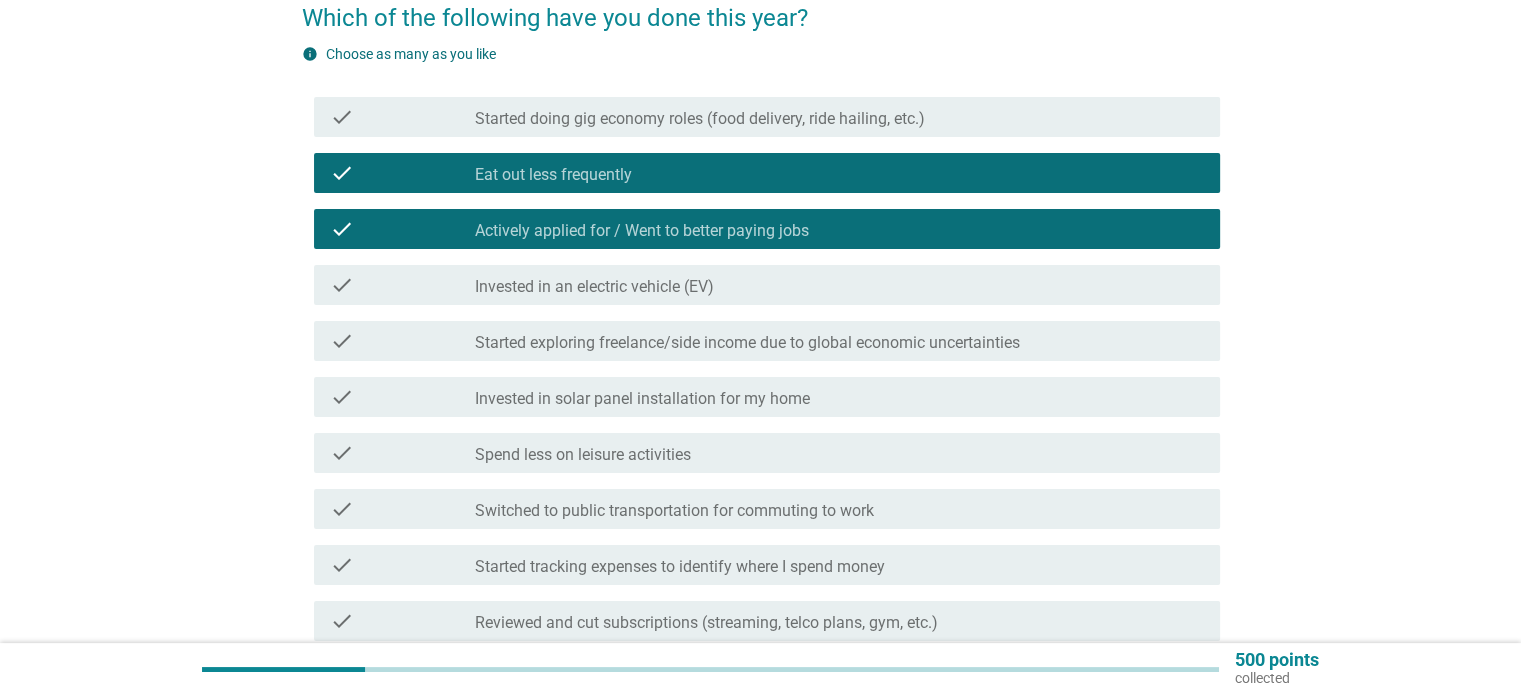 scroll, scrollTop: 200, scrollLeft: 0, axis: vertical 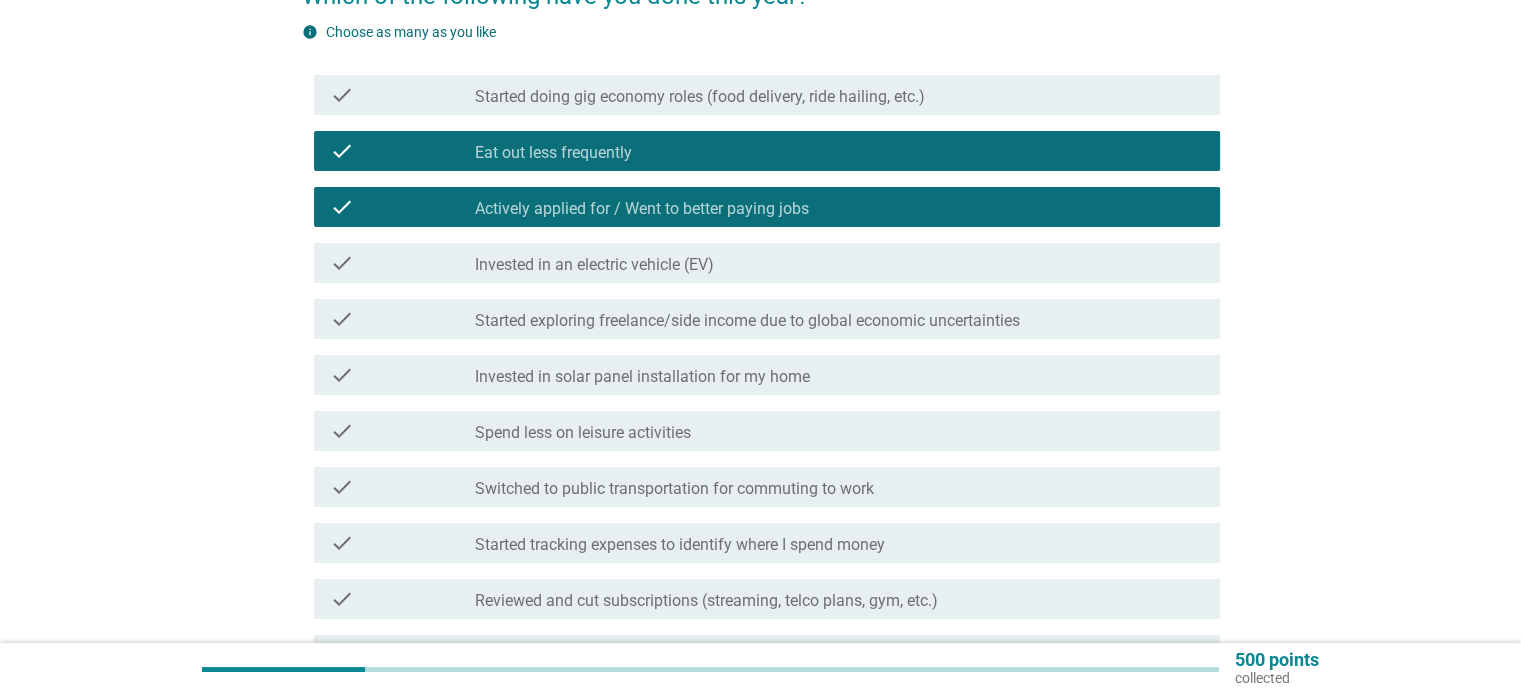 click on "check     check_box_outline_blank Started exploring freelance/side income due to global economic uncertainties" at bounding box center [761, 319] 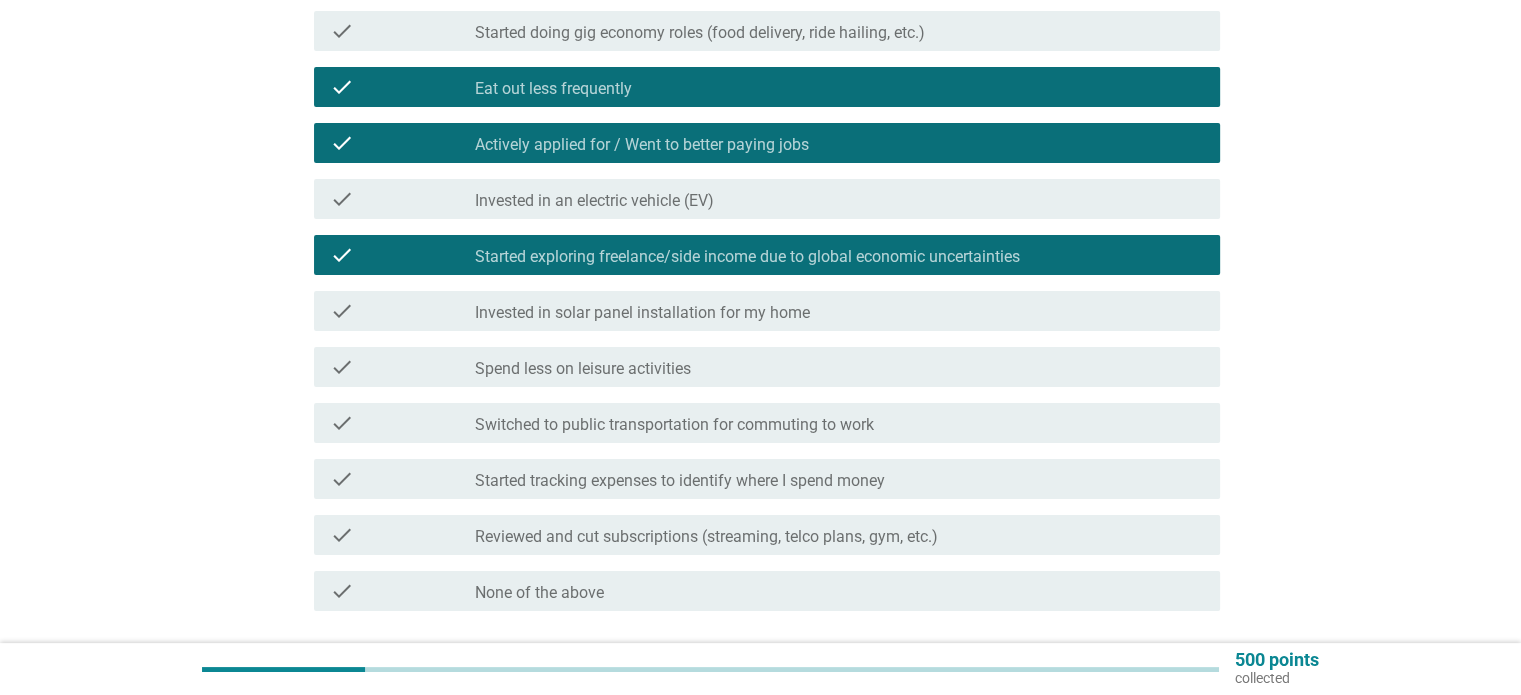 scroll, scrollTop: 300, scrollLeft: 0, axis: vertical 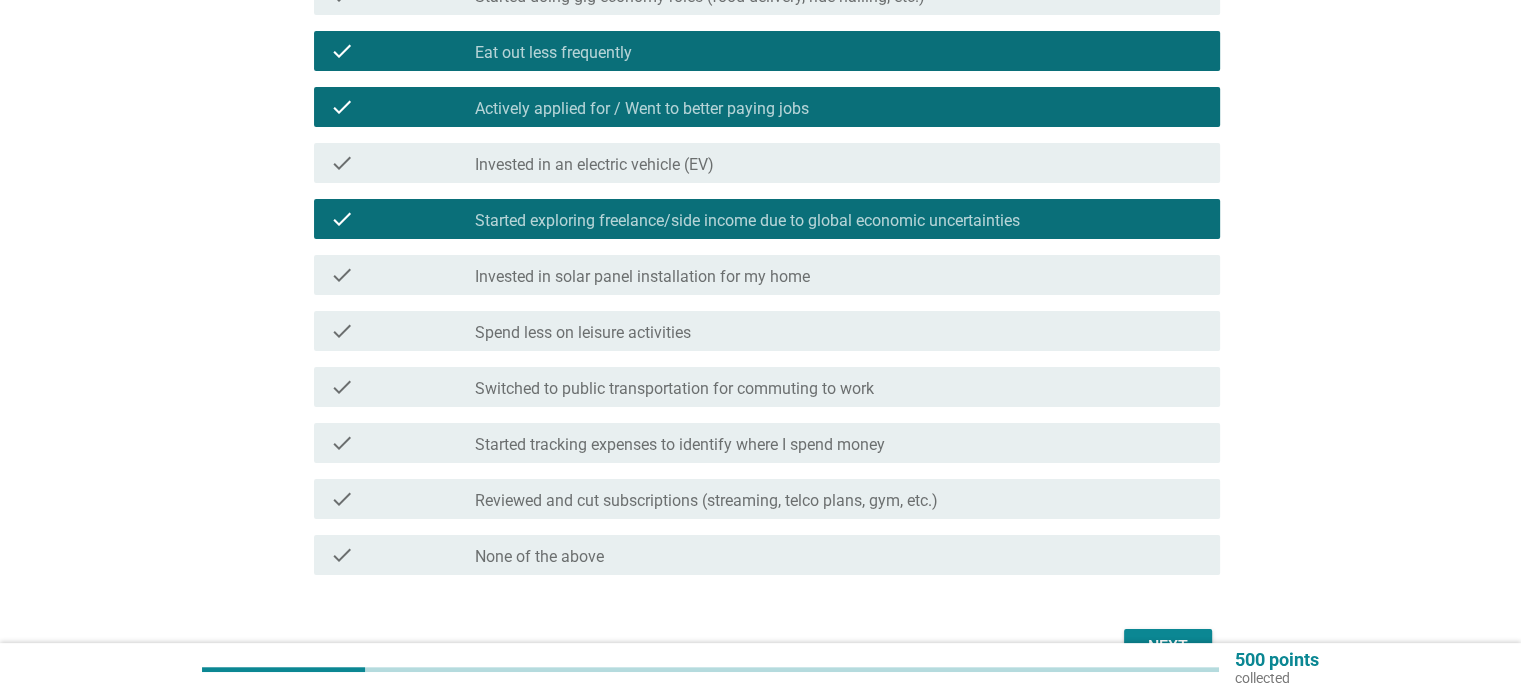 click on "check     check_box_outline_blank Spend less on leisure activities" at bounding box center (767, 331) 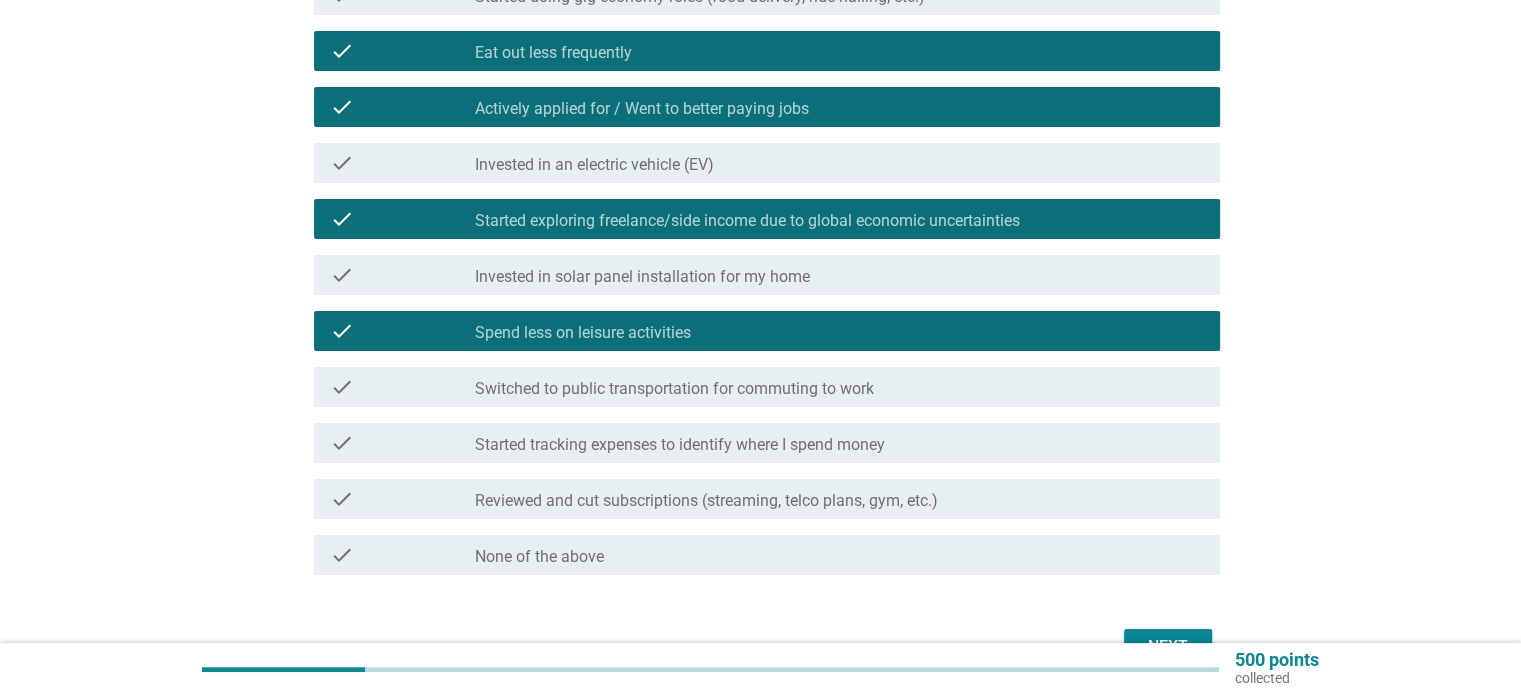 click on "Reviewed and cut subscriptions (streaming, telco plans, gym, etc.)" at bounding box center [706, 501] 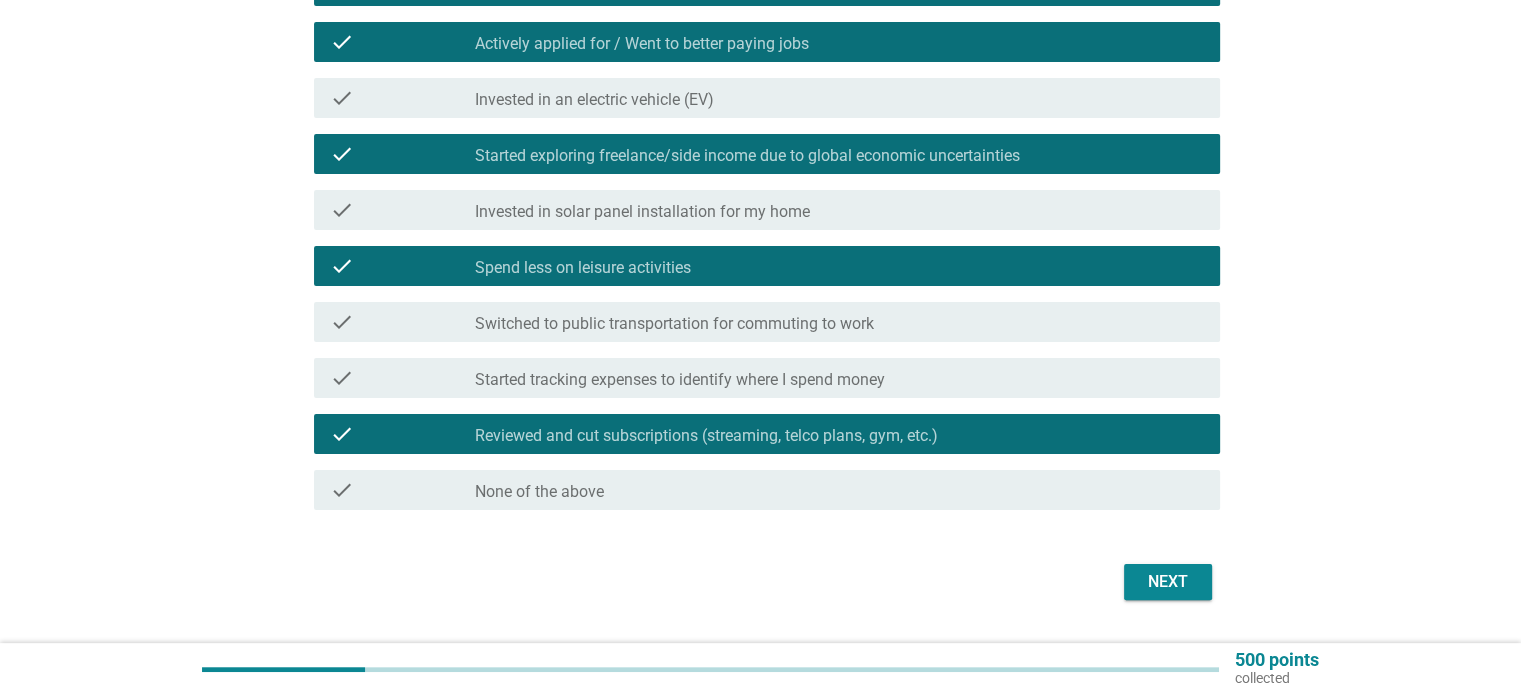 scroll, scrollTop: 400, scrollLeft: 0, axis: vertical 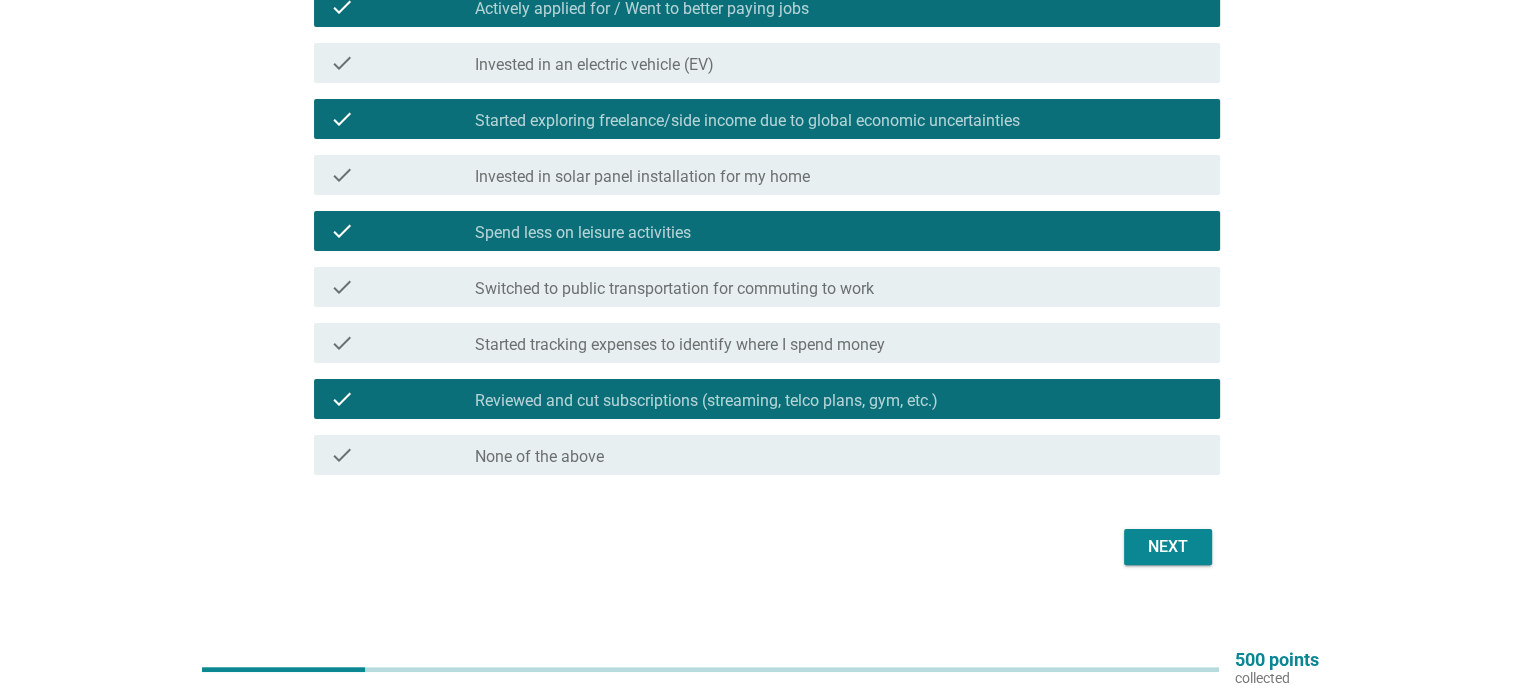 click on "Next" at bounding box center (1168, 547) 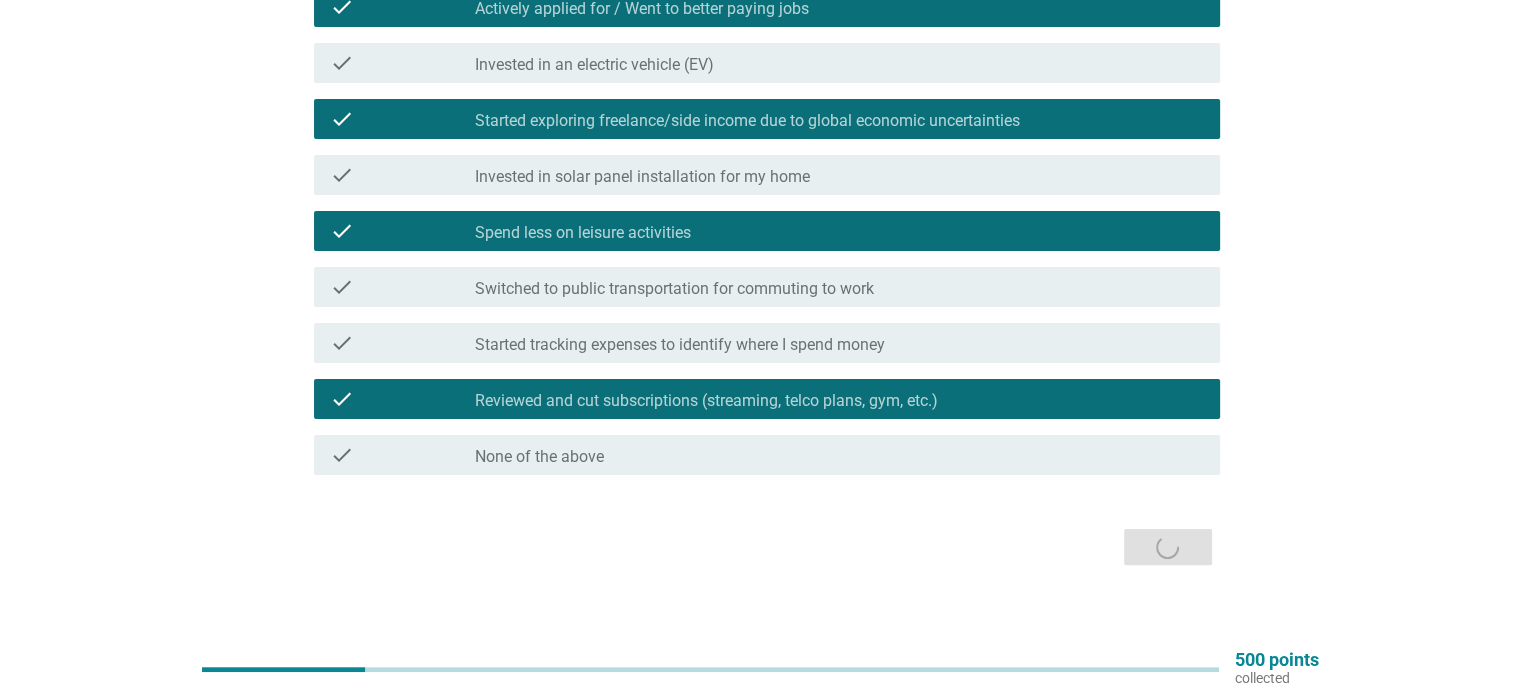 scroll, scrollTop: 0, scrollLeft: 0, axis: both 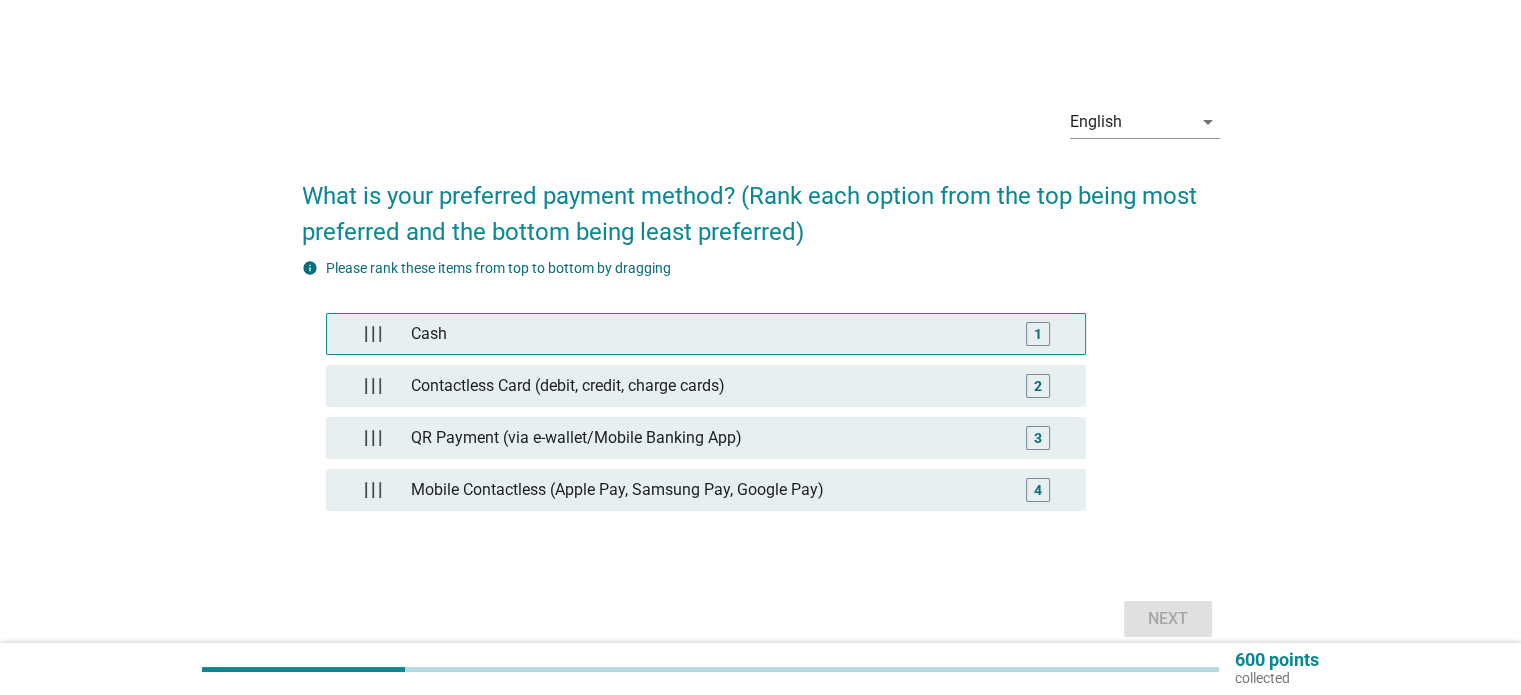 click on "Cash" at bounding box center [705, 334] 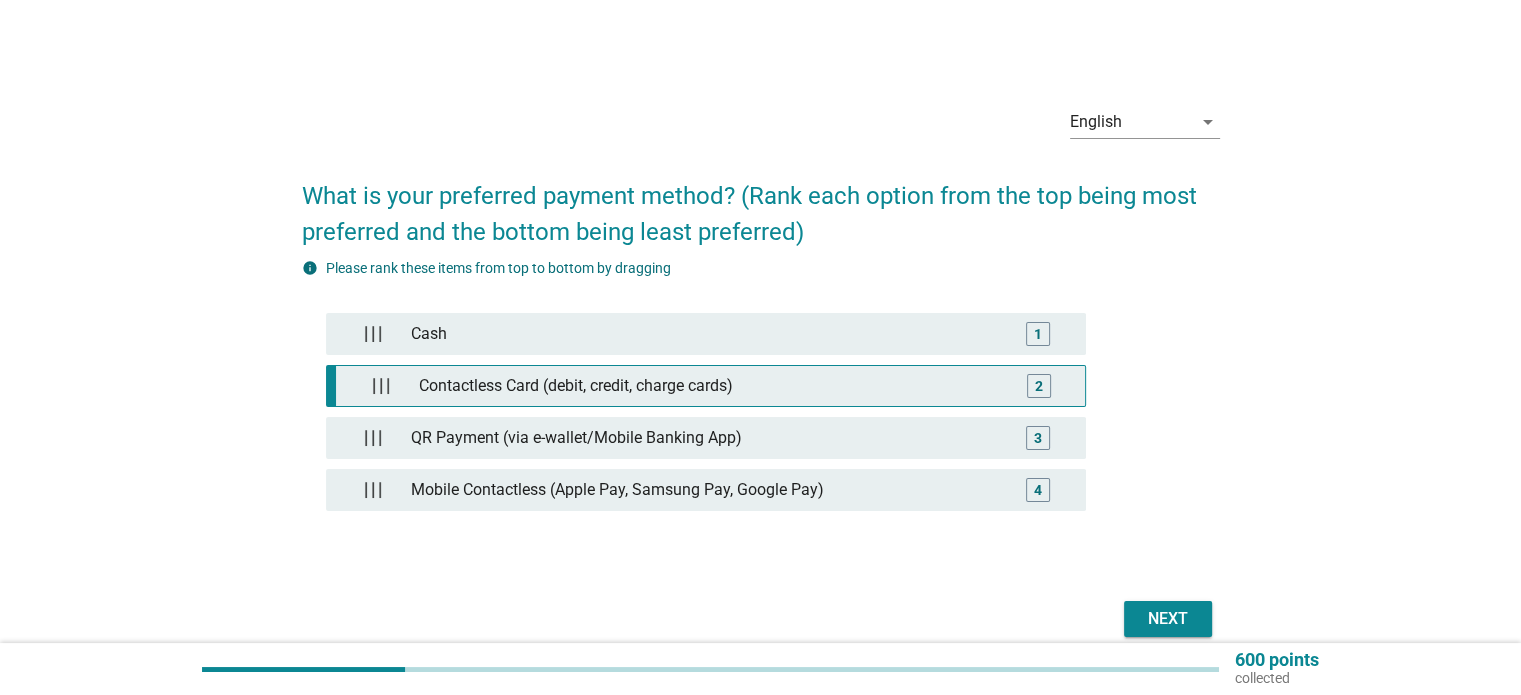 click on "Contactless Card (debit, credit, charge cards)" at bounding box center (709, 386) 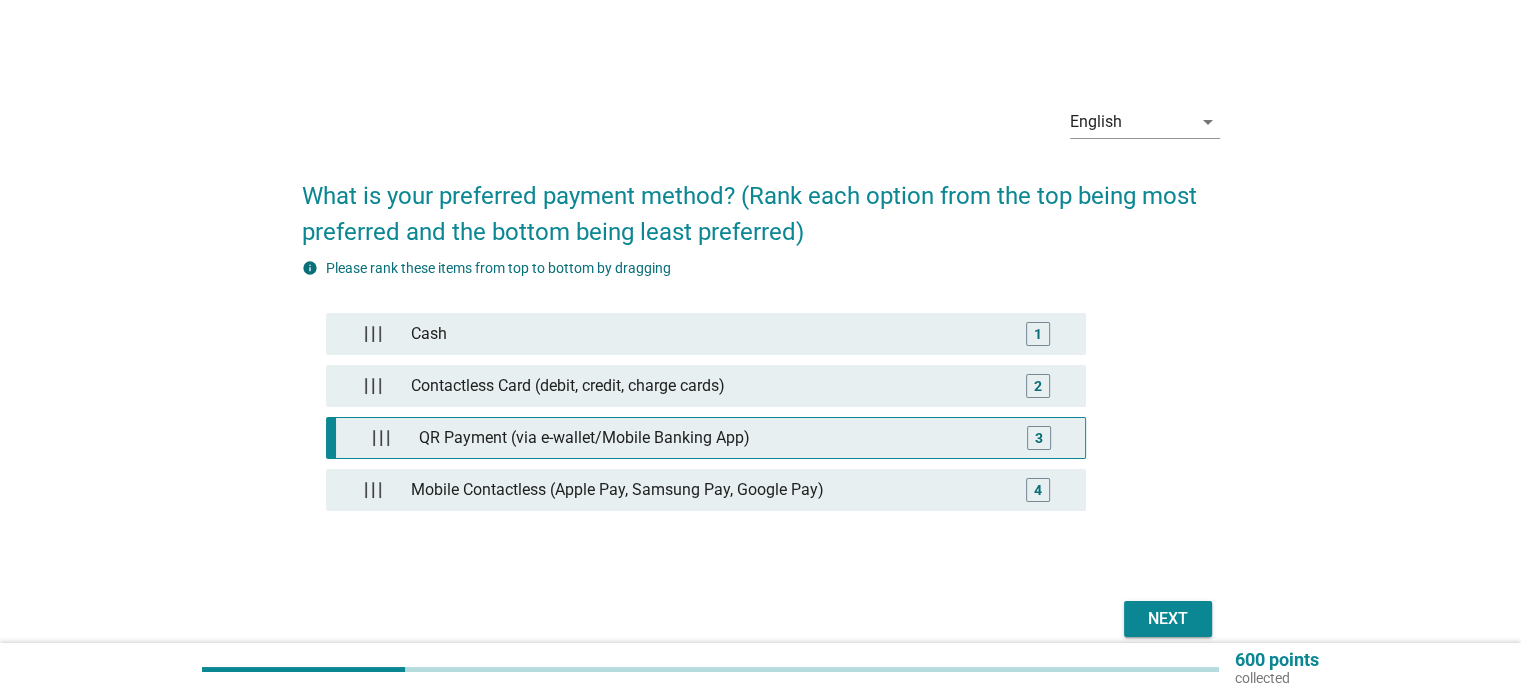type 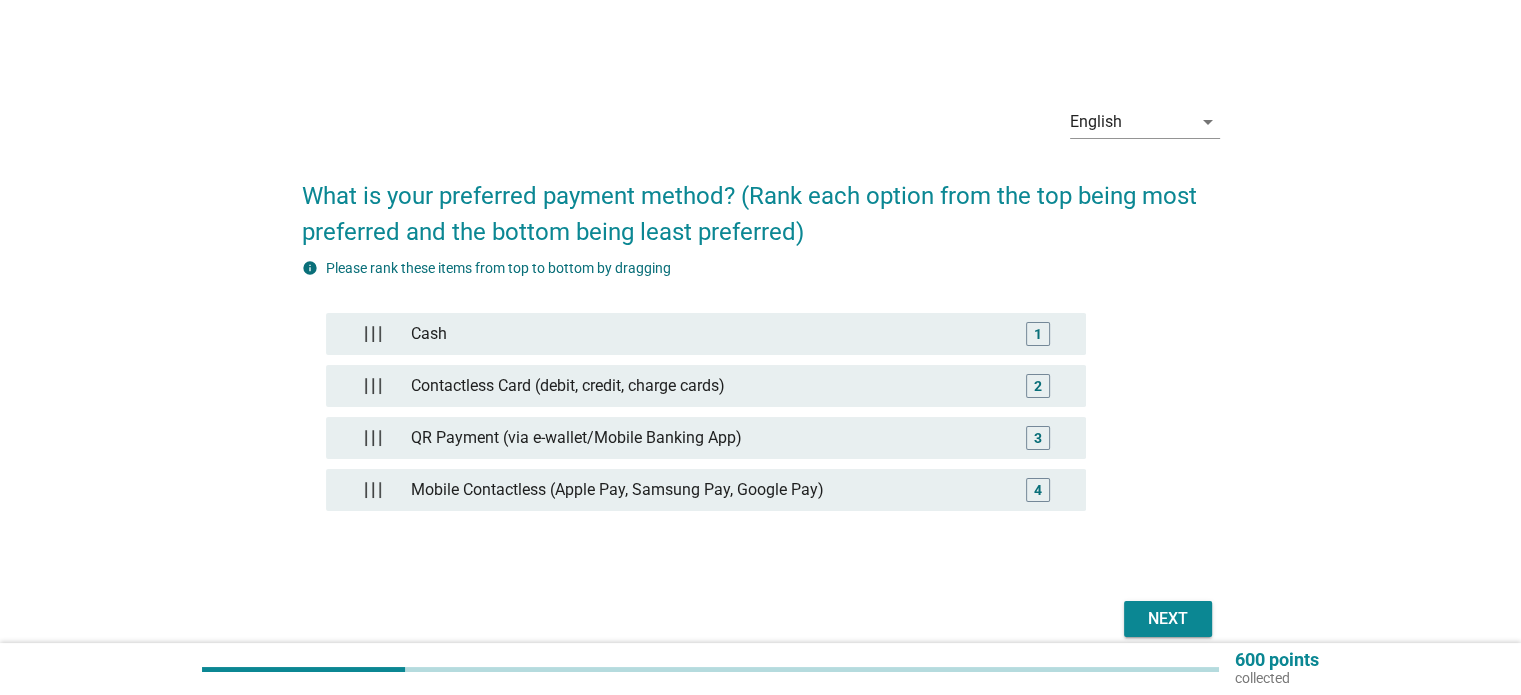 click on "Next" at bounding box center (1168, 619) 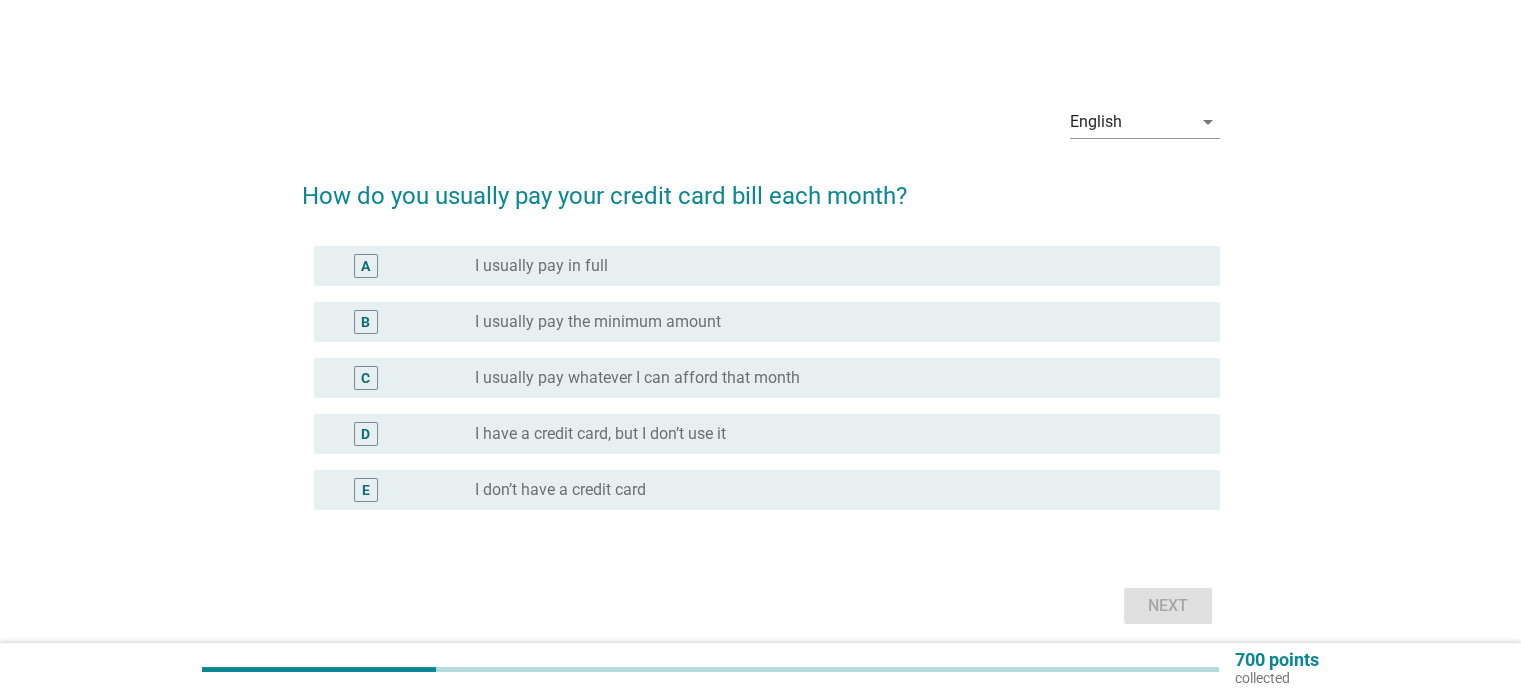 click on "E     radio_button_unchecked I don’t have a credit card" at bounding box center [767, 490] 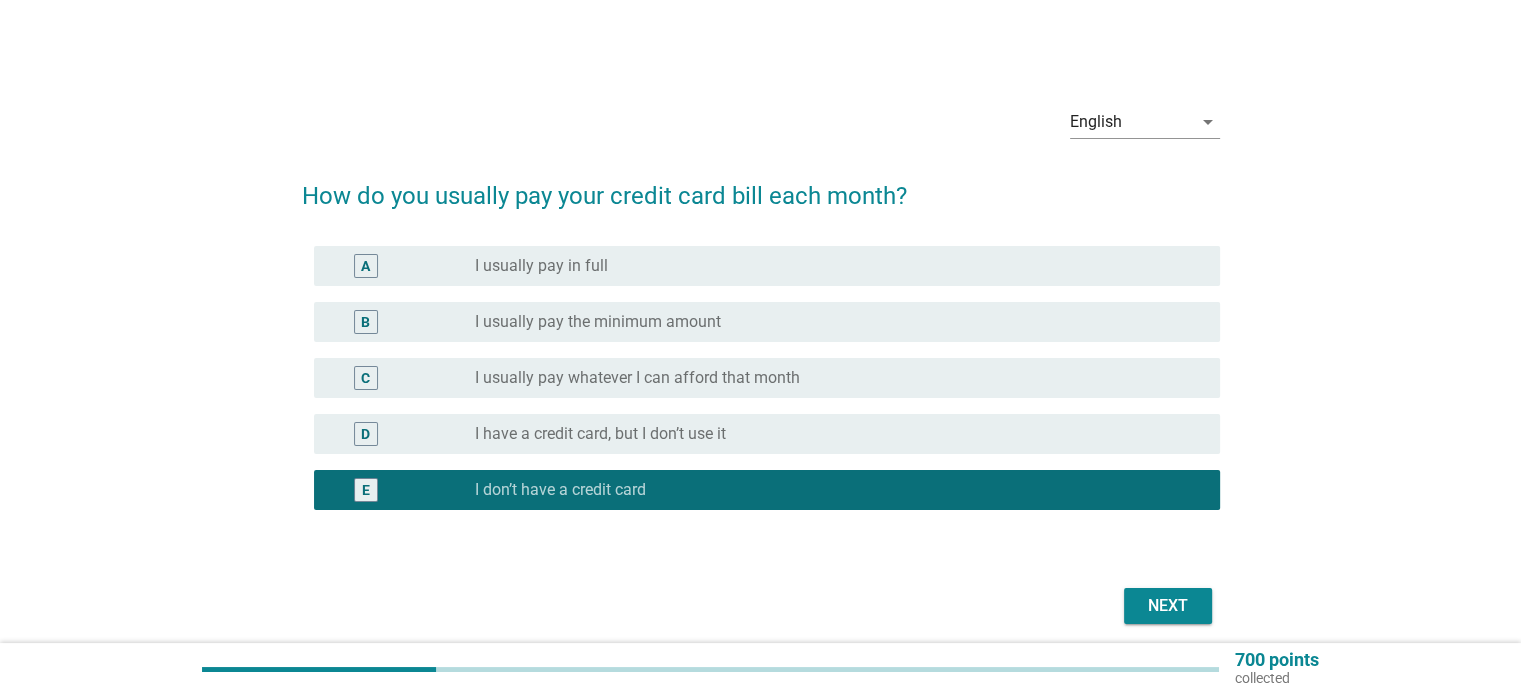 click on "Next" at bounding box center (1168, 606) 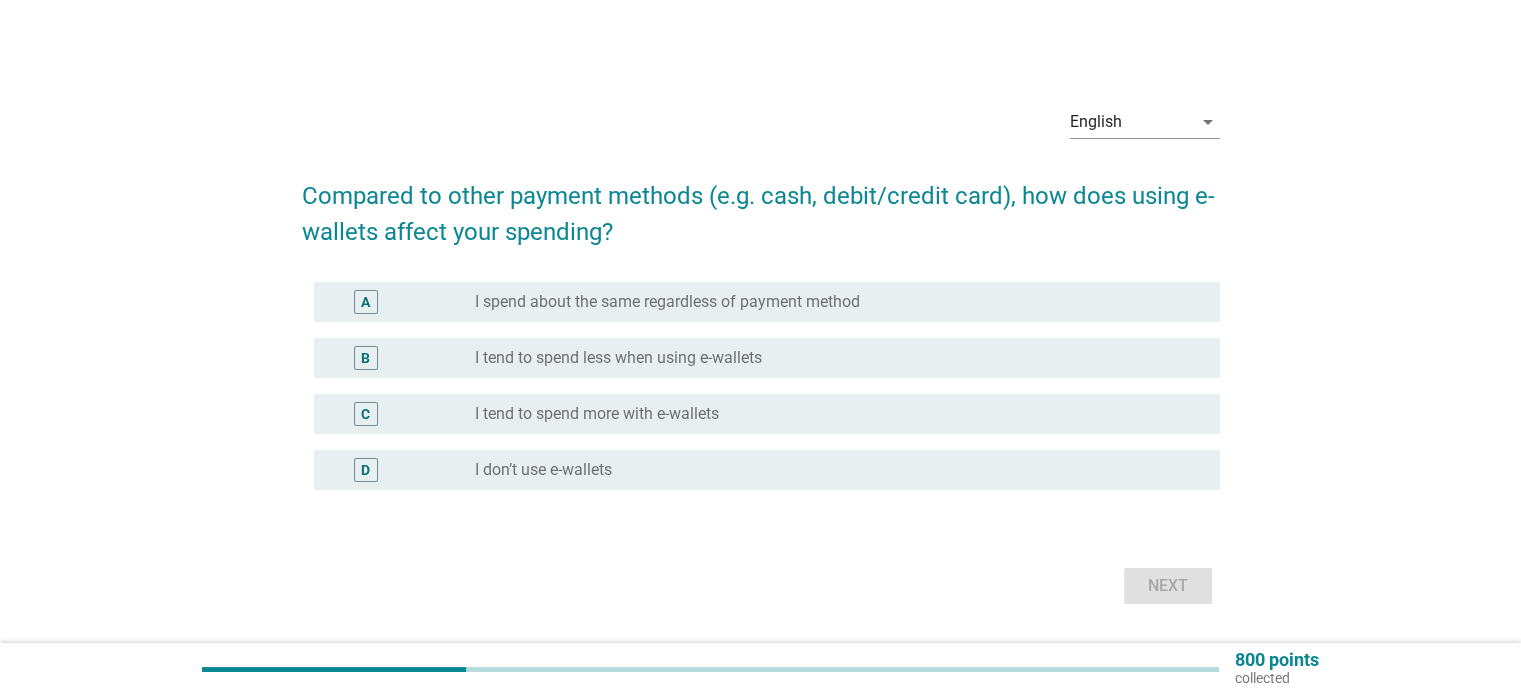 click on "radio_button_unchecked I tend to spend more with e-wallets" at bounding box center [831, 414] 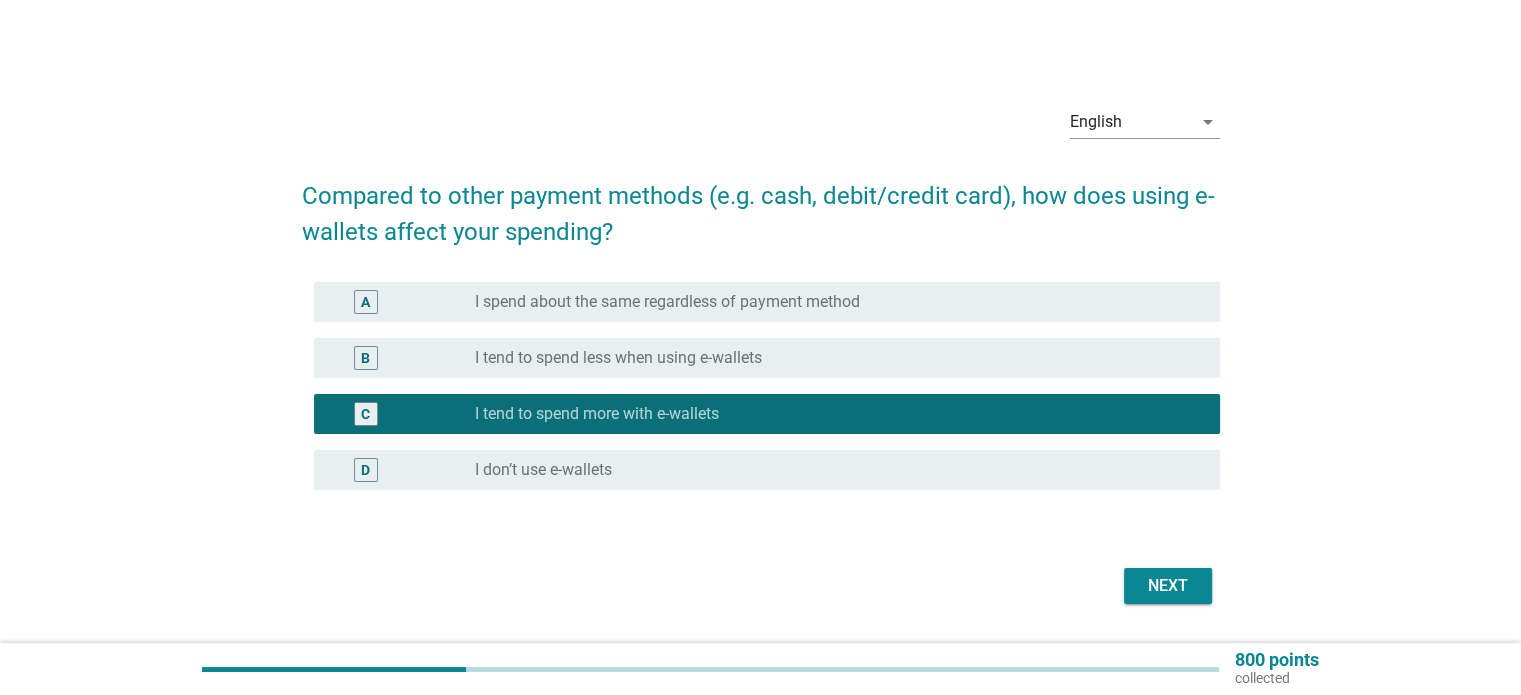 click on "Next" at bounding box center (1168, 586) 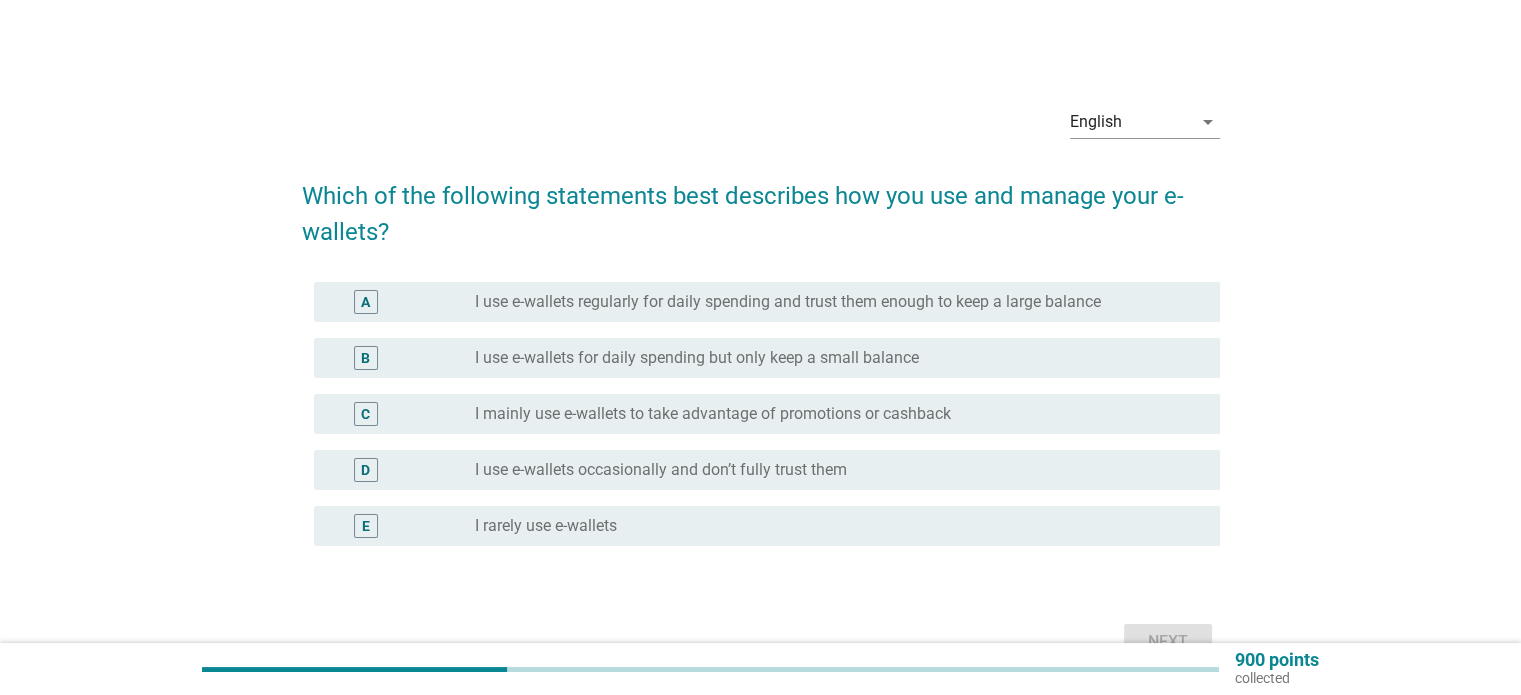 click on "I use e-wallets regularly for daily spending and trust them enough to keep a large balance" at bounding box center [788, 302] 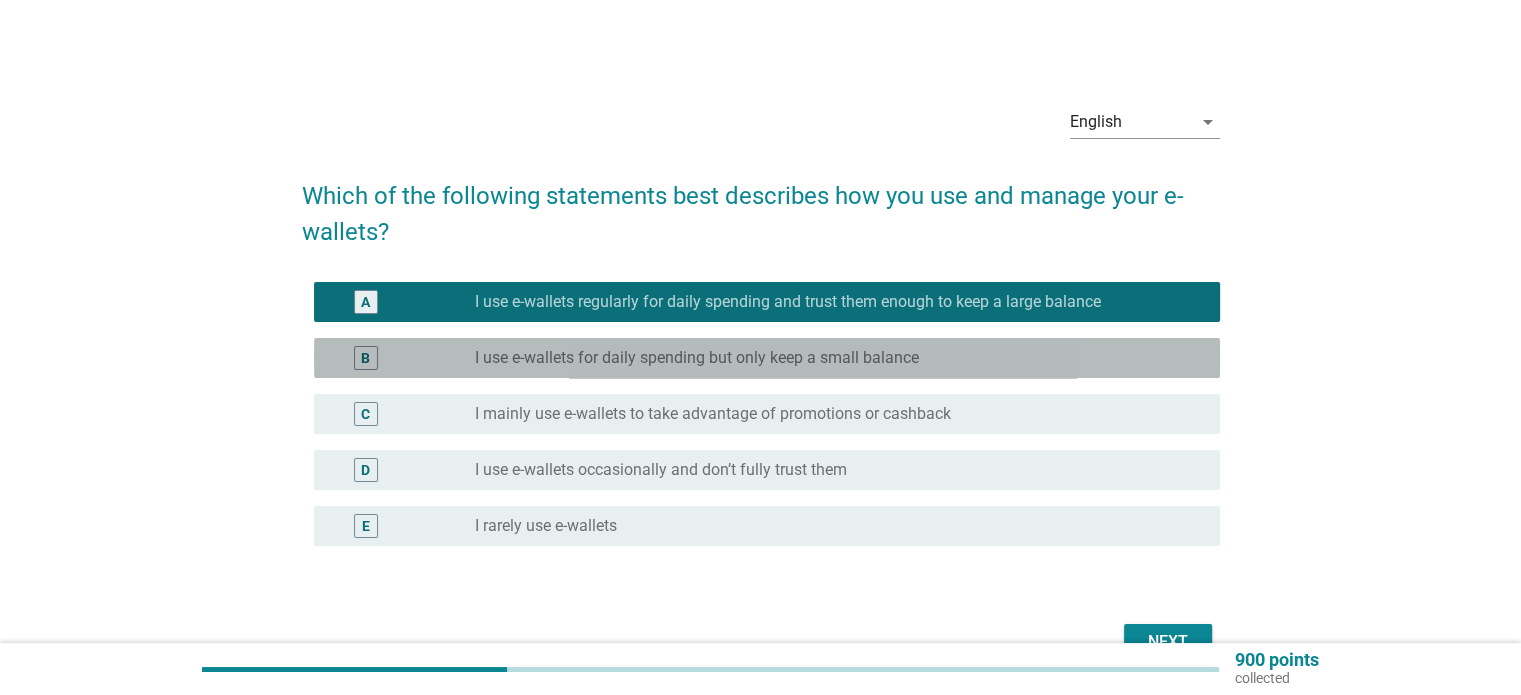 click on "radio_button_unchecked I use e-wallets for daily spending but only keep a small balance" at bounding box center (831, 358) 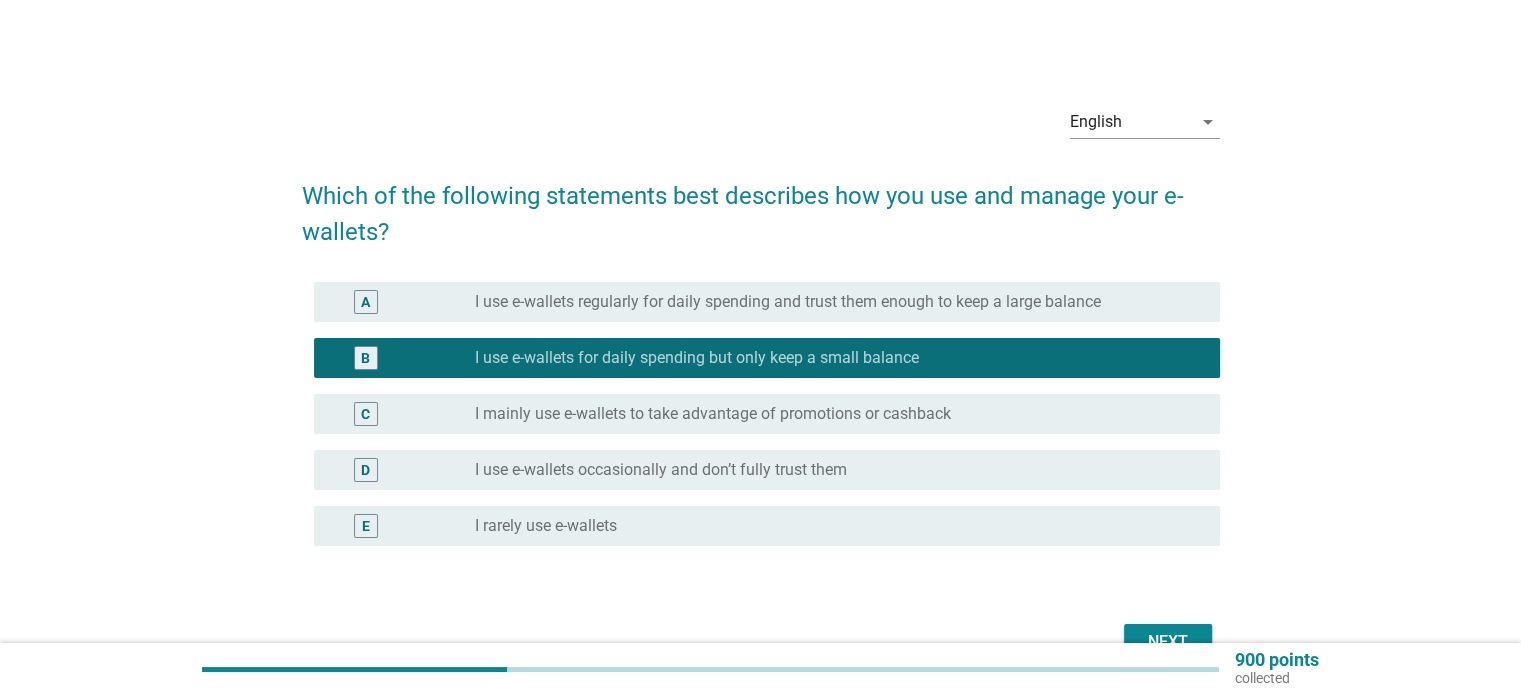 click on "C     radio_button_unchecked I mainly use e-wallets to take advantage of promotions or cashback" at bounding box center [761, 414] 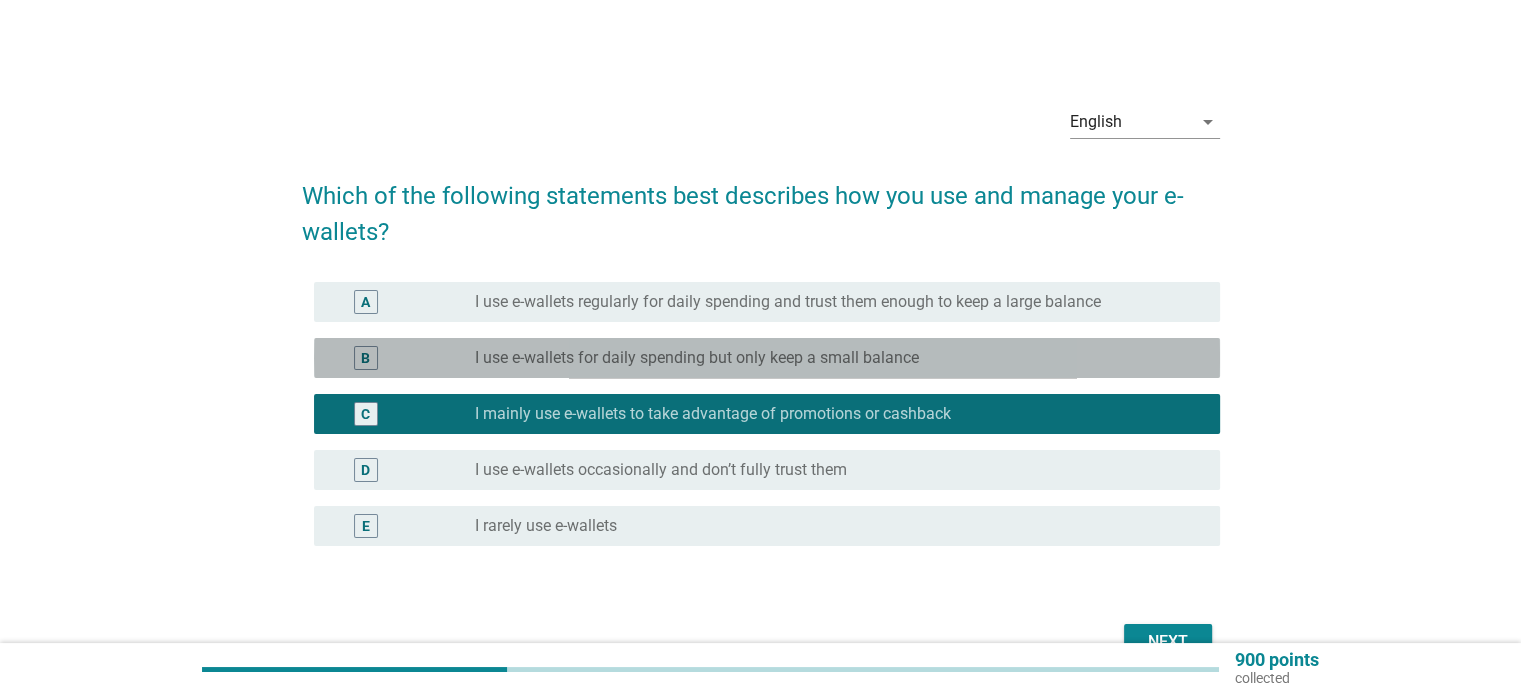 drag, startPoint x: 984, startPoint y: 362, endPoint x: 996, endPoint y: 419, distance: 58.249462 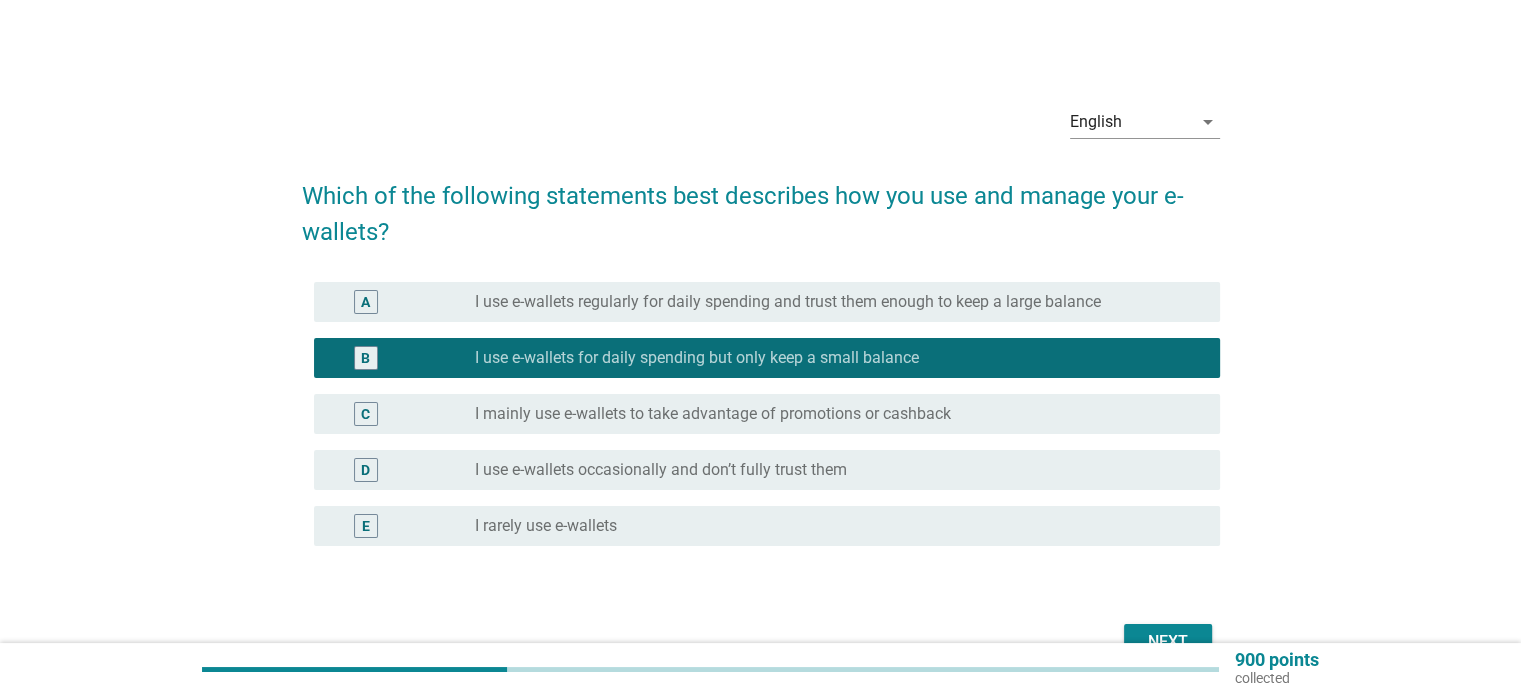 click on "Next" at bounding box center (1168, 642) 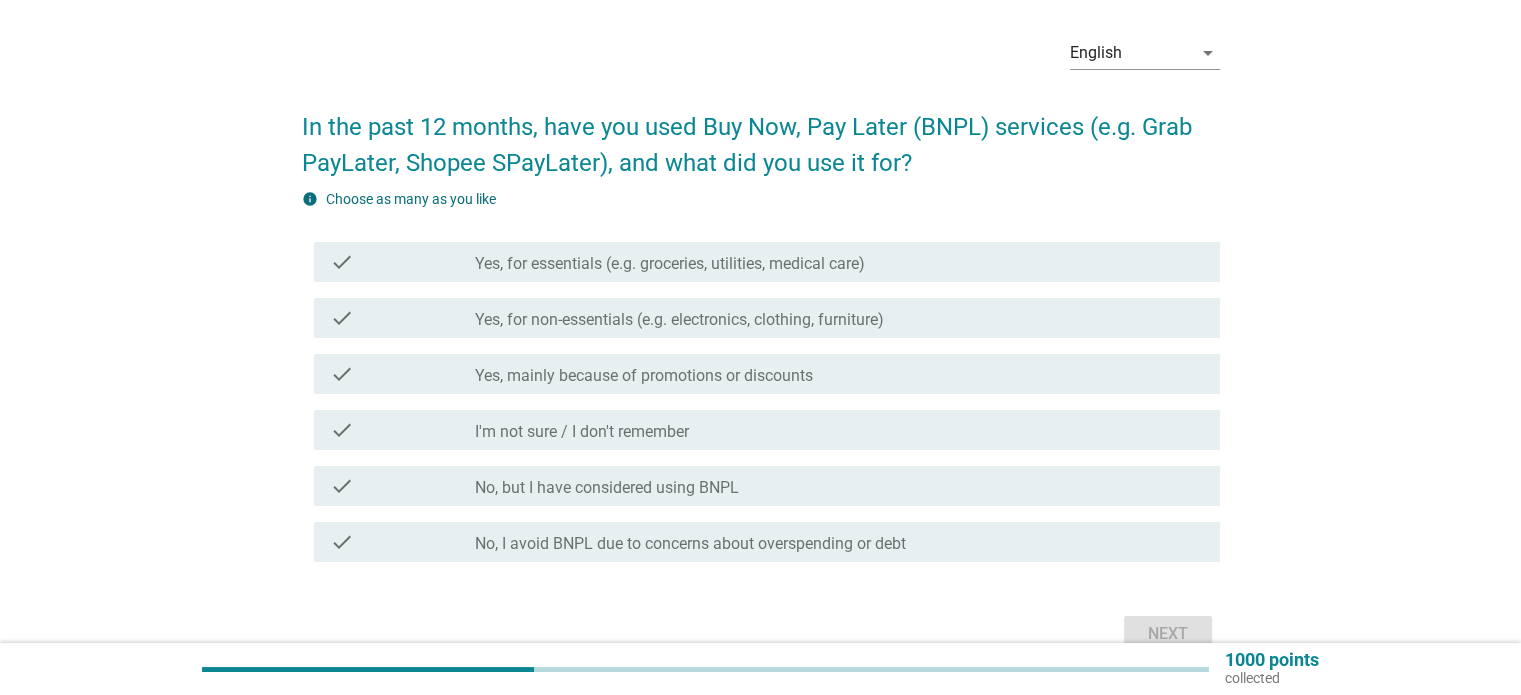 scroll, scrollTop: 100, scrollLeft: 0, axis: vertical 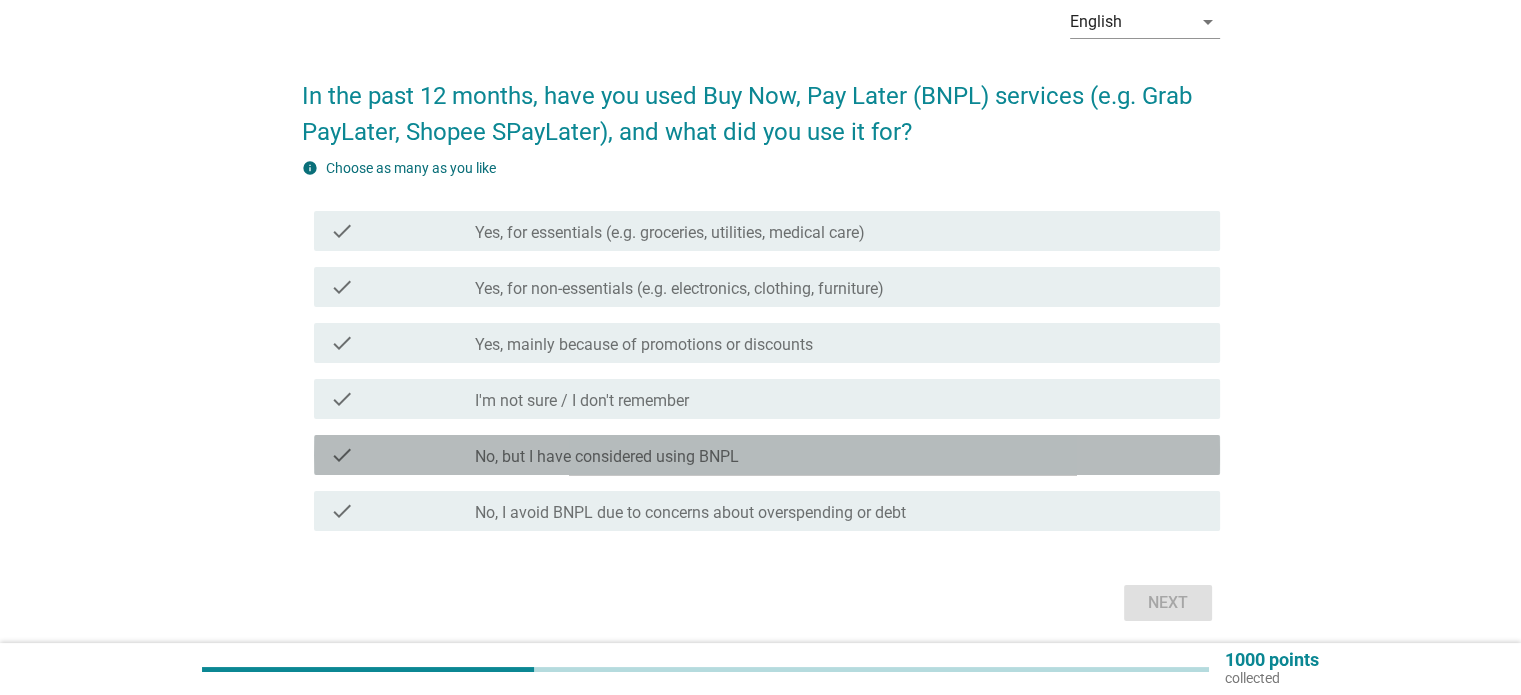 click on "check     check_box_outline_blank No, but I have considered using BNPL" at bounding box center (767, 455) 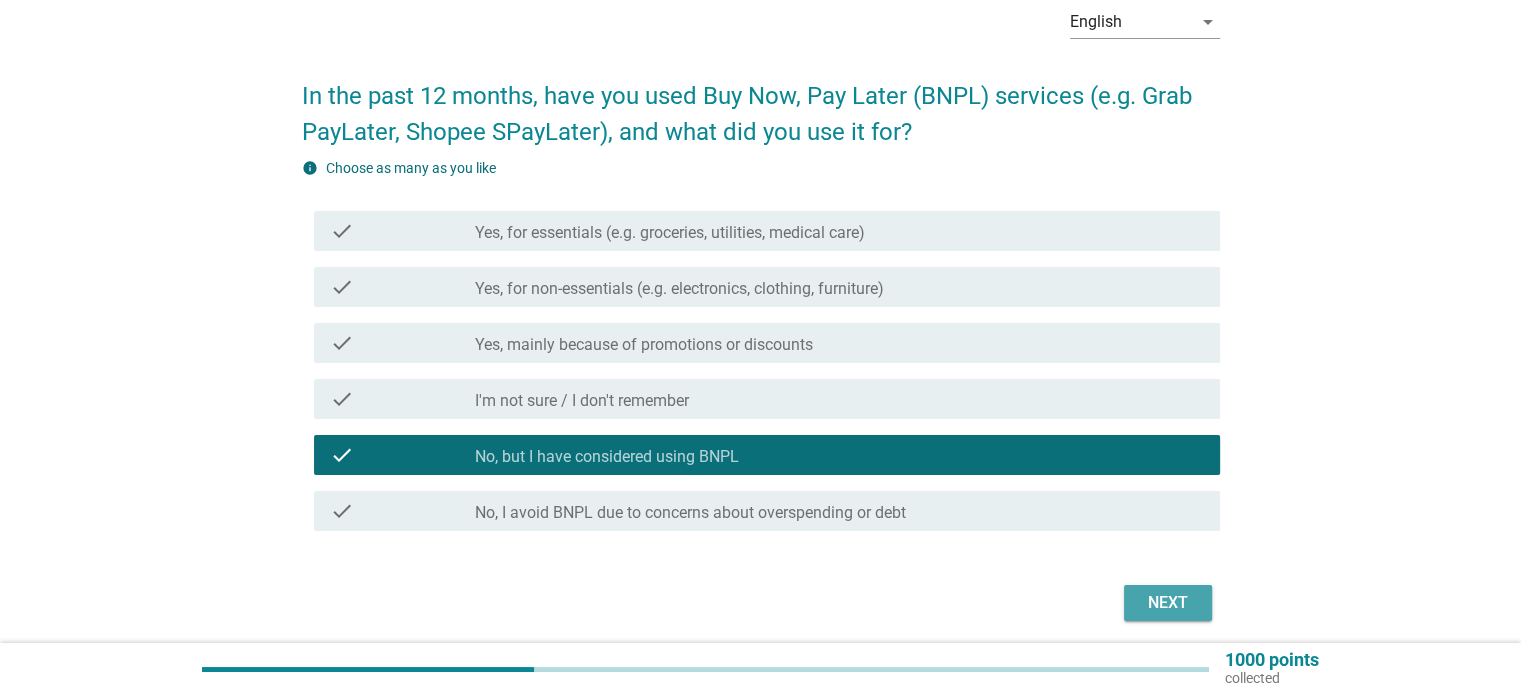 click on "Next" at bounding box center (1168, 603) 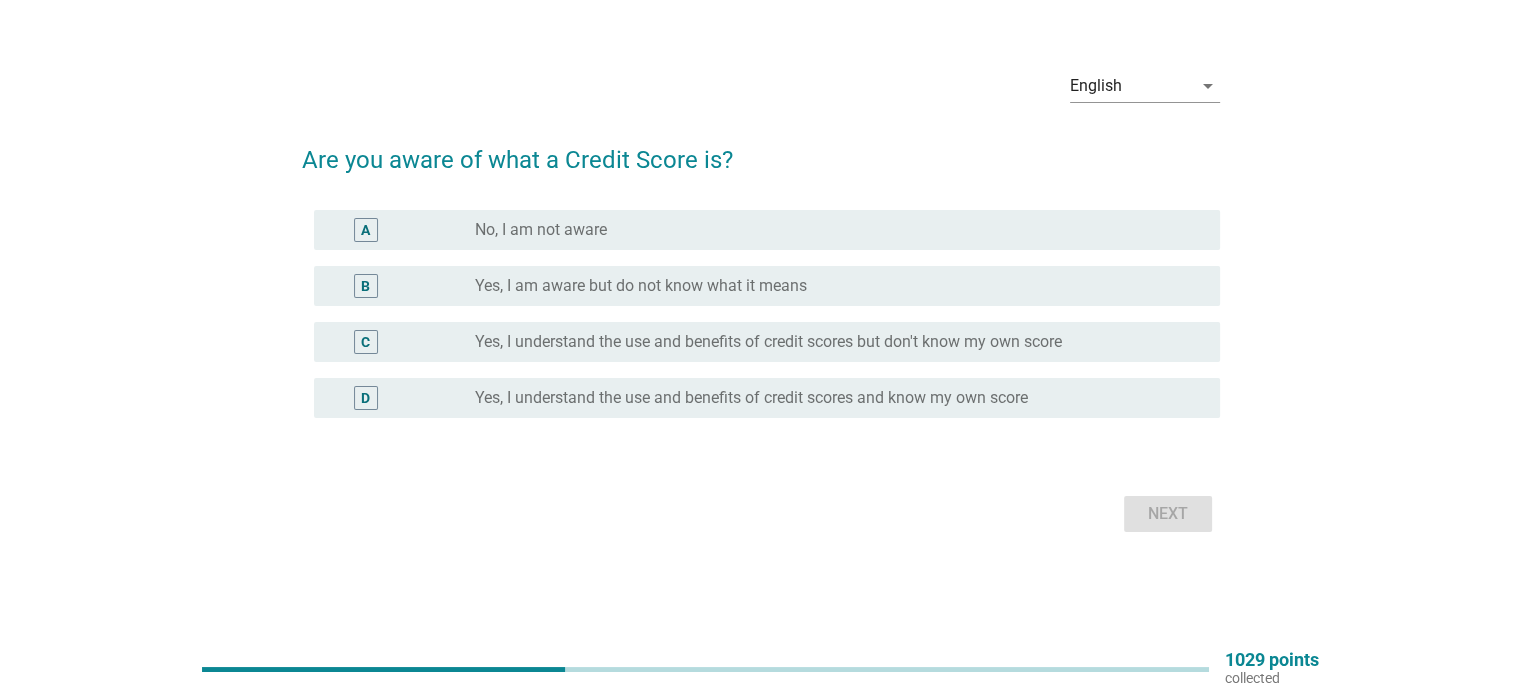 scroll, scrollTop: 0, scrollLeft: 0, axis: both 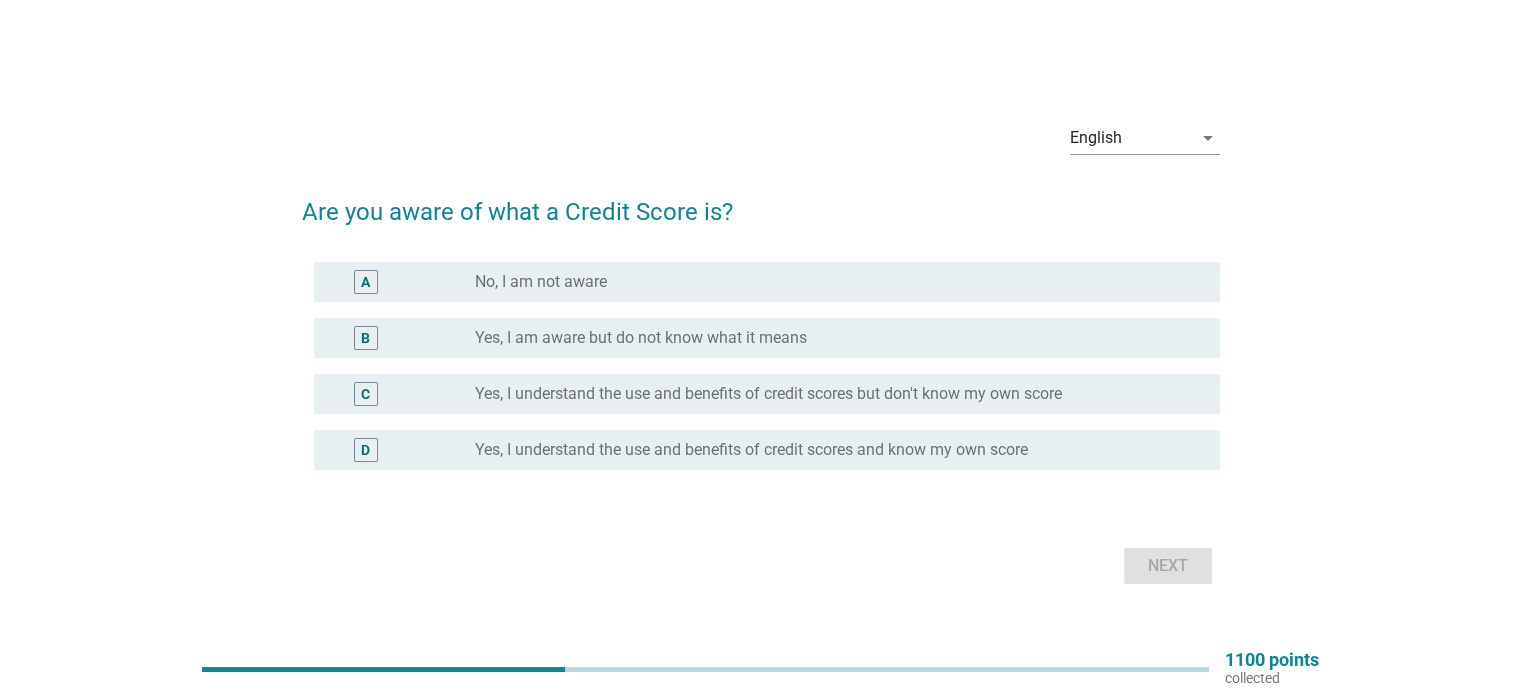click on "Yes, I understand the use and benefits of credit scores but don't know my own score" at bounding box center (768, 394) 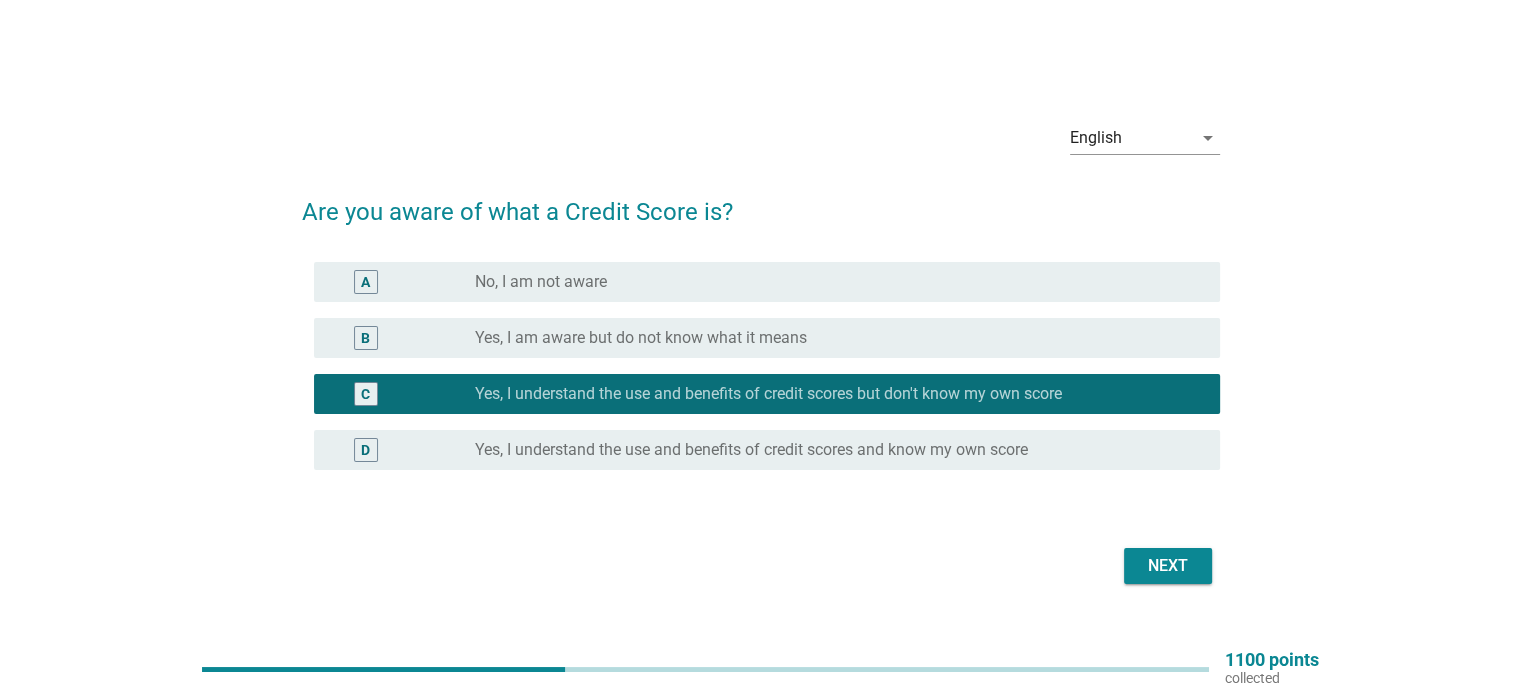 click on "Next" at bounding box center (1168, 566) 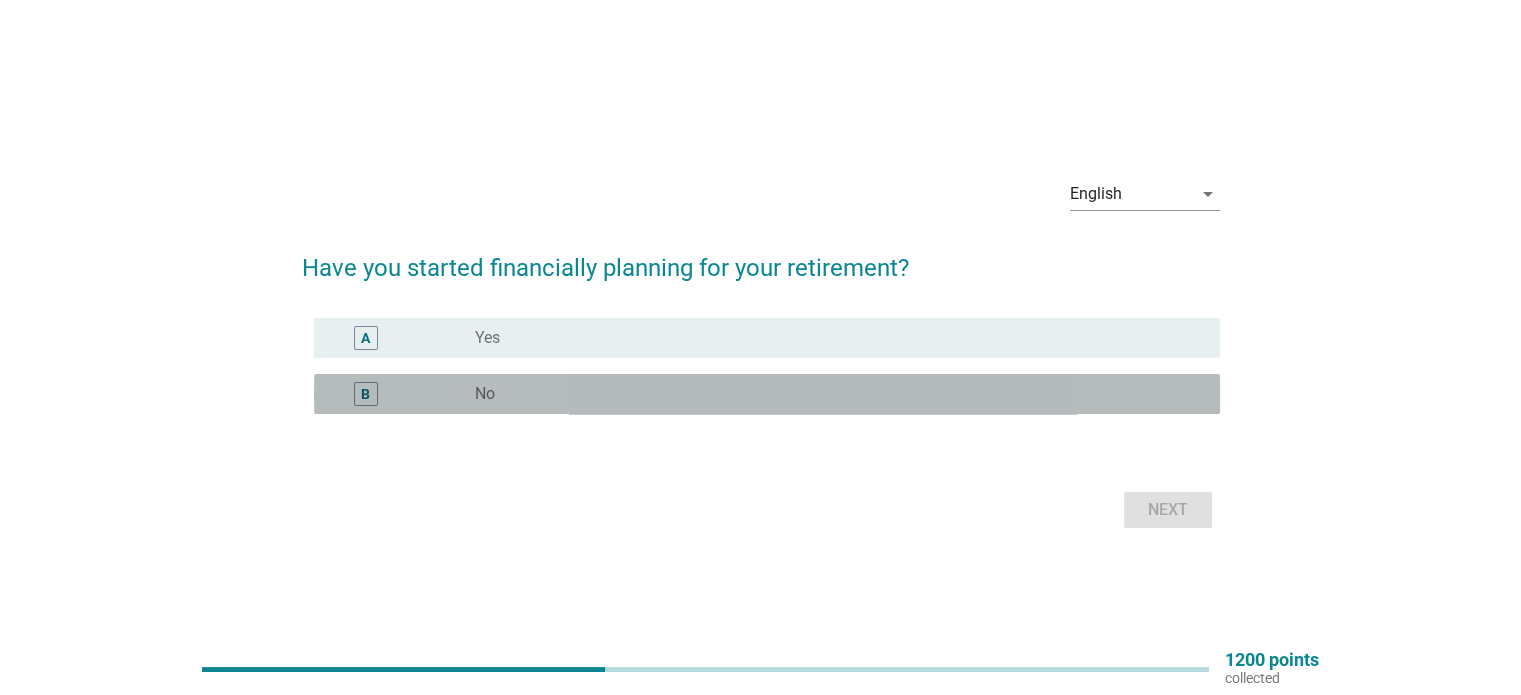 click on "radio_button_unchecked No" at bounding box center [831, 394] 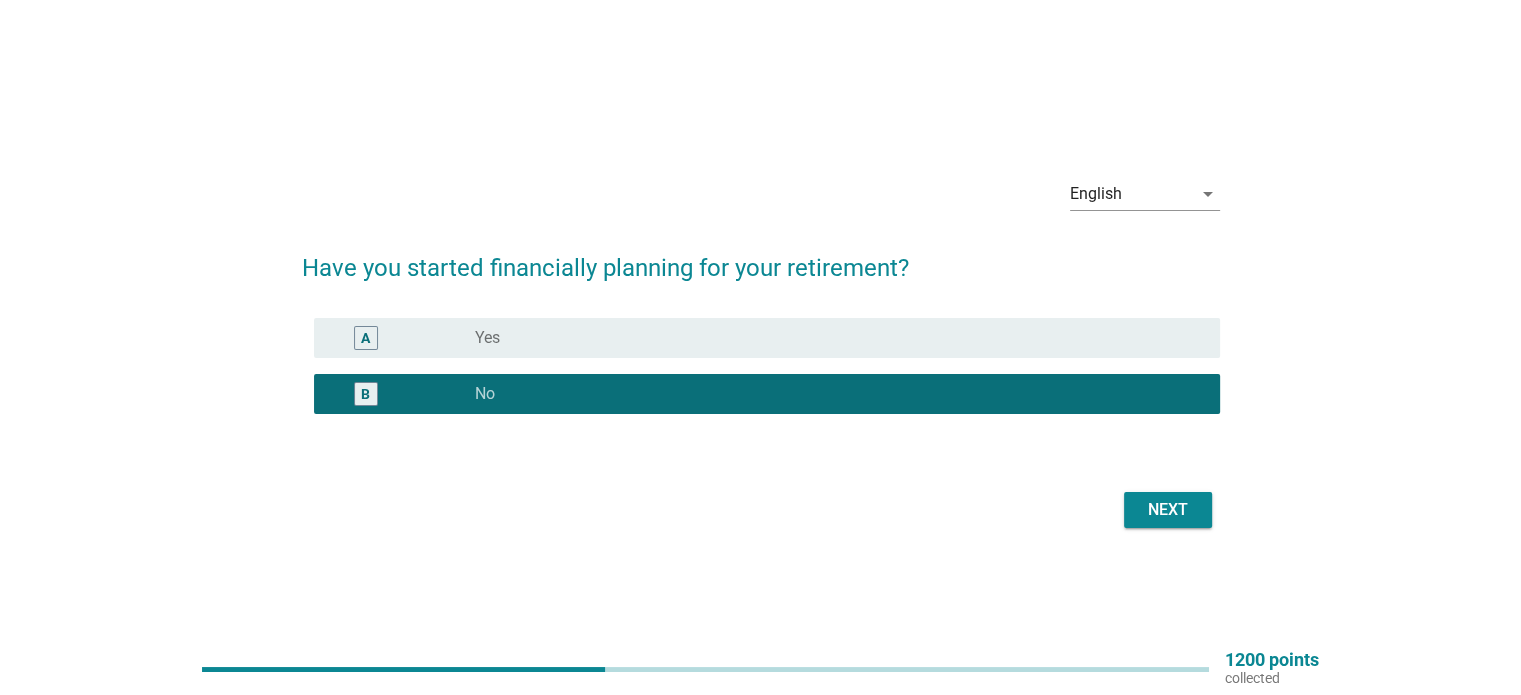 click on "Next" at bounding box center [1168, 510] 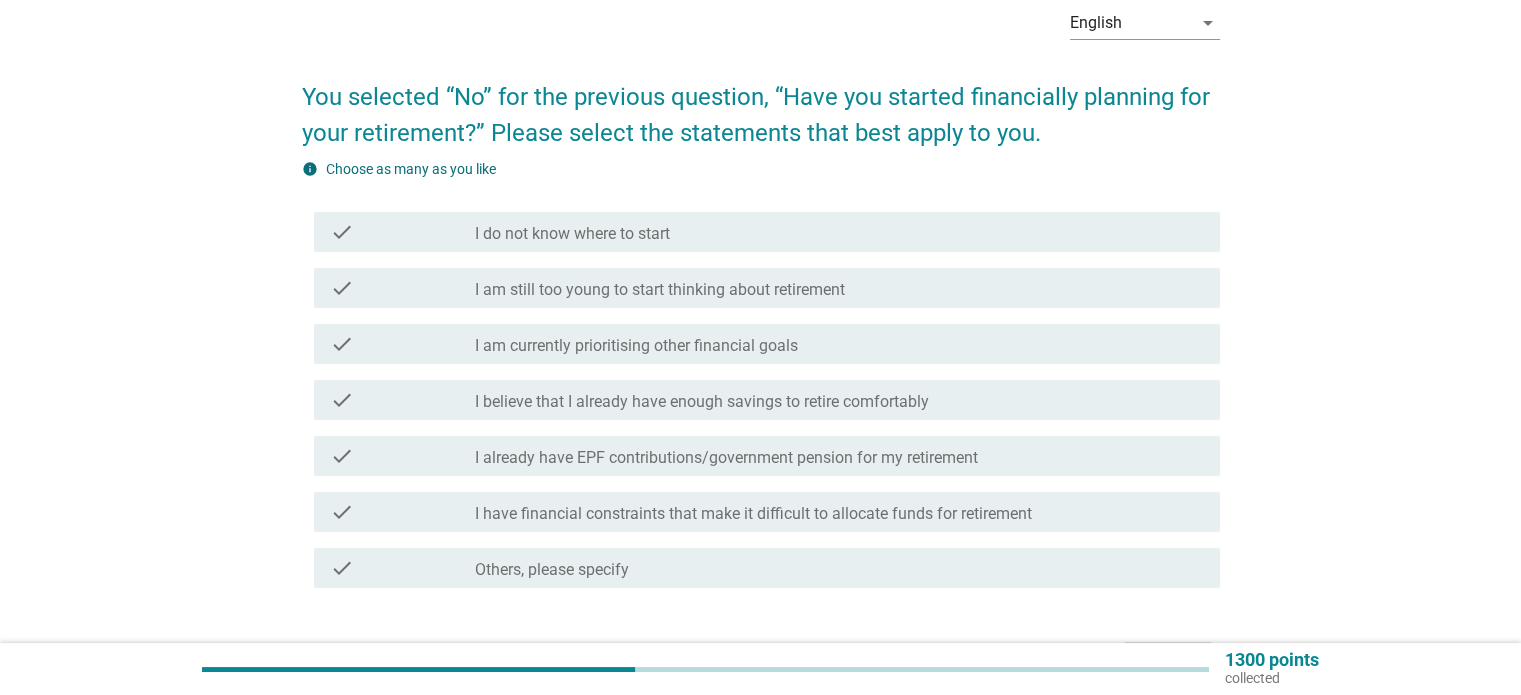 scroll, scrollTop: 100, scrollLeft: 0, axis: vertical 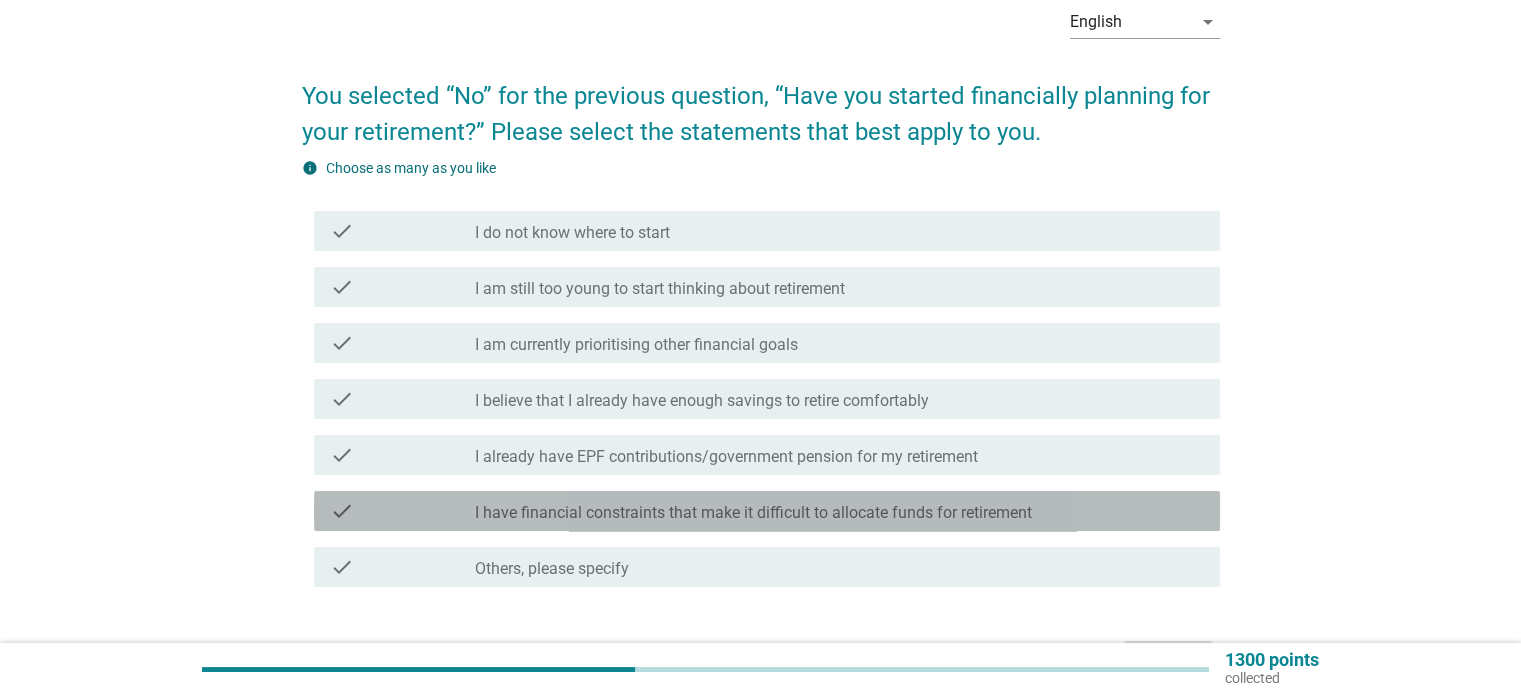 click on "check_box_outline_blank I have financial constraints that make it difficult to allocate funds for retirement" at bounding box center (839, 511) 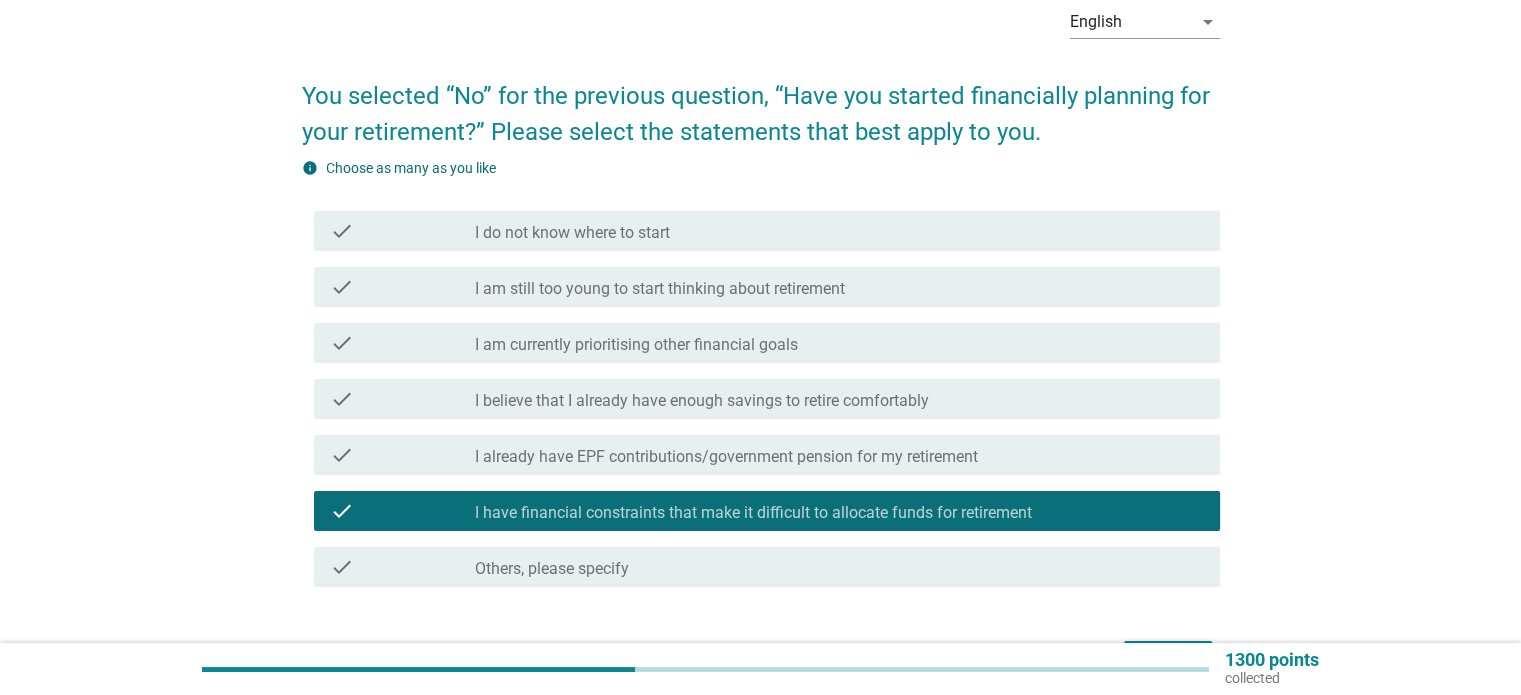 click on "I already have EPF contributions/government pension for my retirement" at bounding box center [726, 457] 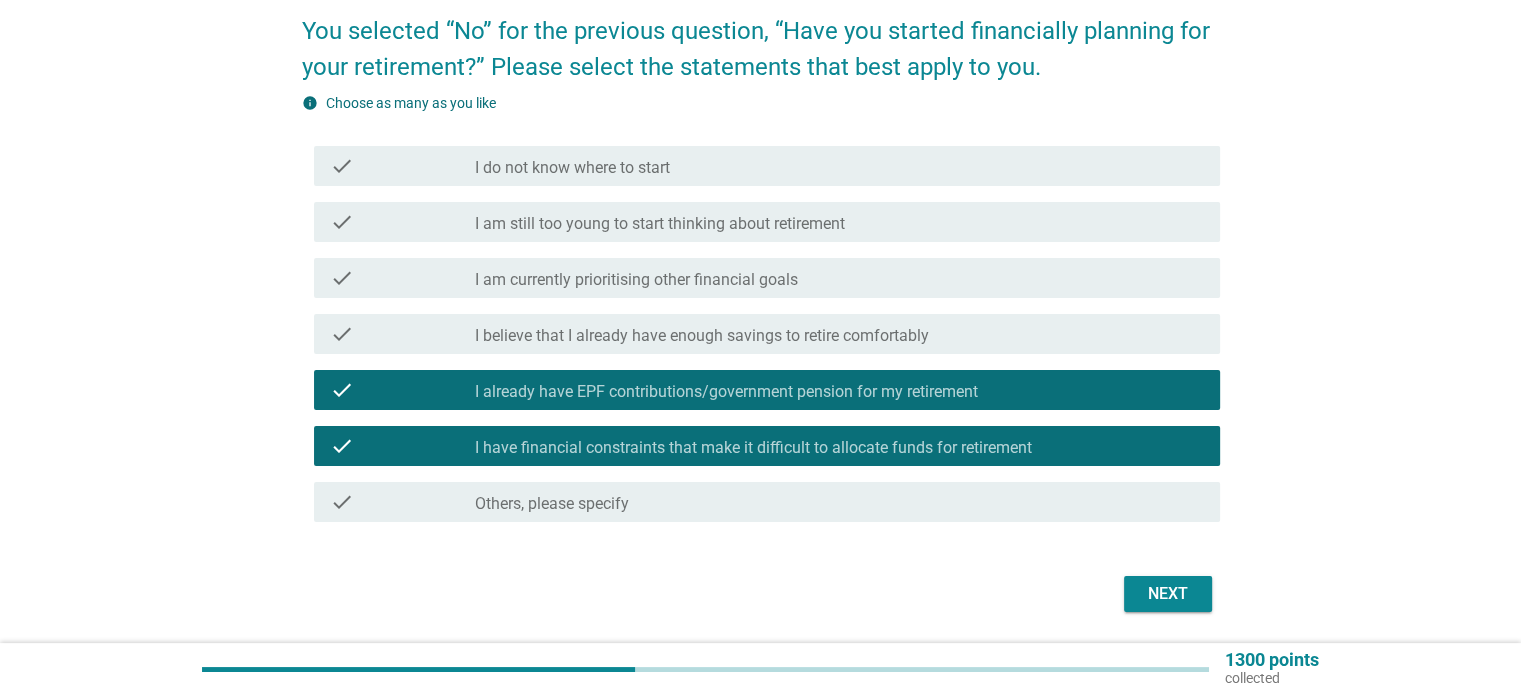 scroll, scrollTop: 200, scrollLeft: 0, axis: vertical 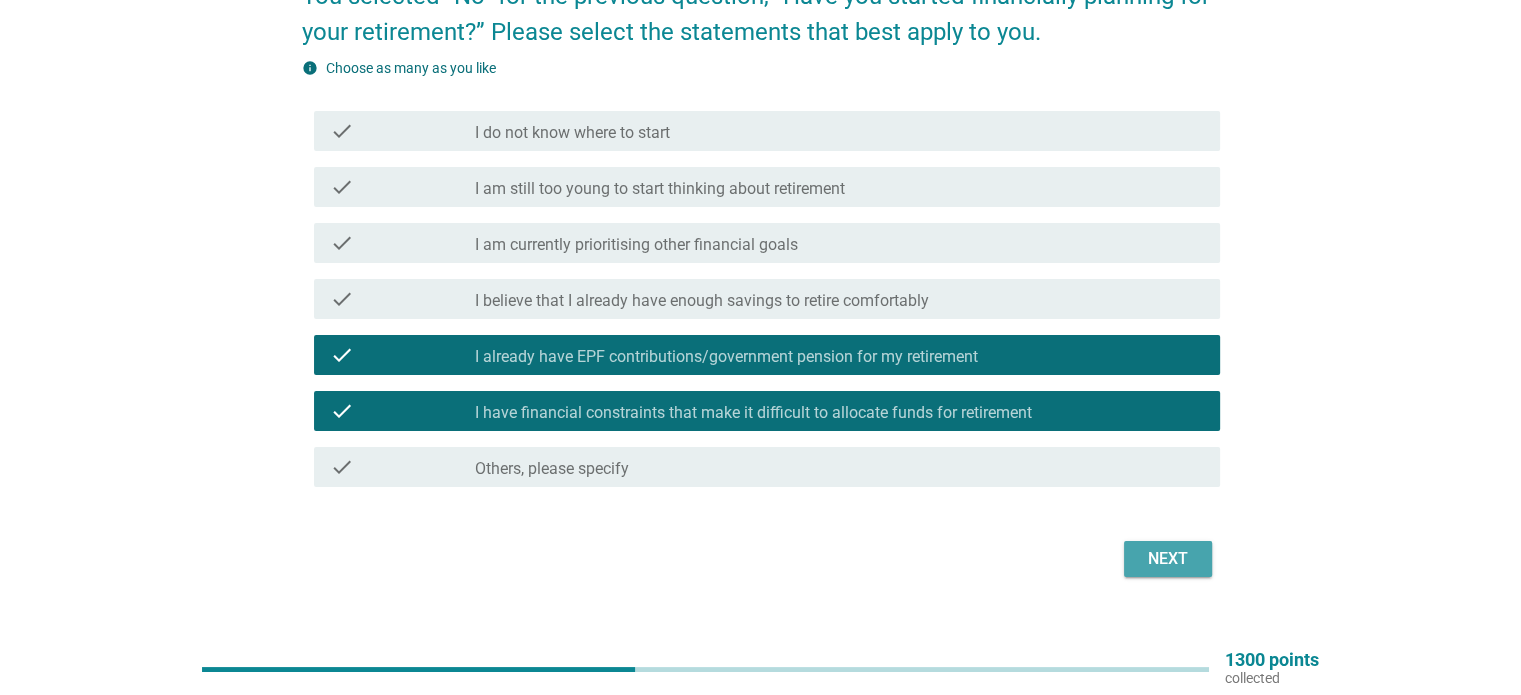 click on "Next" at bounding box center (1168, 559) 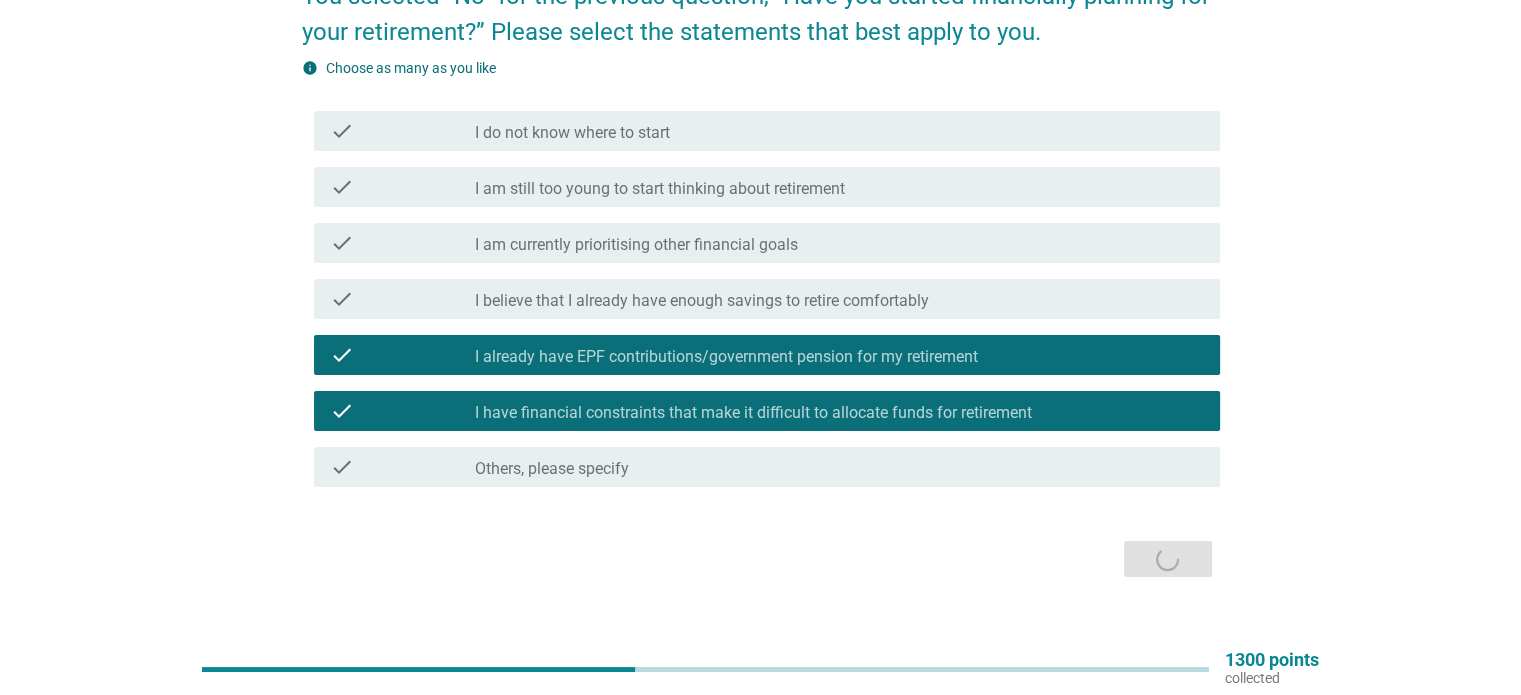 scroll, scrollTop: 0, scrollLeft: 0, axis: both 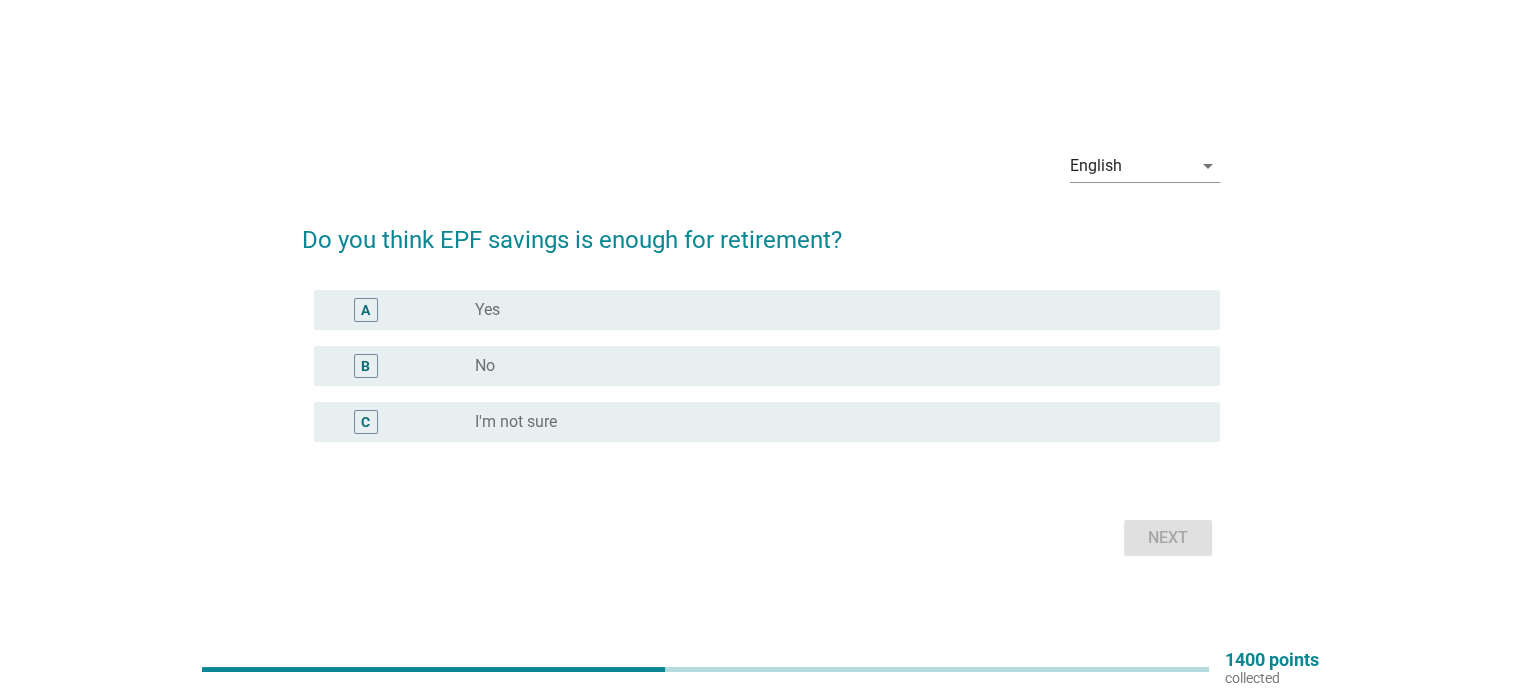 click on "radio_button_unchecked No" at bounding box center (831, 366) 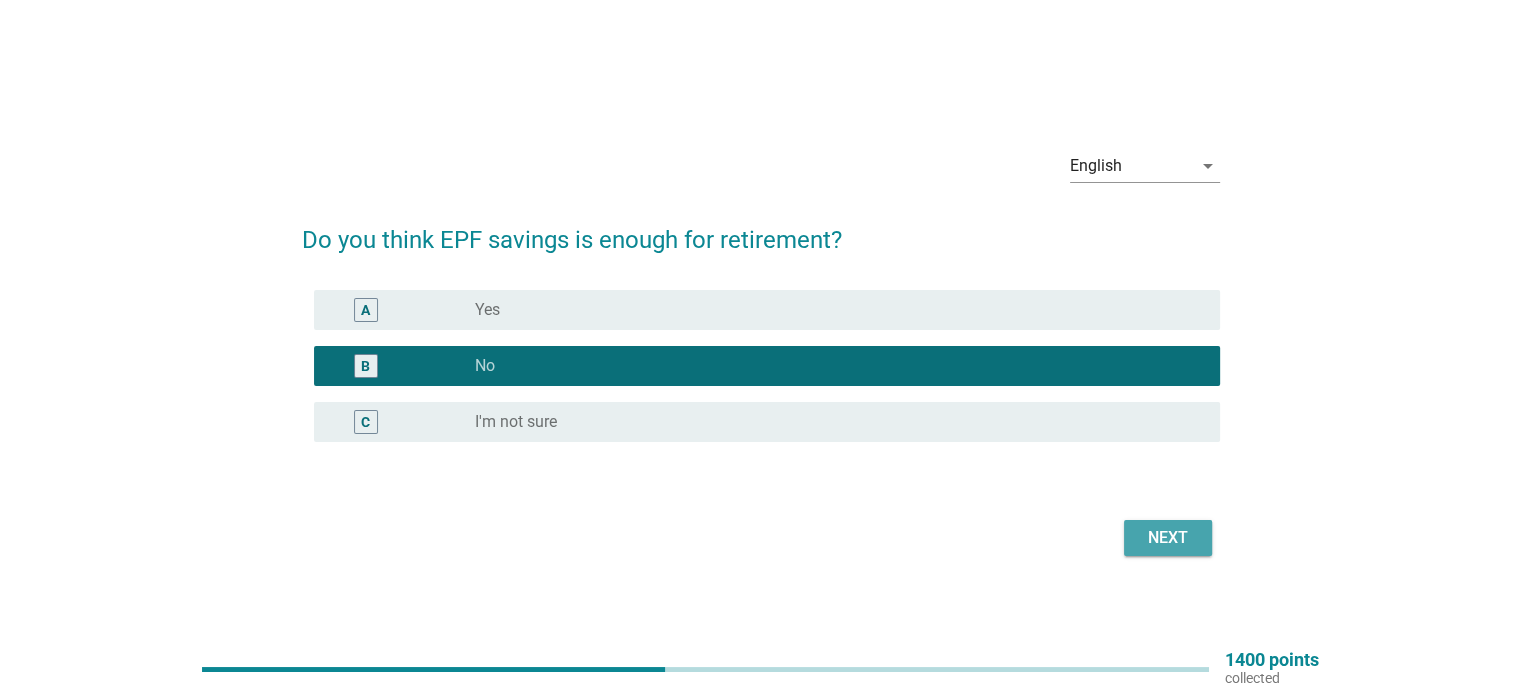 click on "Next" at bounding box center [1168, 538] 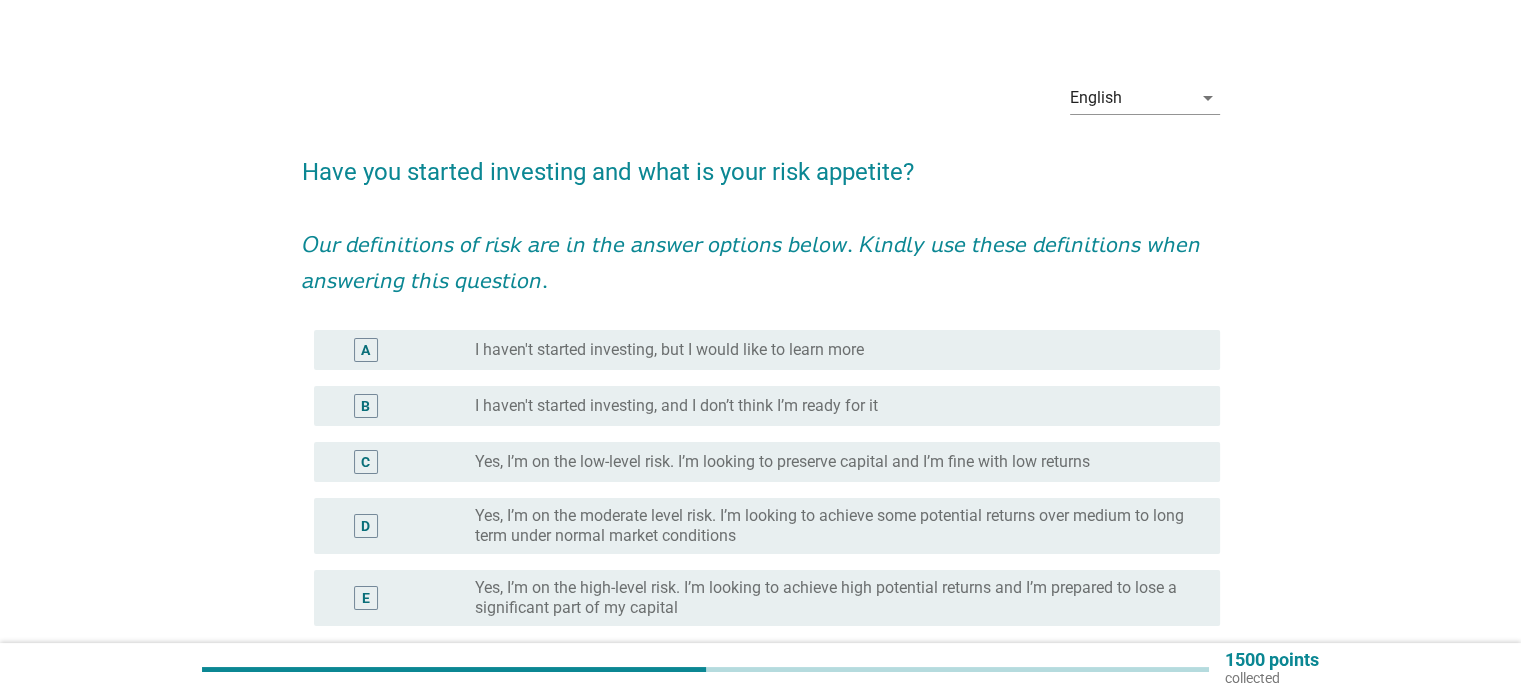 scroll, scrollTop: 100, scrollLeft: 0, axis: vertical 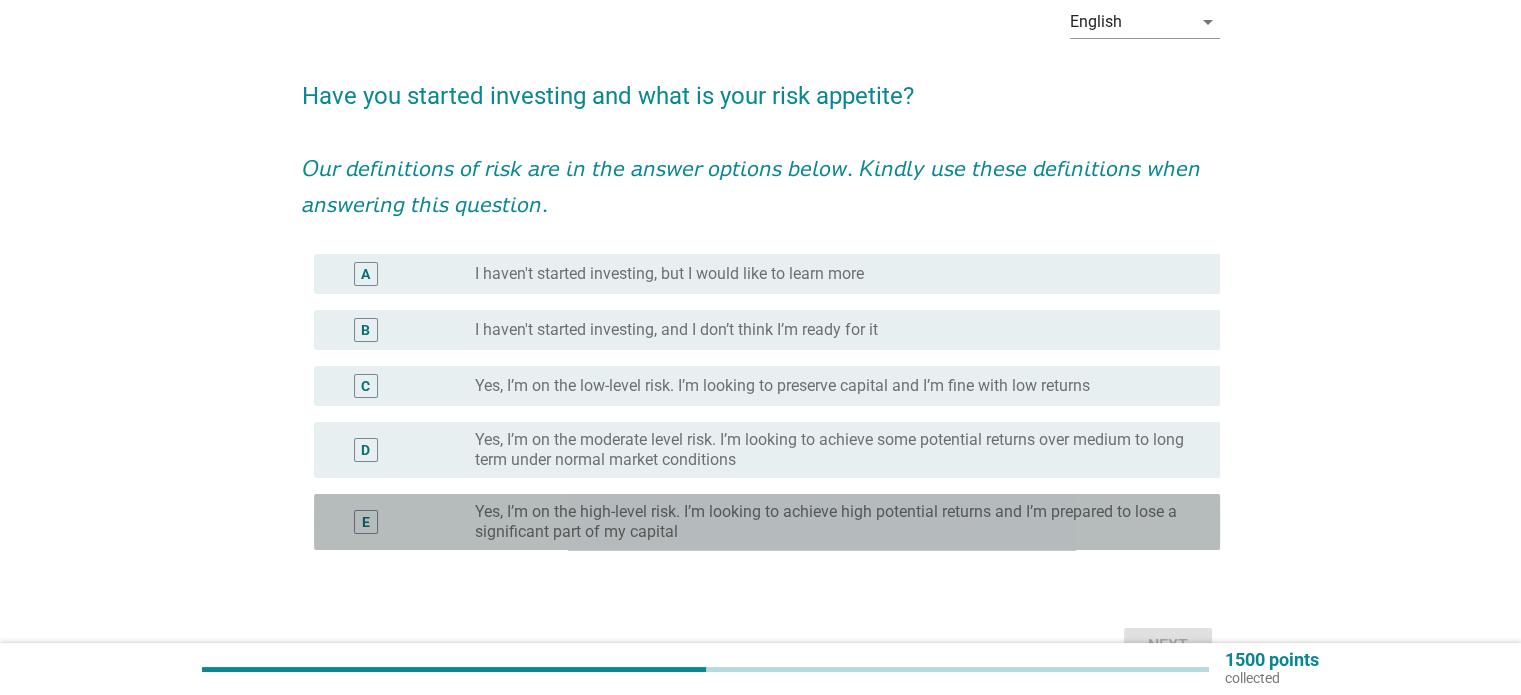 click on "Yes, I’m on the high-level risk. I’m looking to achieve high potential returns and I’m prepared to lose a significant part of my capital" at bounding box center [831, 522] 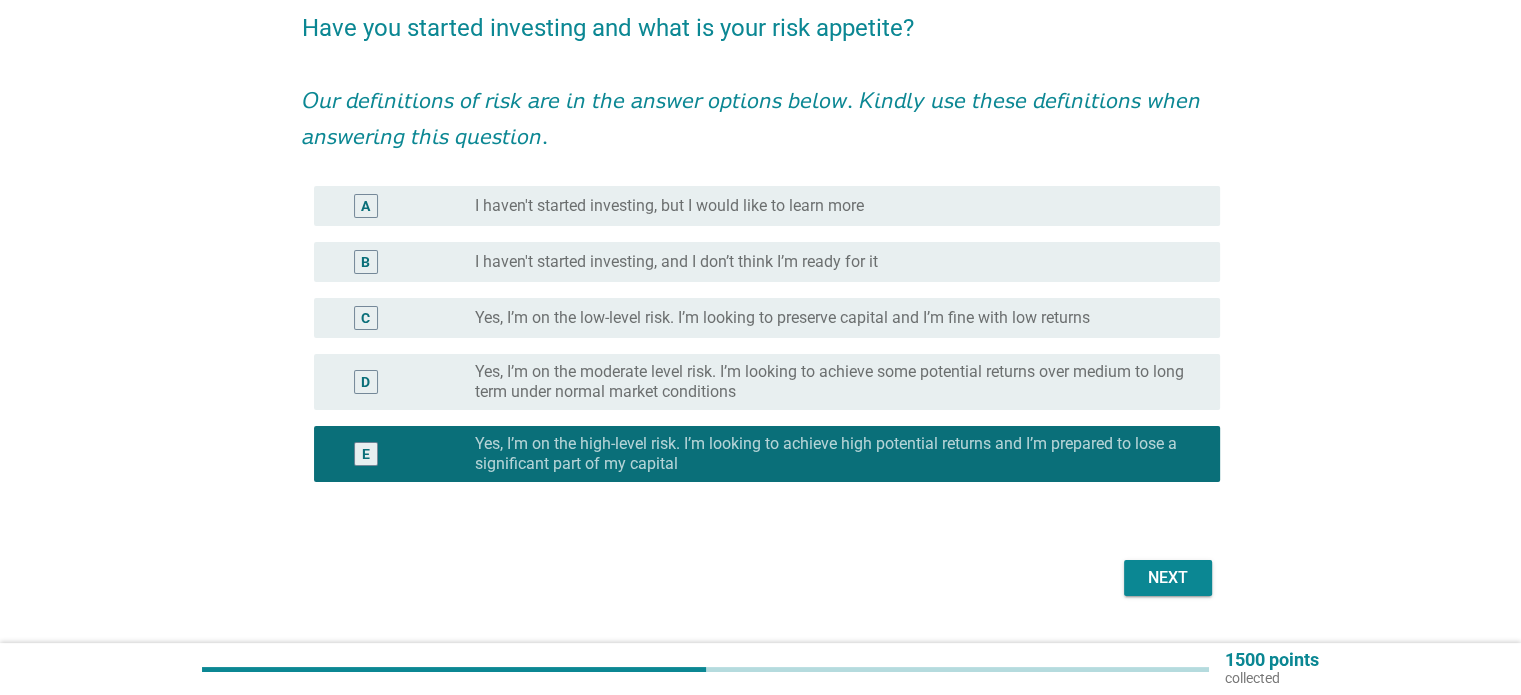 scroll, scrollTop: 200, scrollLeft: 0, axis: vertical 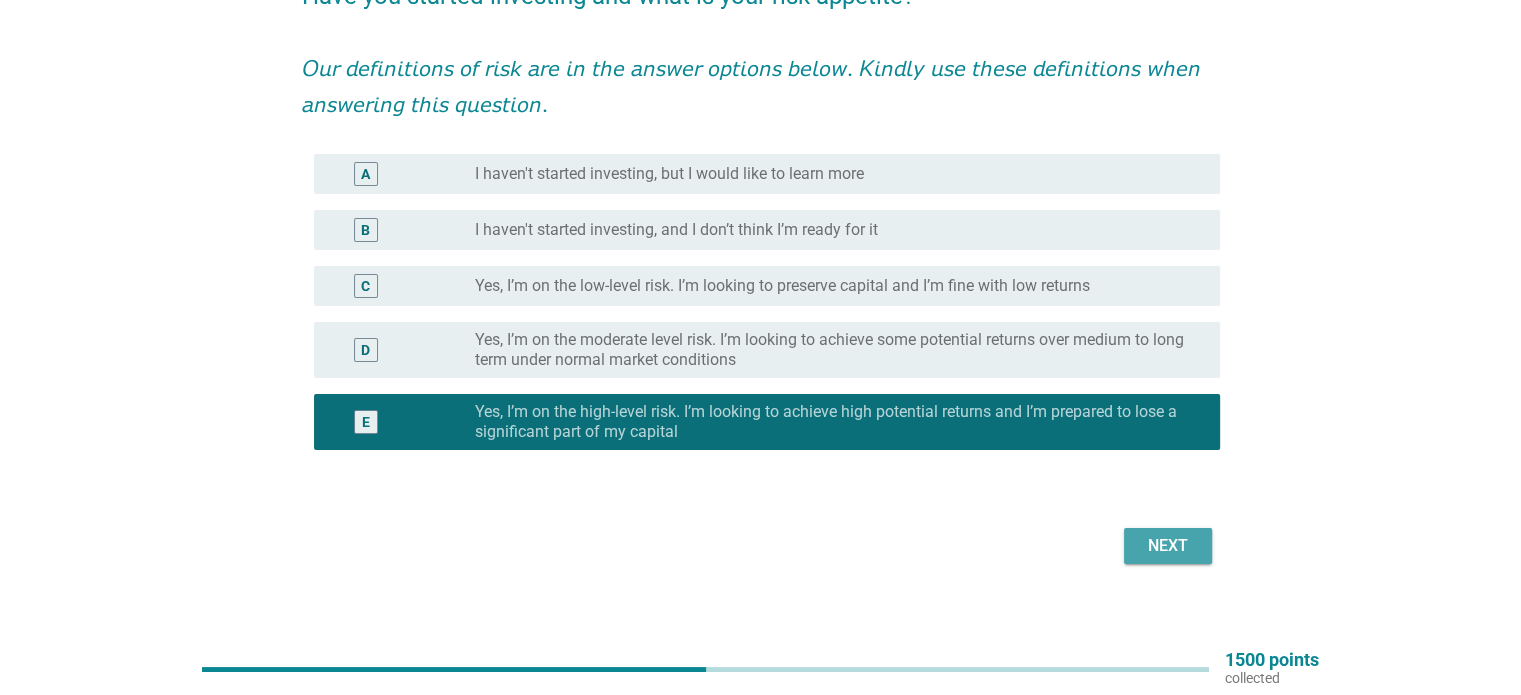 click on "Next" at bounding box center [1168, 546] 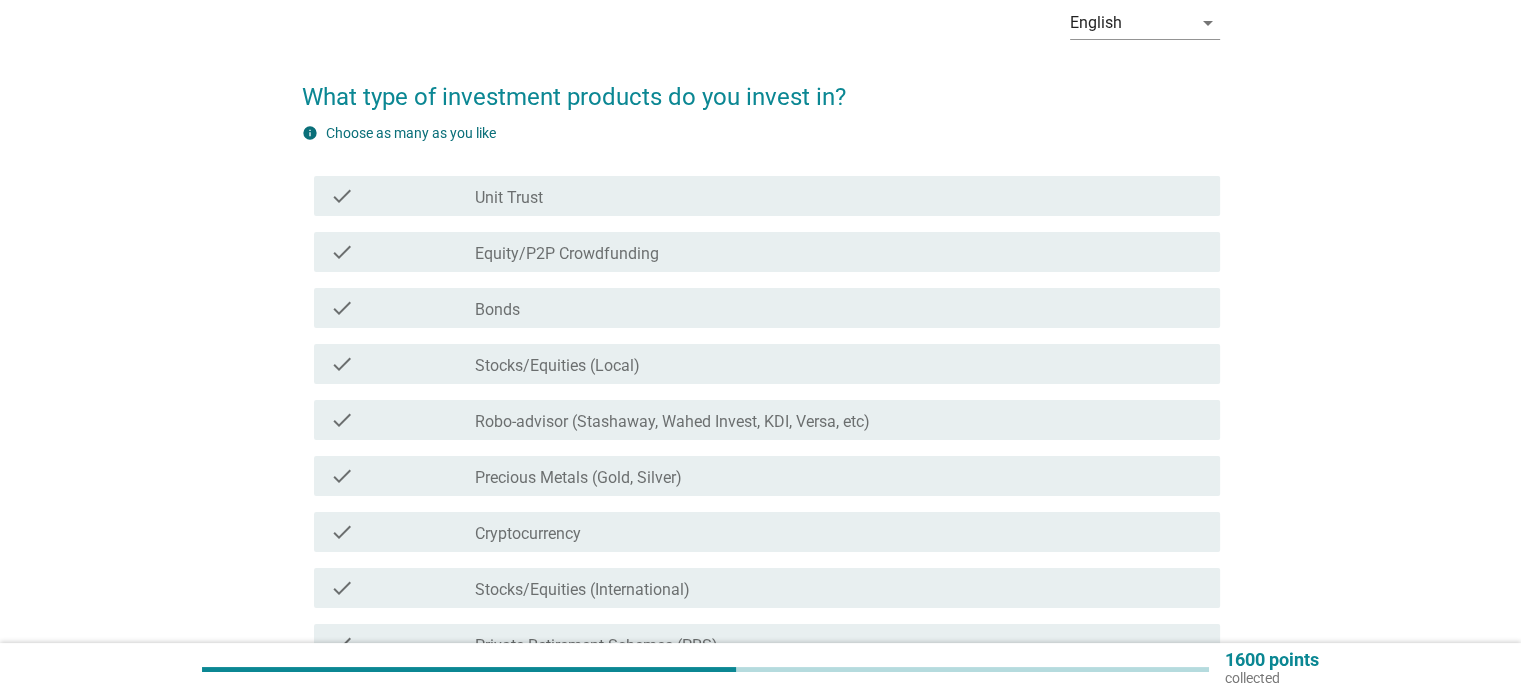 scroll, scrollTop: 100, scrollLeft: 0, axis: vertical 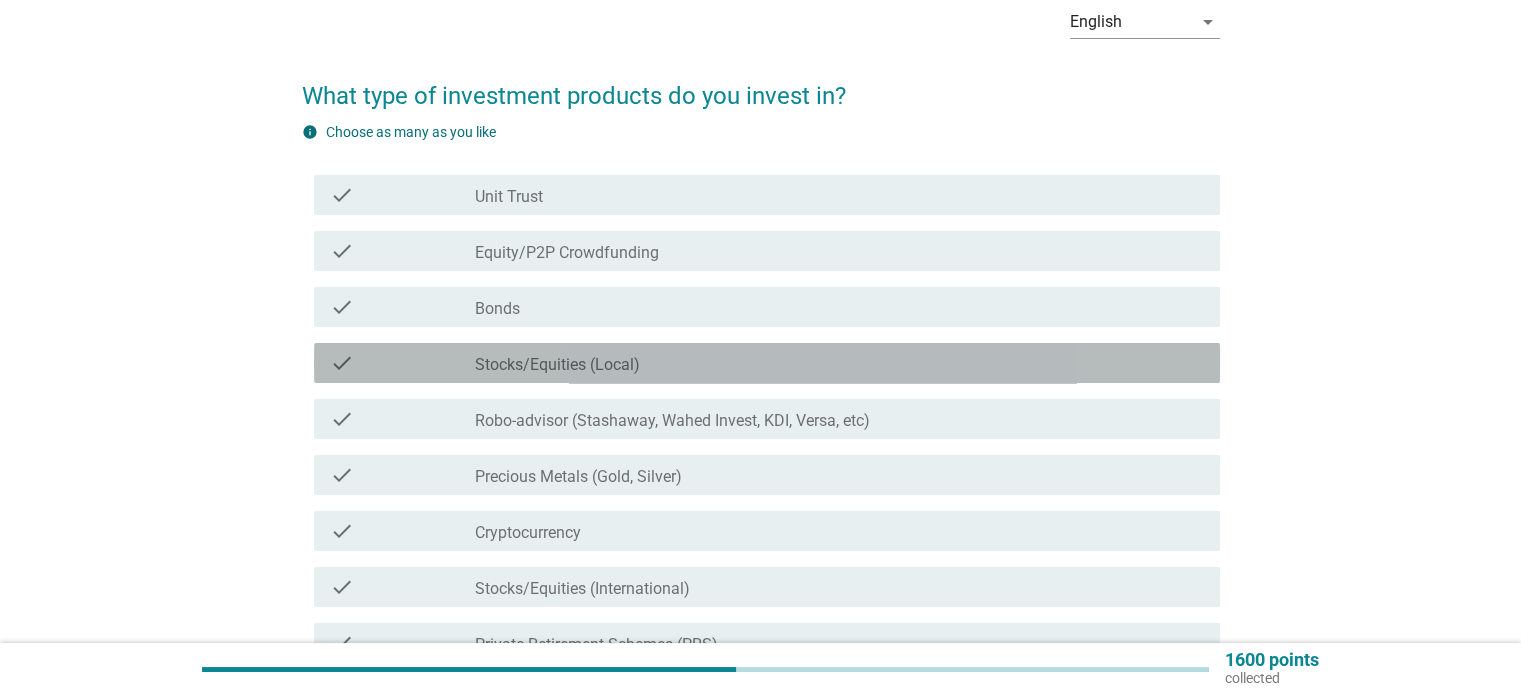 click on "check_box_outline_blank Stocks/Equities (Local)" at bounding box center (839, 363) 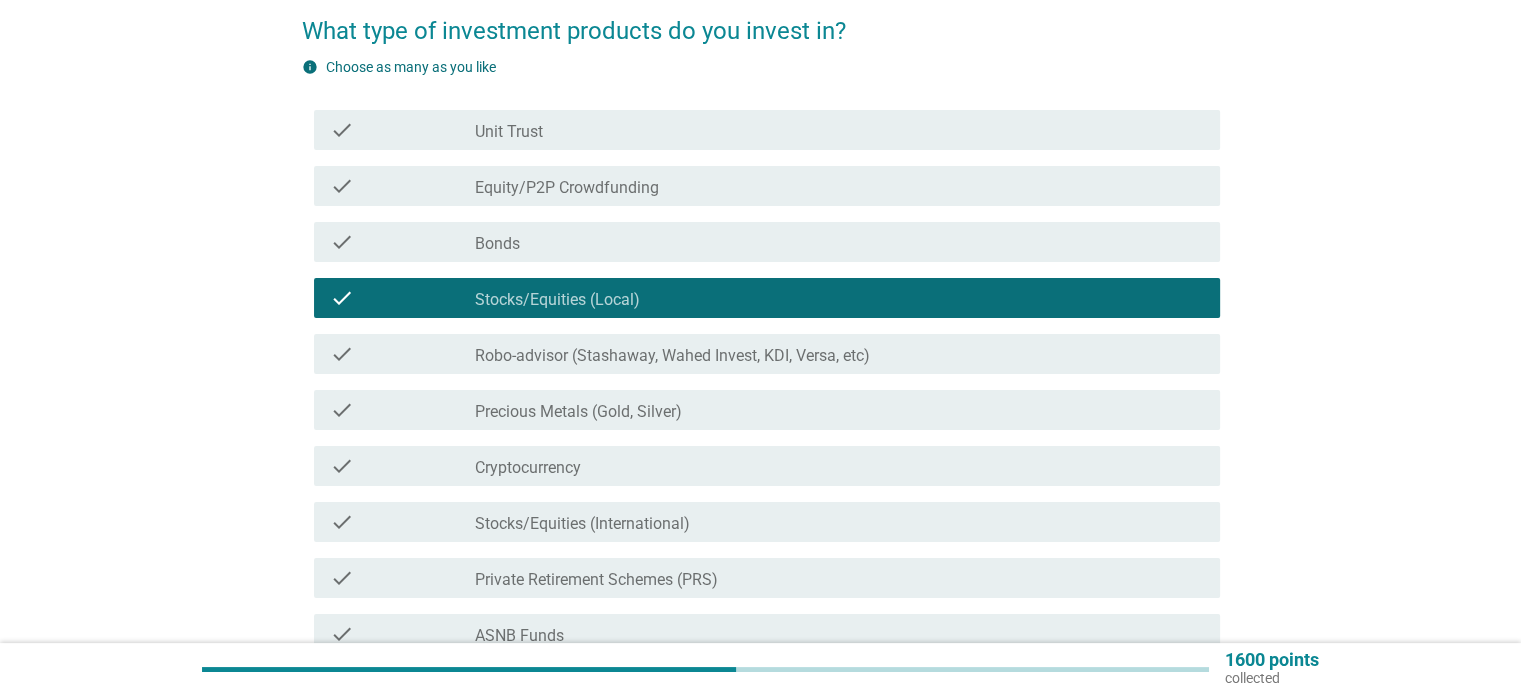 scroll, scrollTop: 200, scrollLeft: 0, axis: vertical 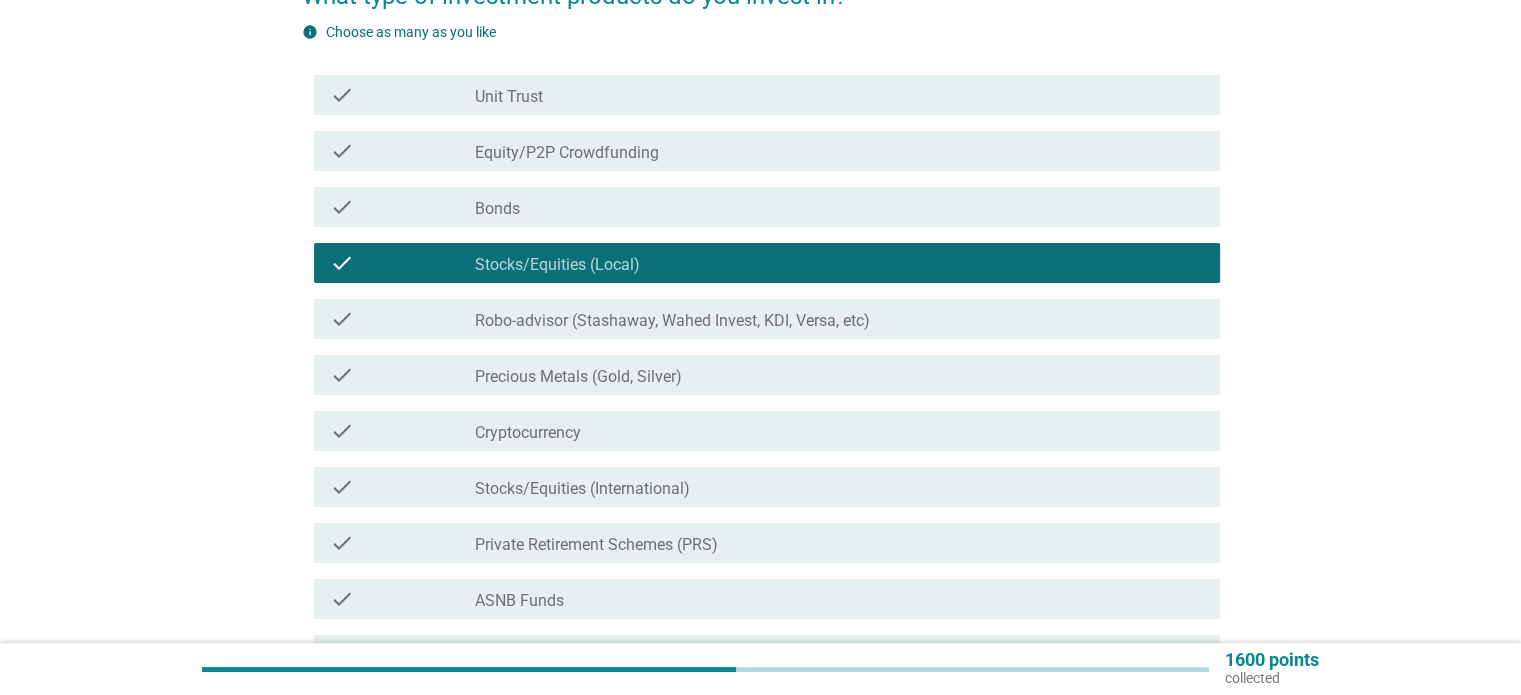 click on "Robo-advisor (Stashaway, Wahed Invest, KDI, Versa, etc)" at bounding box center (672, 321) 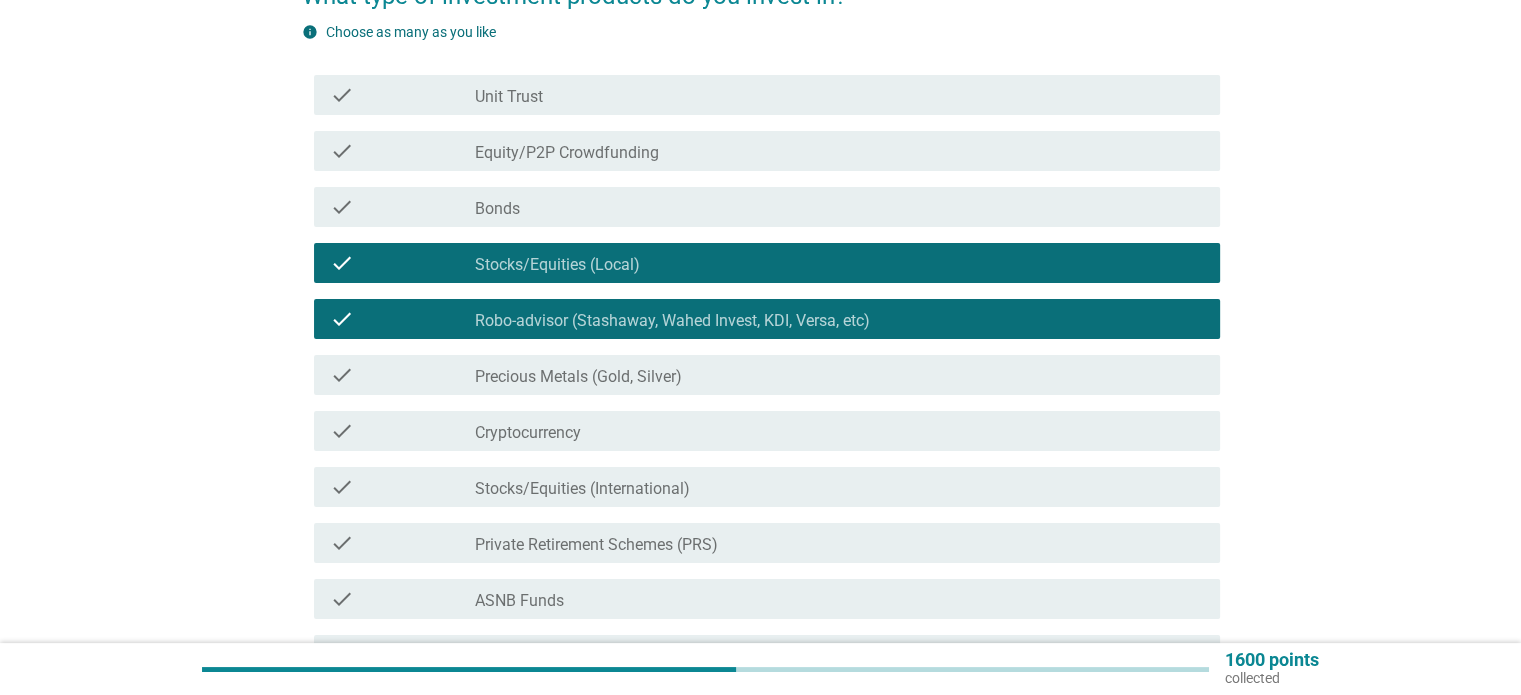 scroll, scrollTop: 300, scrollLeft: 0, axis: vertical 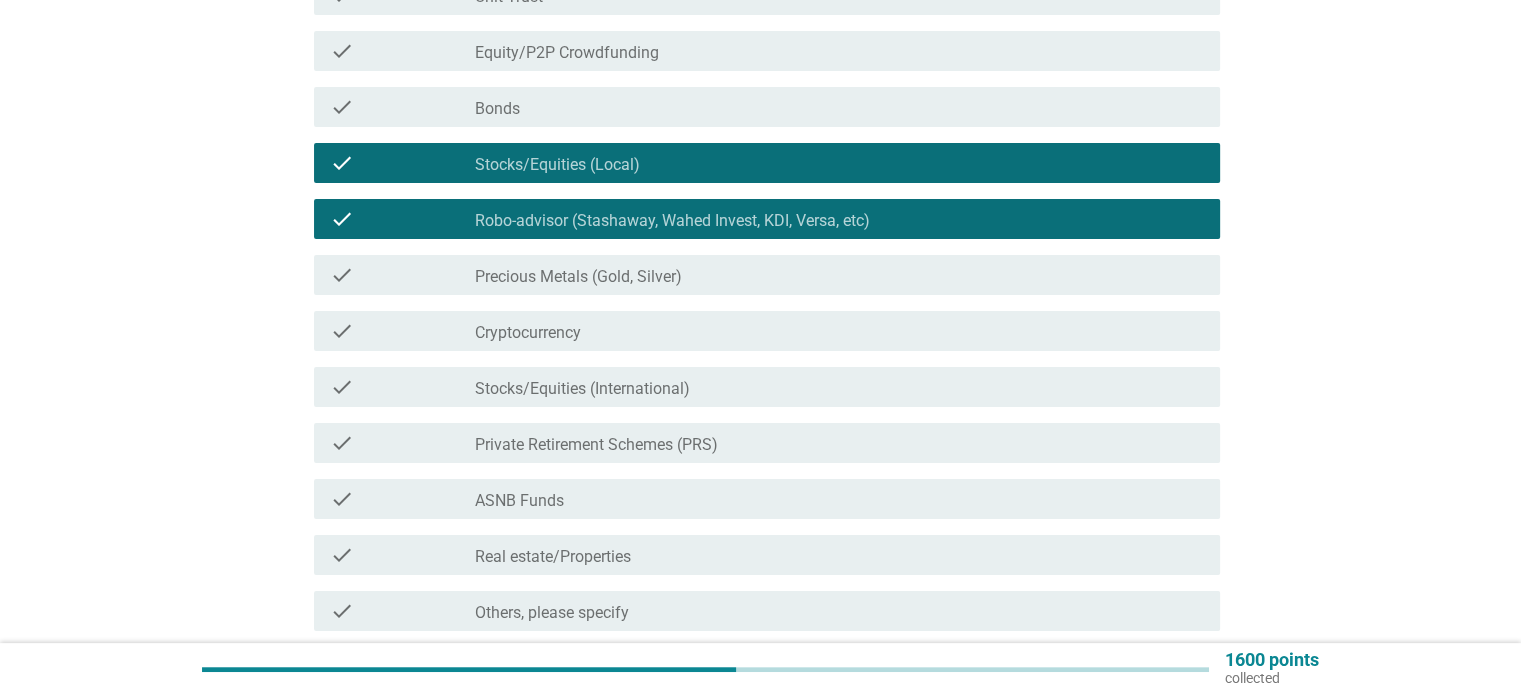 click on "check_box_outline_blank Stocks/Equities (International)" at bounding box center [839, 387] 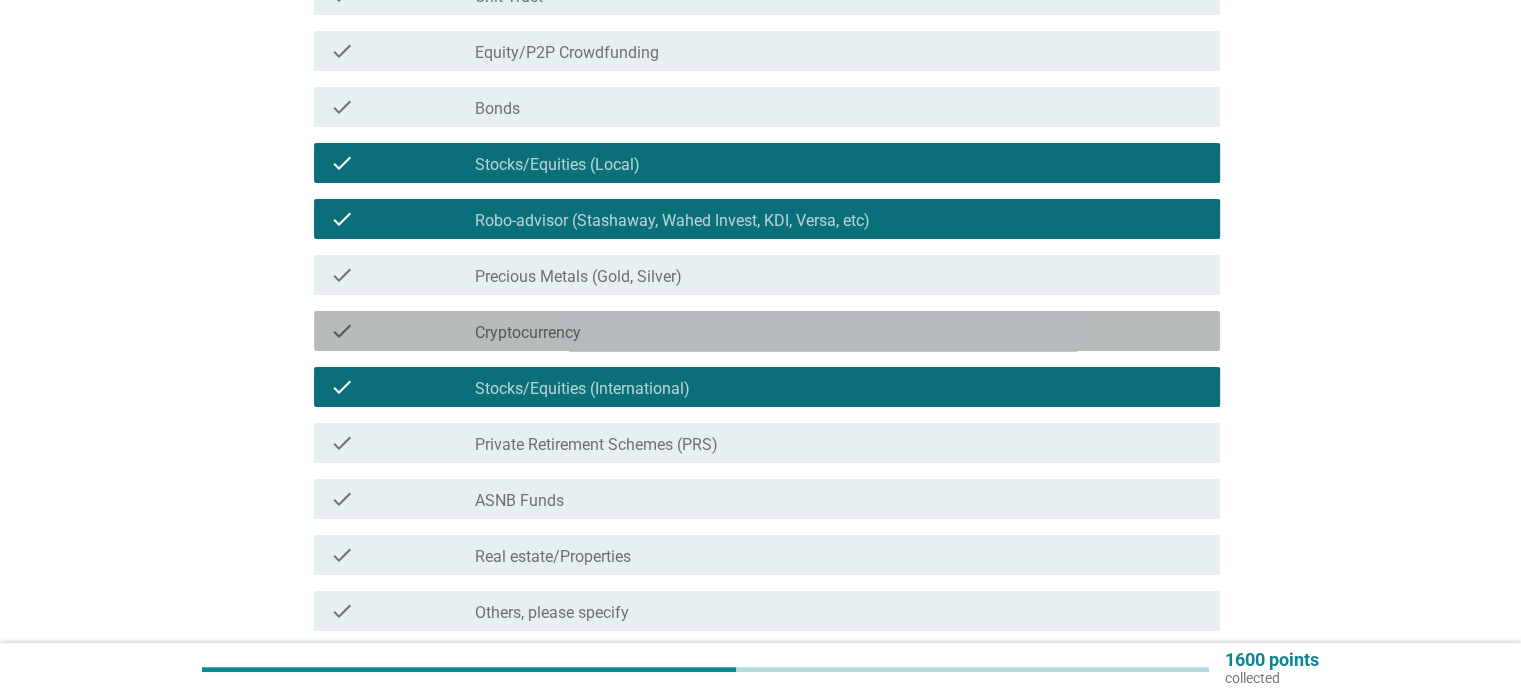 click on "check_box_outline_blank Cryptocurrency" at bounding box center (839, 331) 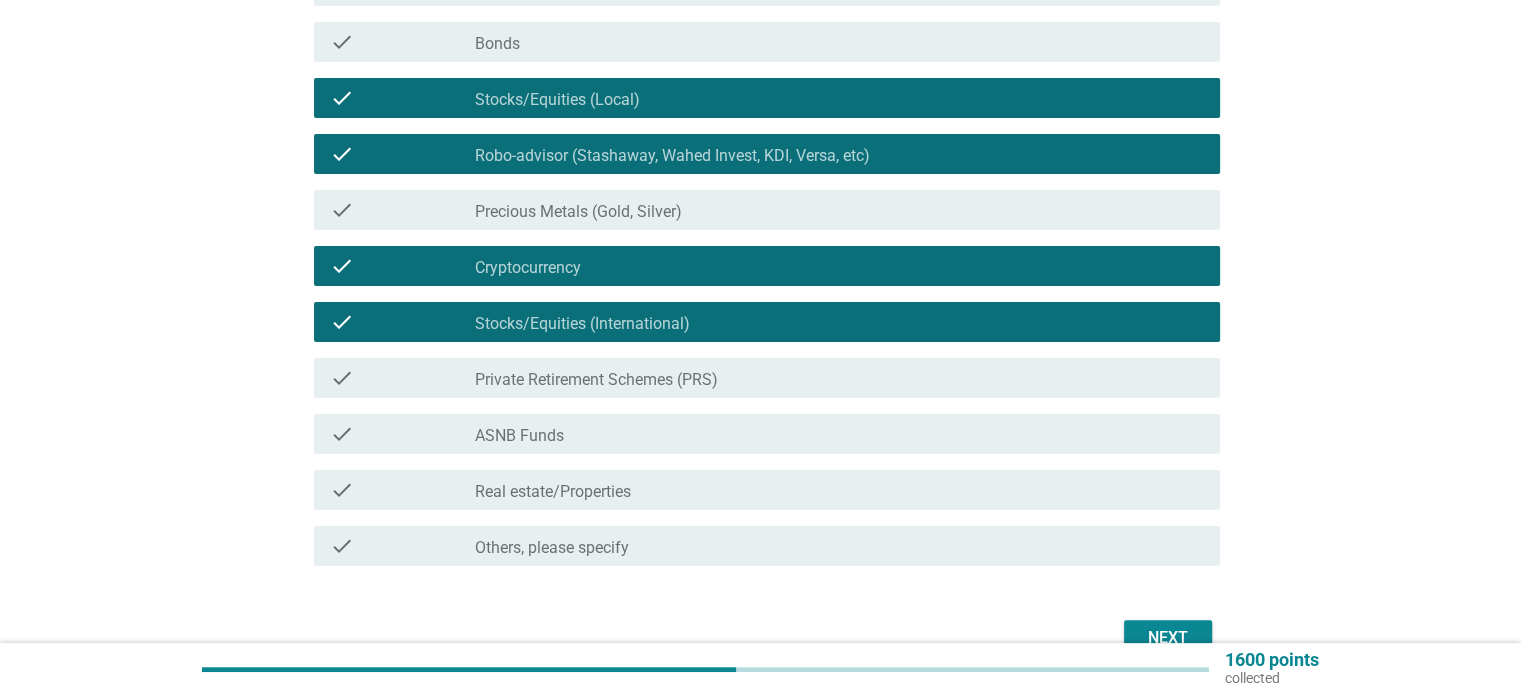 scroll, scrollTop: 400, scrollLeft: 0, axis: vertical 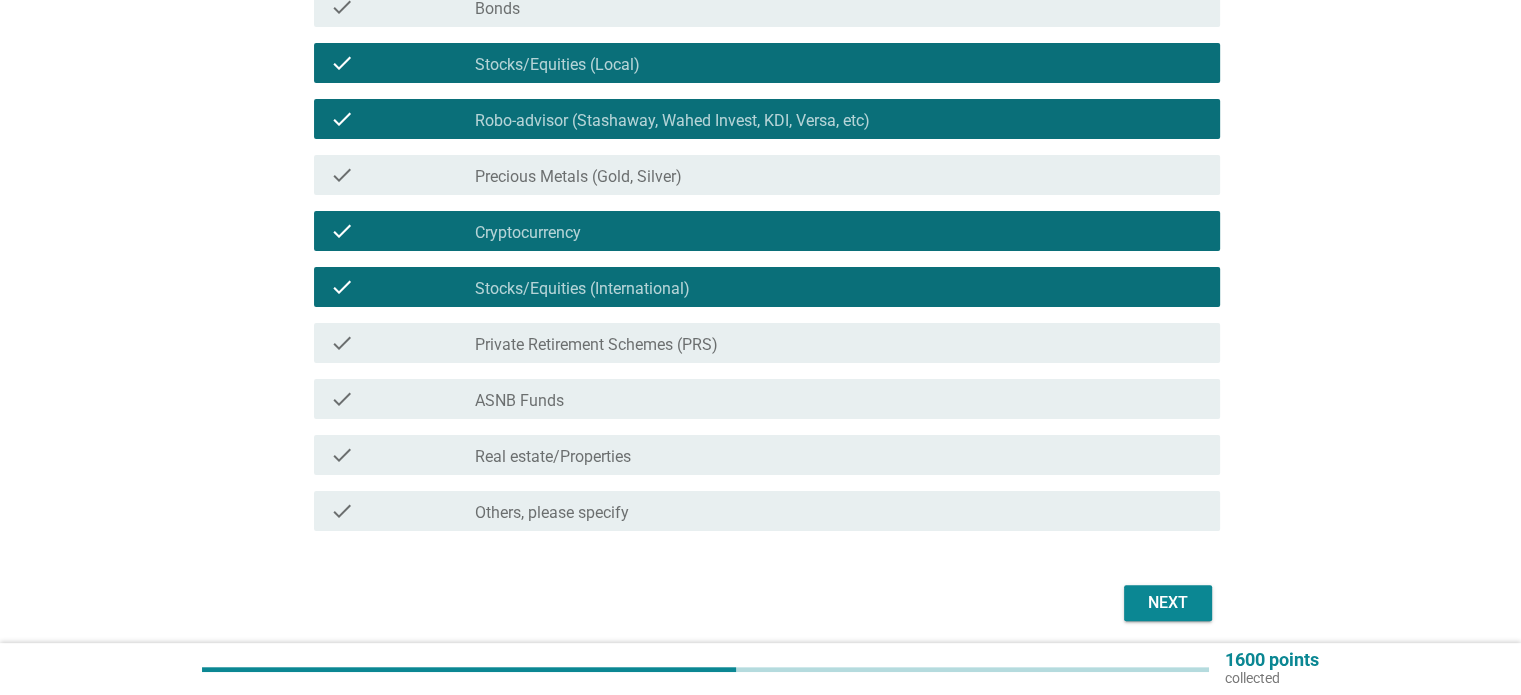 click on "Next" at bounding box center [1168, 603] 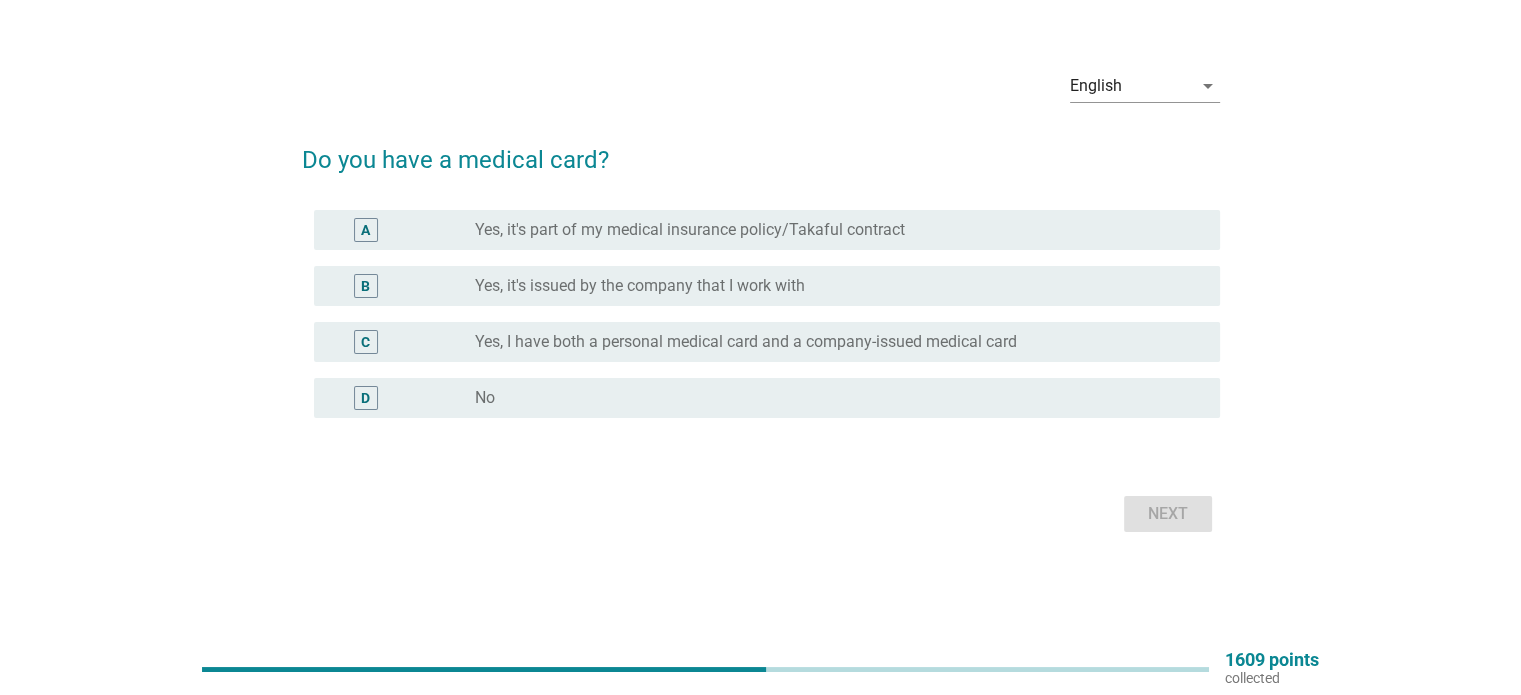 scroll, scrollTop: 0, scrollLeft: 0, axis: both 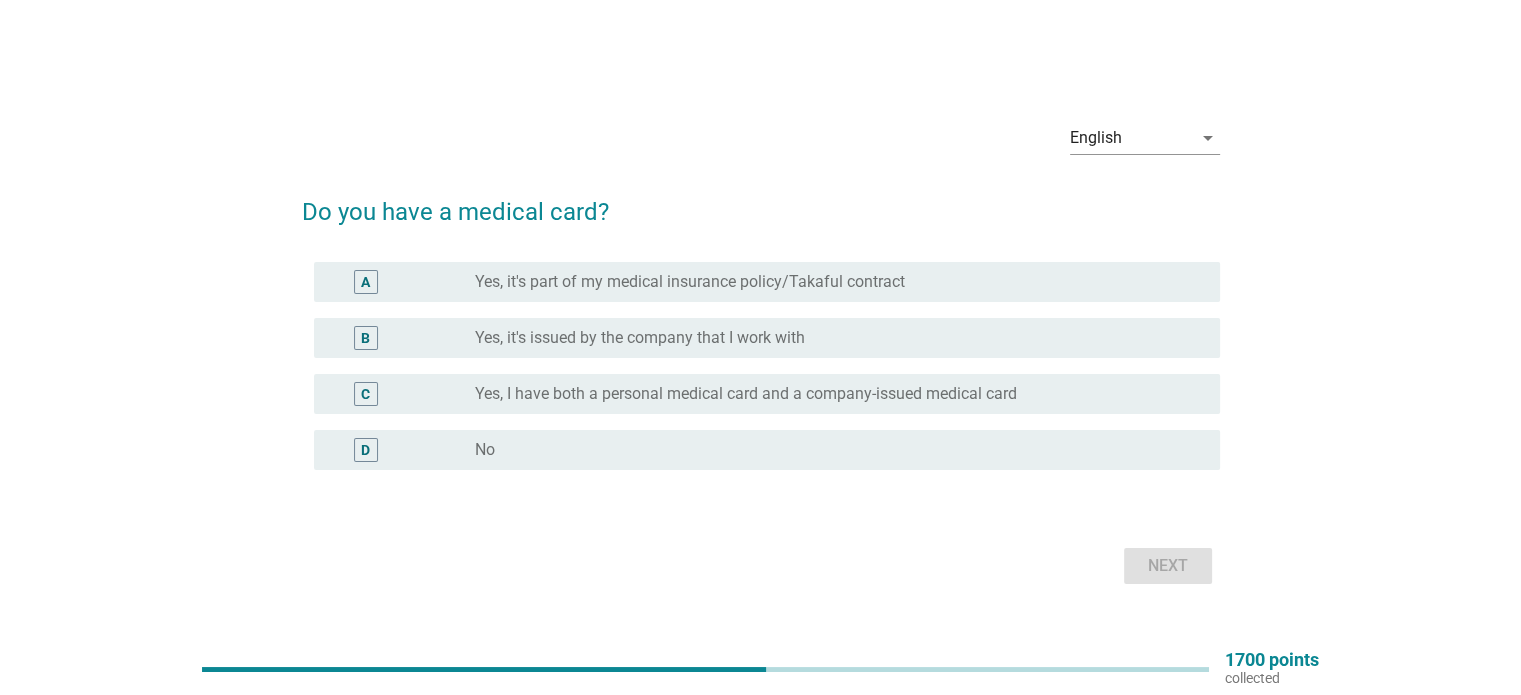 click on "Yes, I have both a personal medical card and a company-issued medical card" at bounding box center (746, 394) 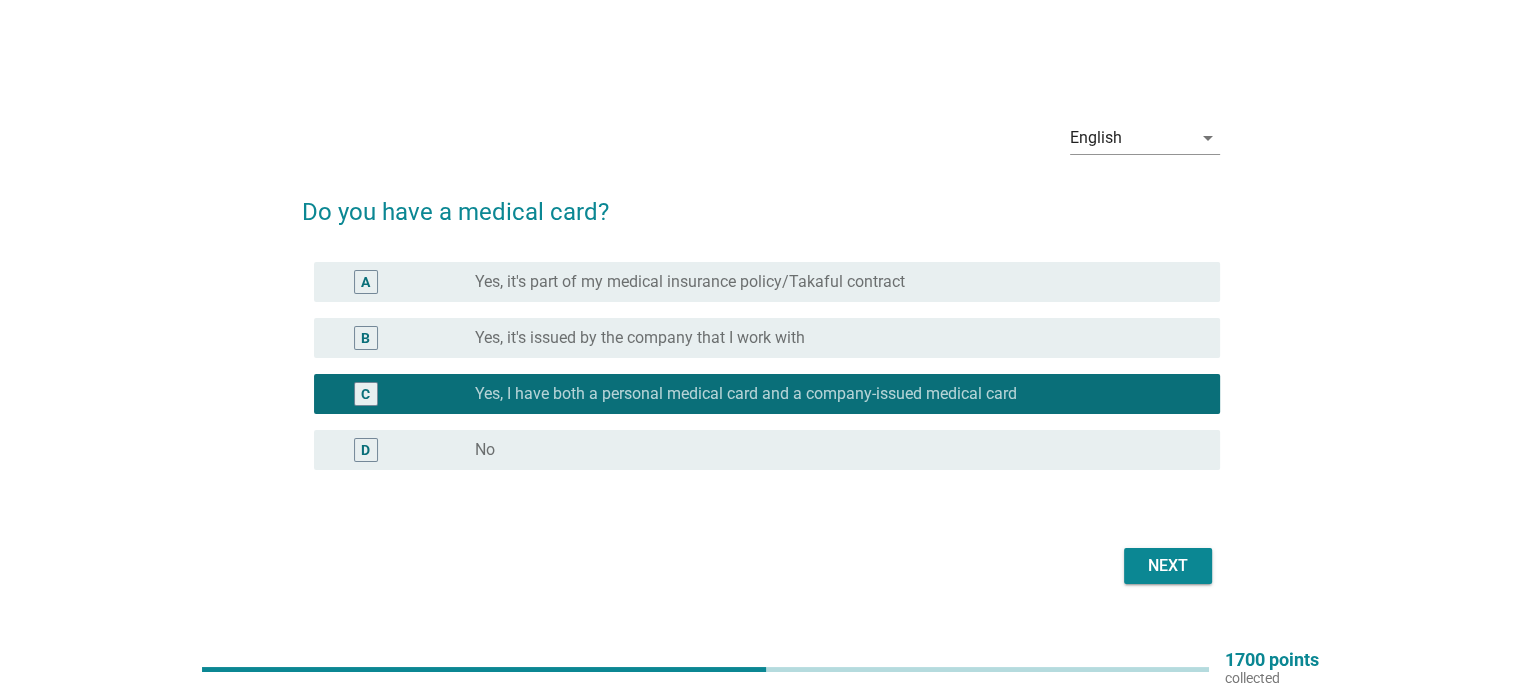 click on "Next" at bounding box center [1168, 566] 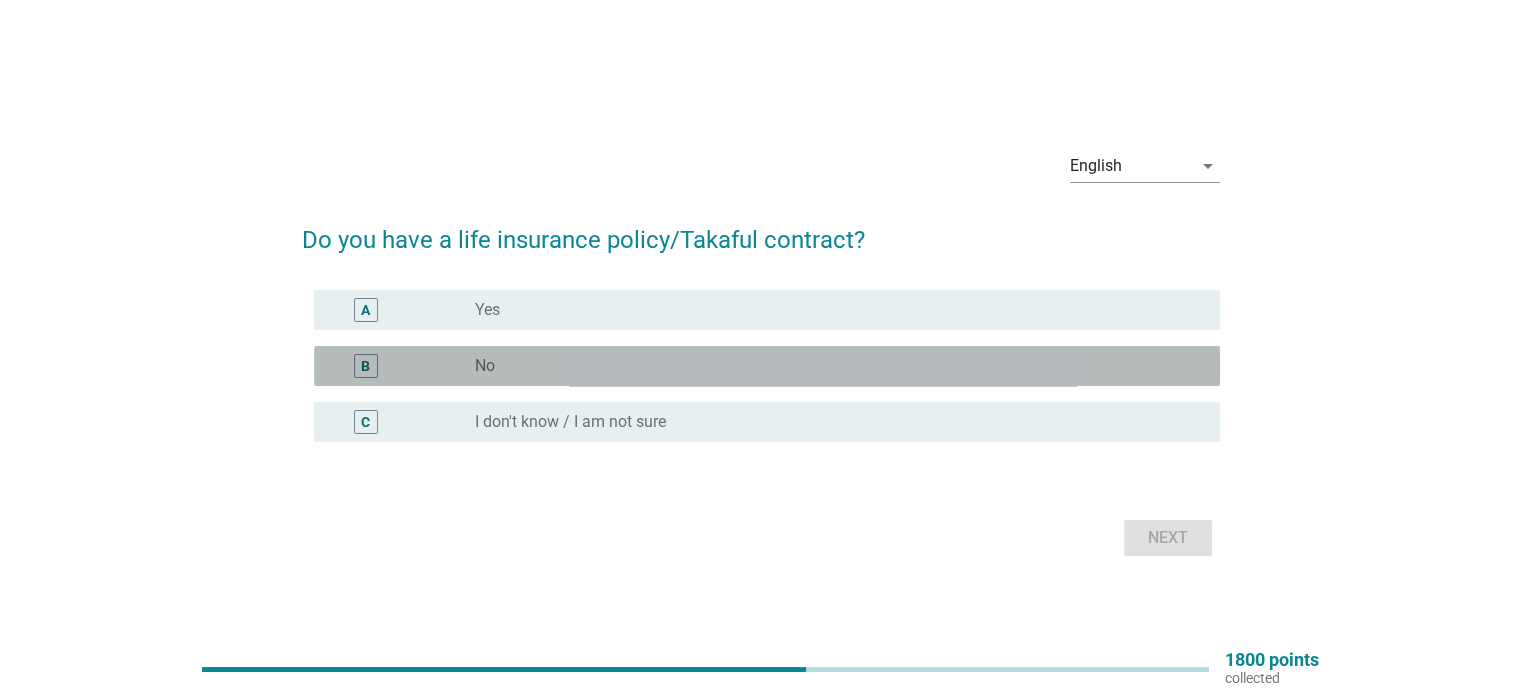 click on "radio_button_unchecked No" at bounding box center (831, 366) 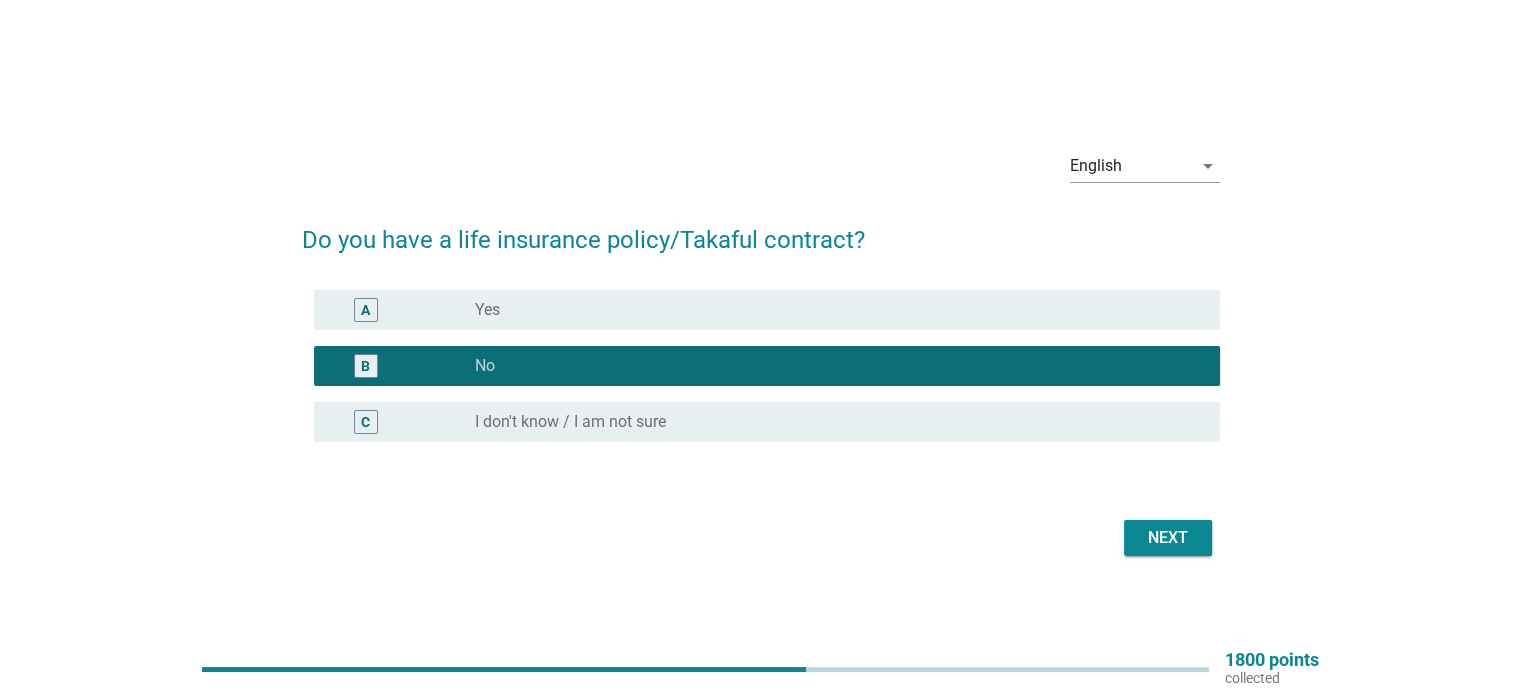 click on "Next" at bounding box center (1168, 538) 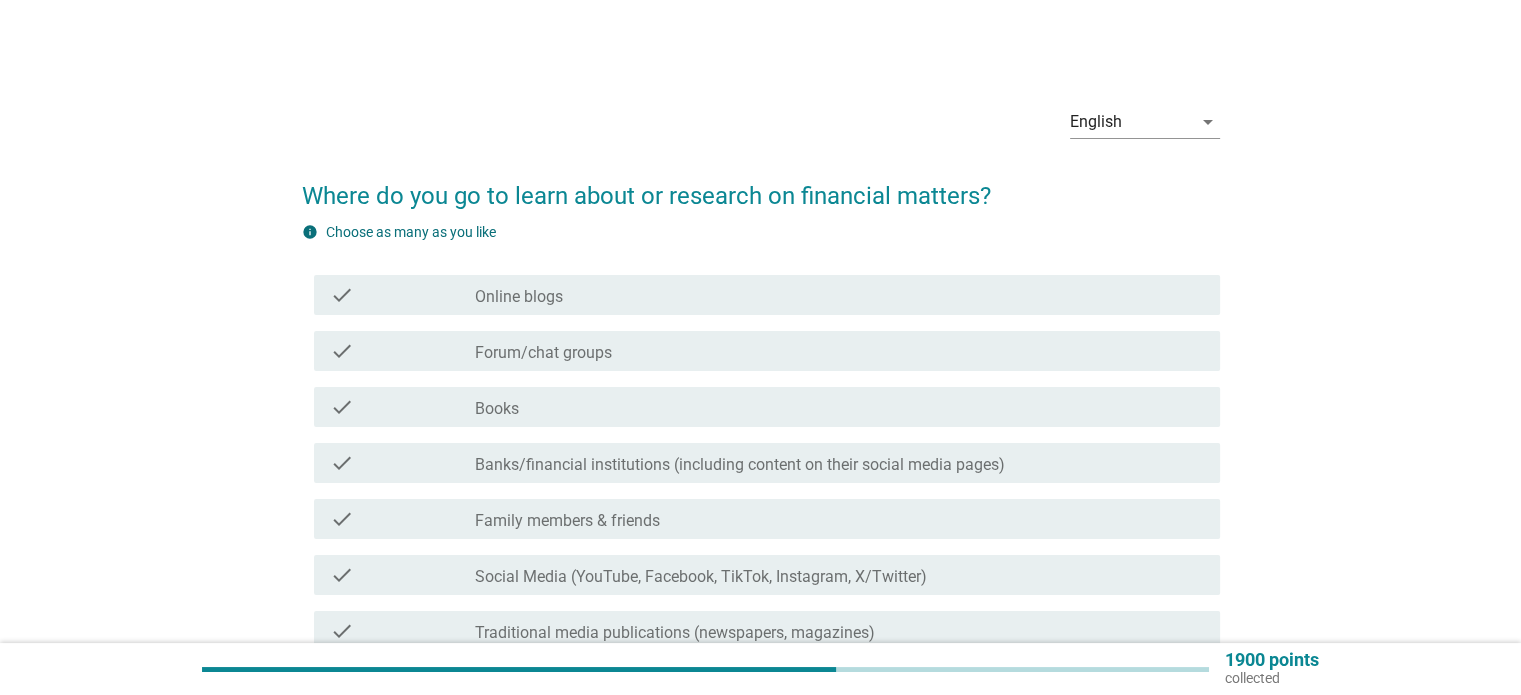 click on "check     check_box_outline_blank Forum/chat groups" at bounding box center (767, 351) 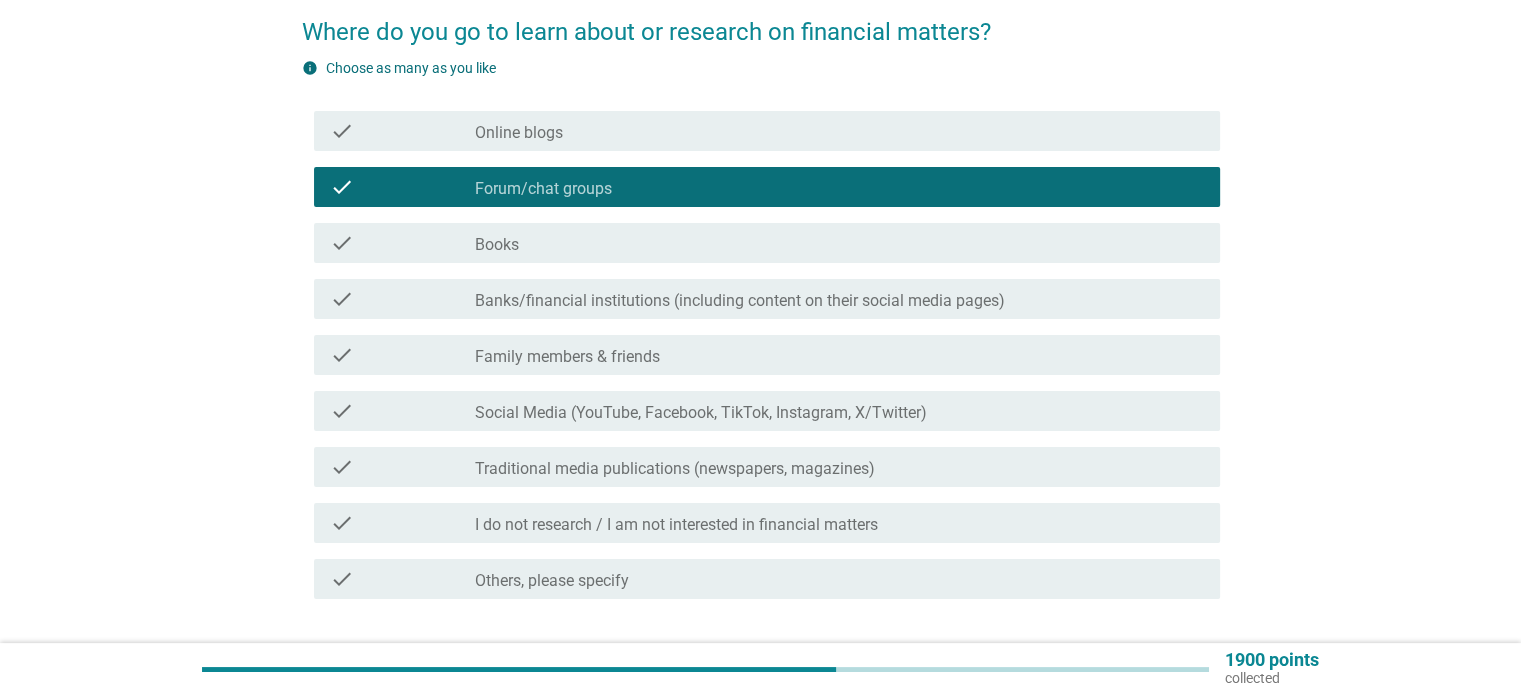 scroll, scrollTop: 200, scrollLeft: 0, axis: vertical 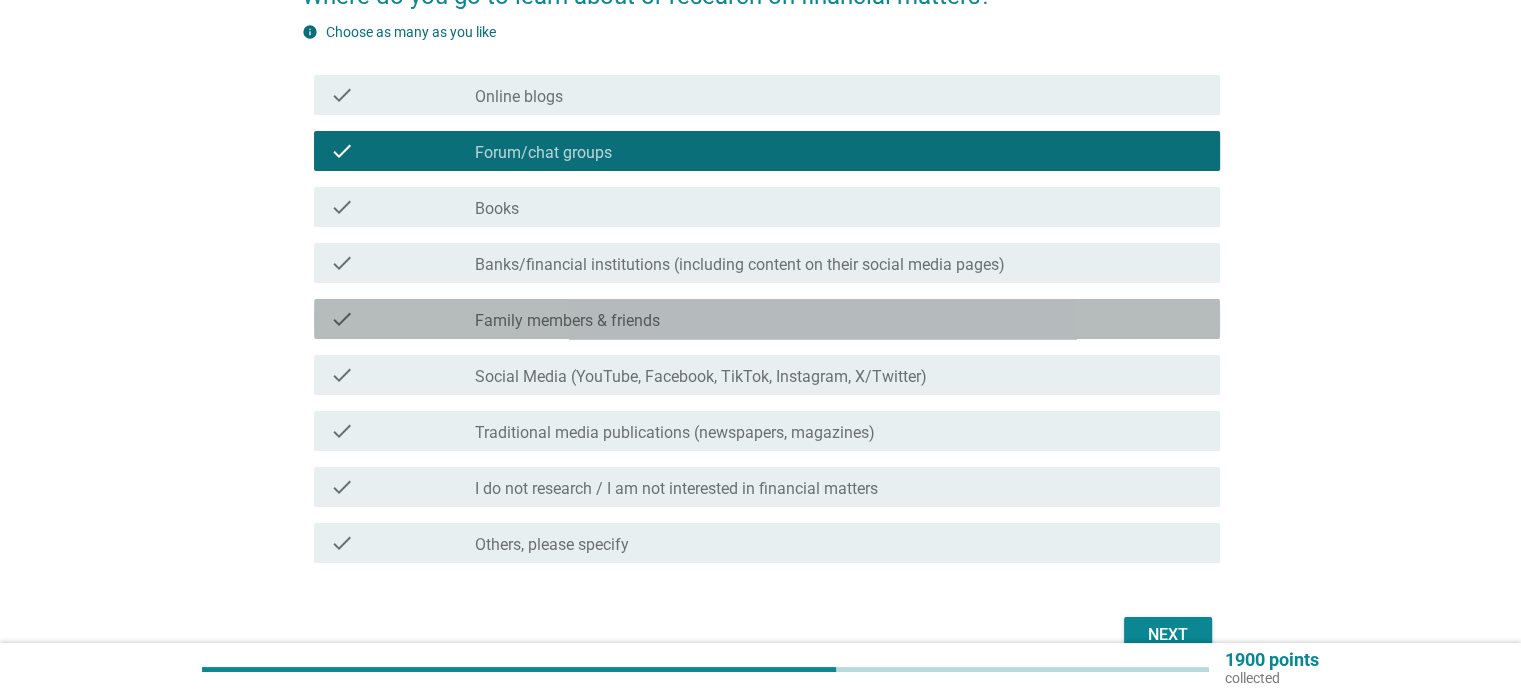 click on "check_box_outline_blank Family members & friends" at bounding box center (839, 319) 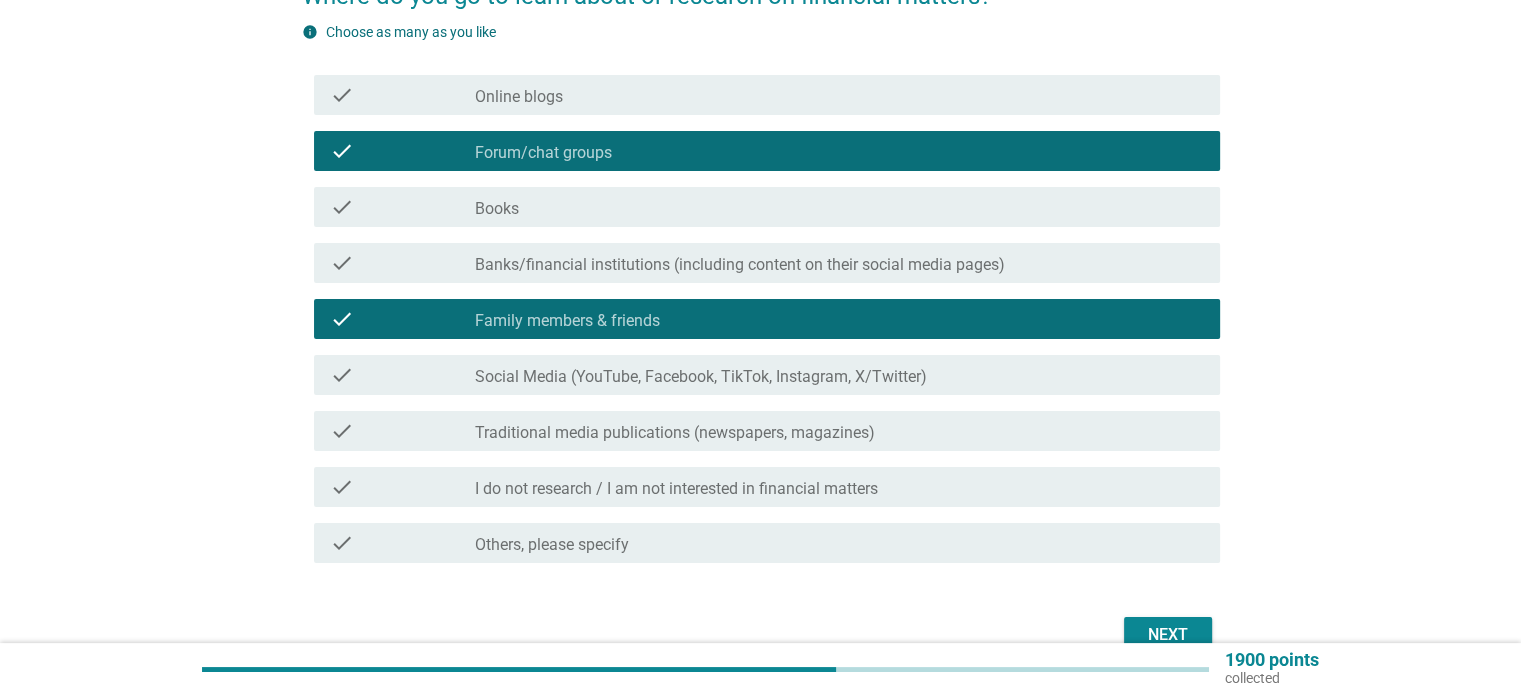 click on "check_box_outline_blank Social Media (YouTube, Facebook, TikTok, Instagram, X/Twitter)" at bounding box center [839, 375] 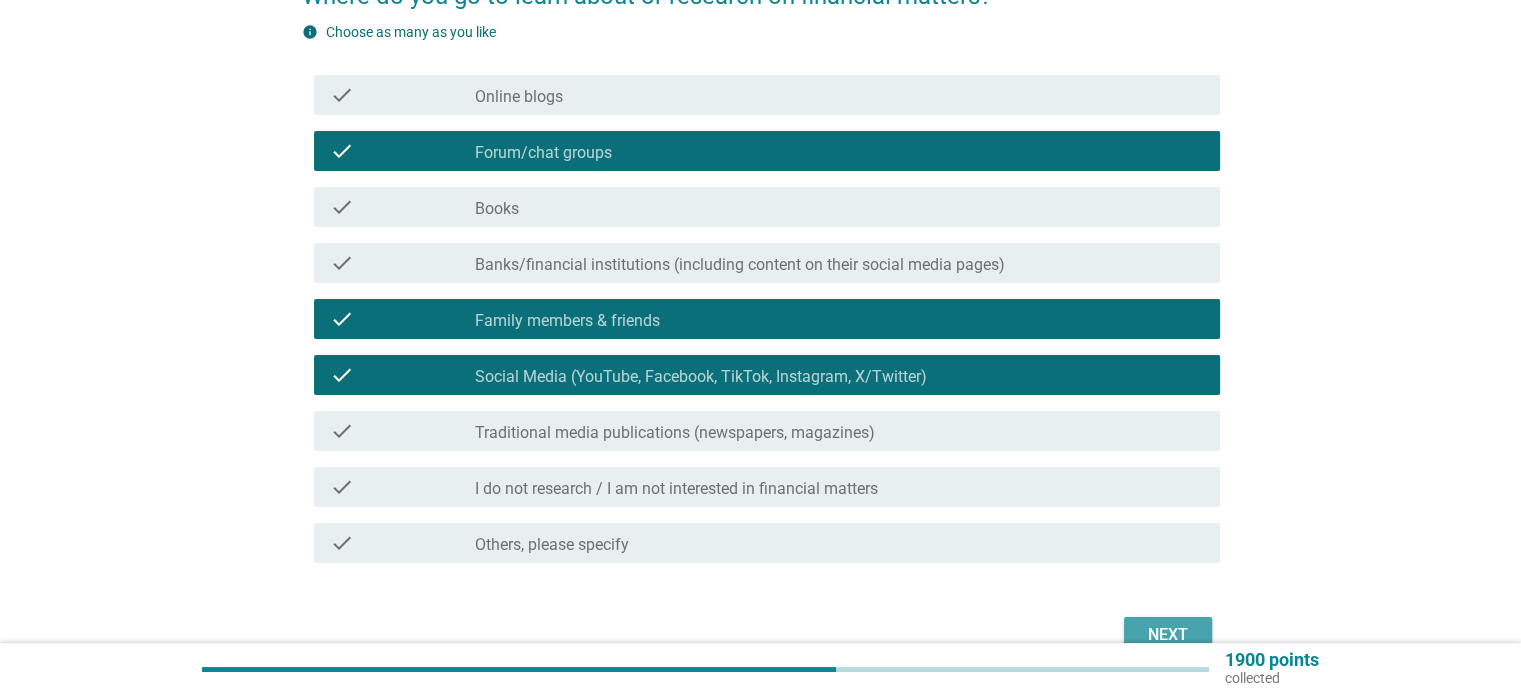 click on "Next" at bounding box center (1168, 635) 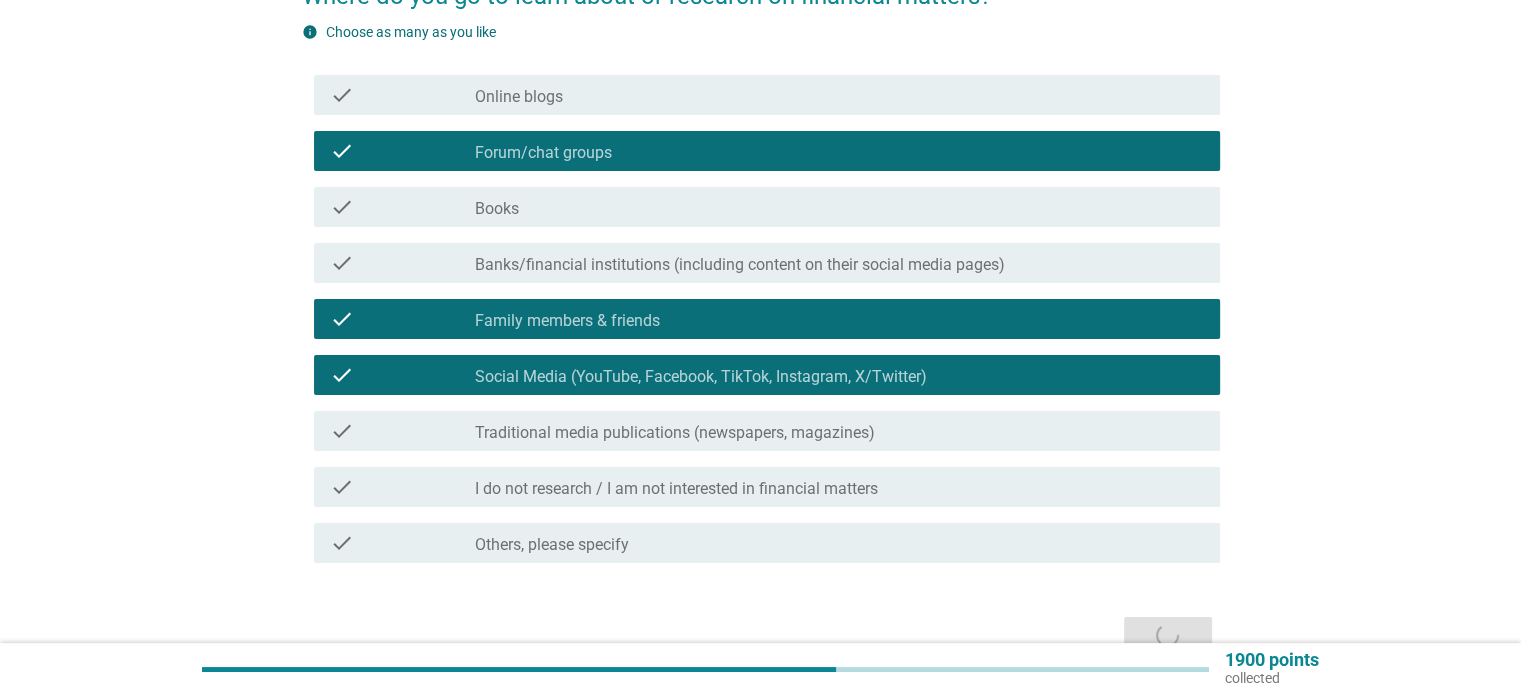 scroll, scrollTop: 0, scrollLeft: 0, axis: both 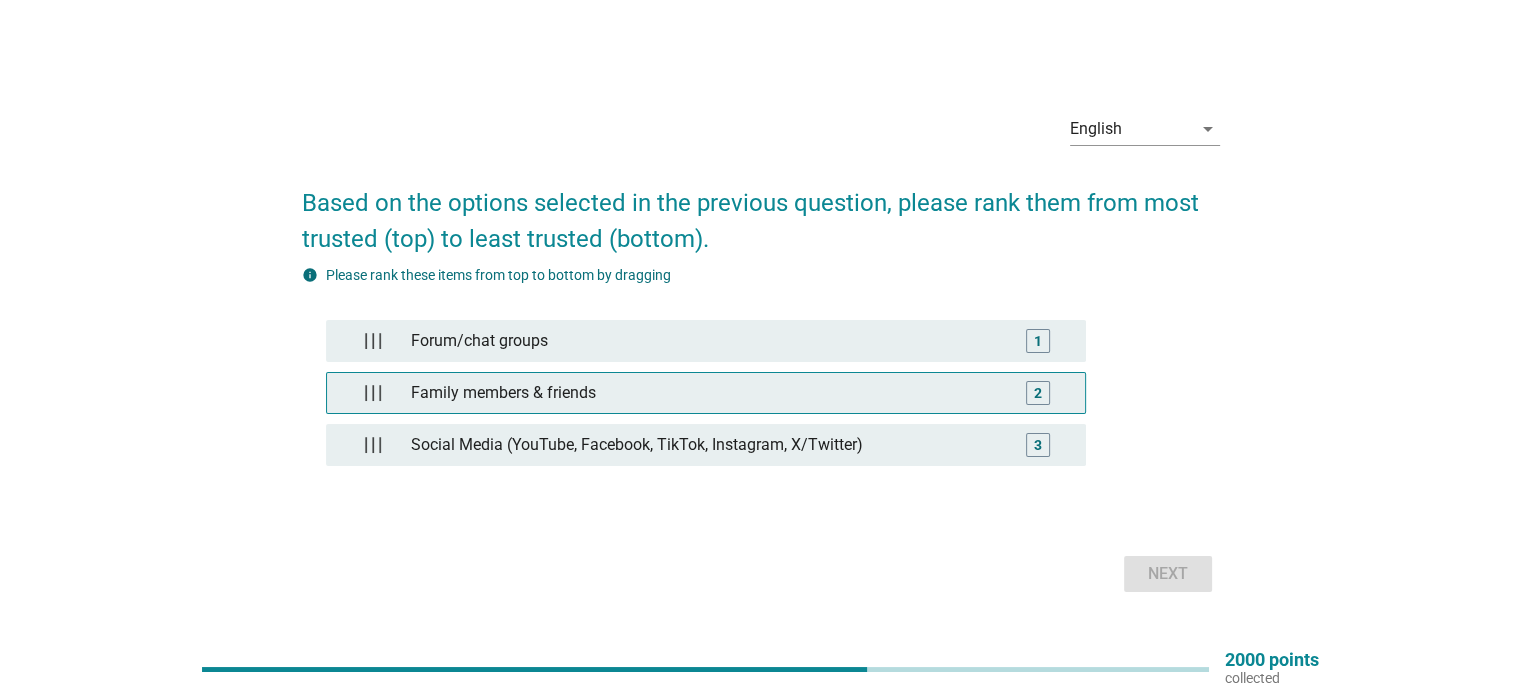 click on "Family members & friends" at bounding box center (705, 393) 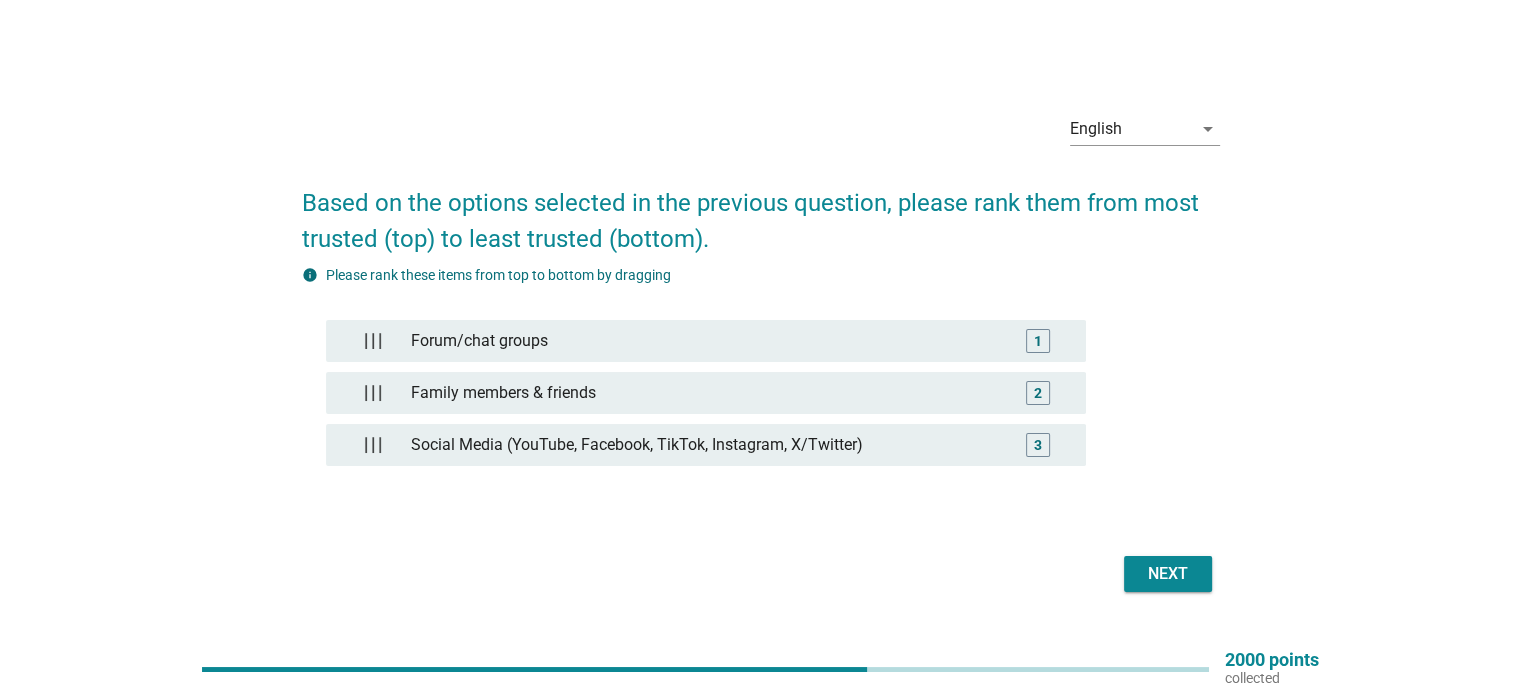 click on "Next" at bounding box center [1168, 574] 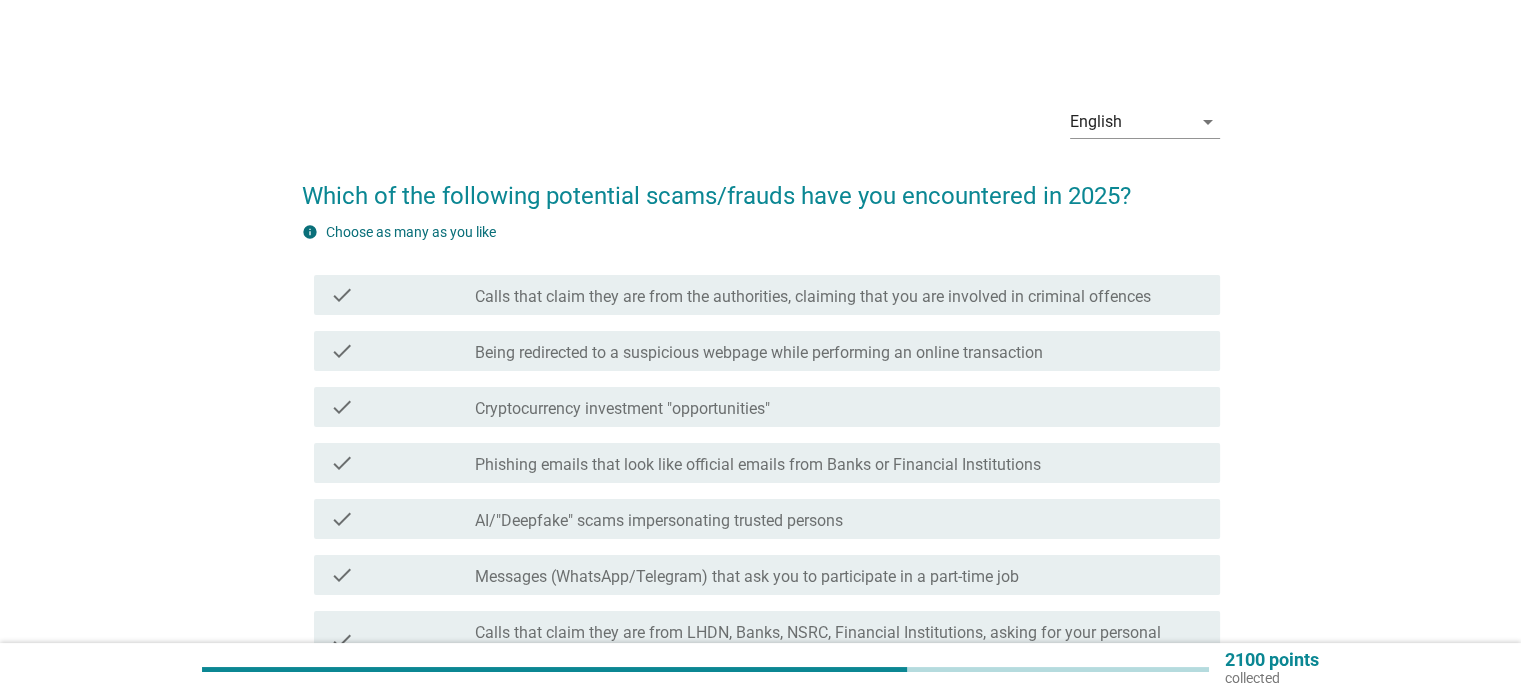 scroll, scrollTop: 100, scrollLeft: 0, axis: vertical 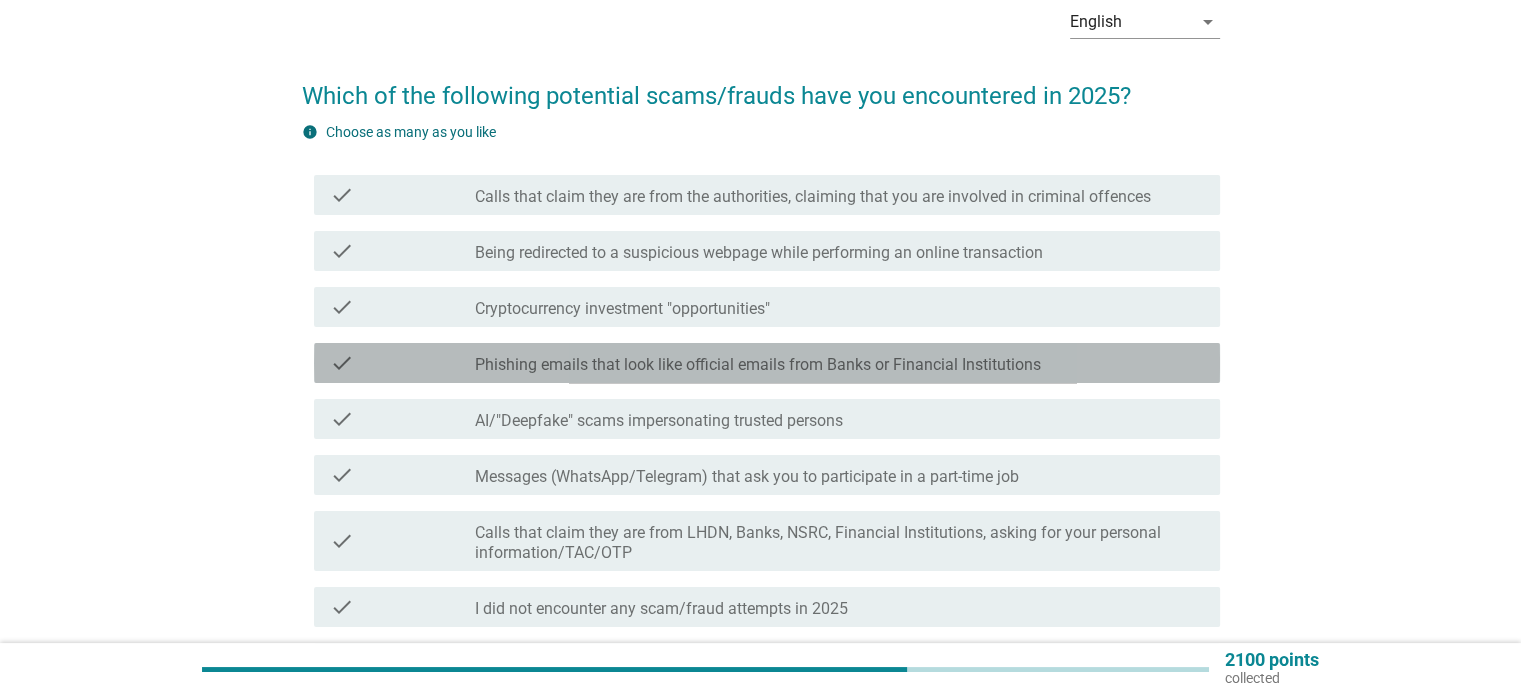 click on "Phishing emails that look like official emails from Banks or Financial Institutions" at bounding box center (758, 365) 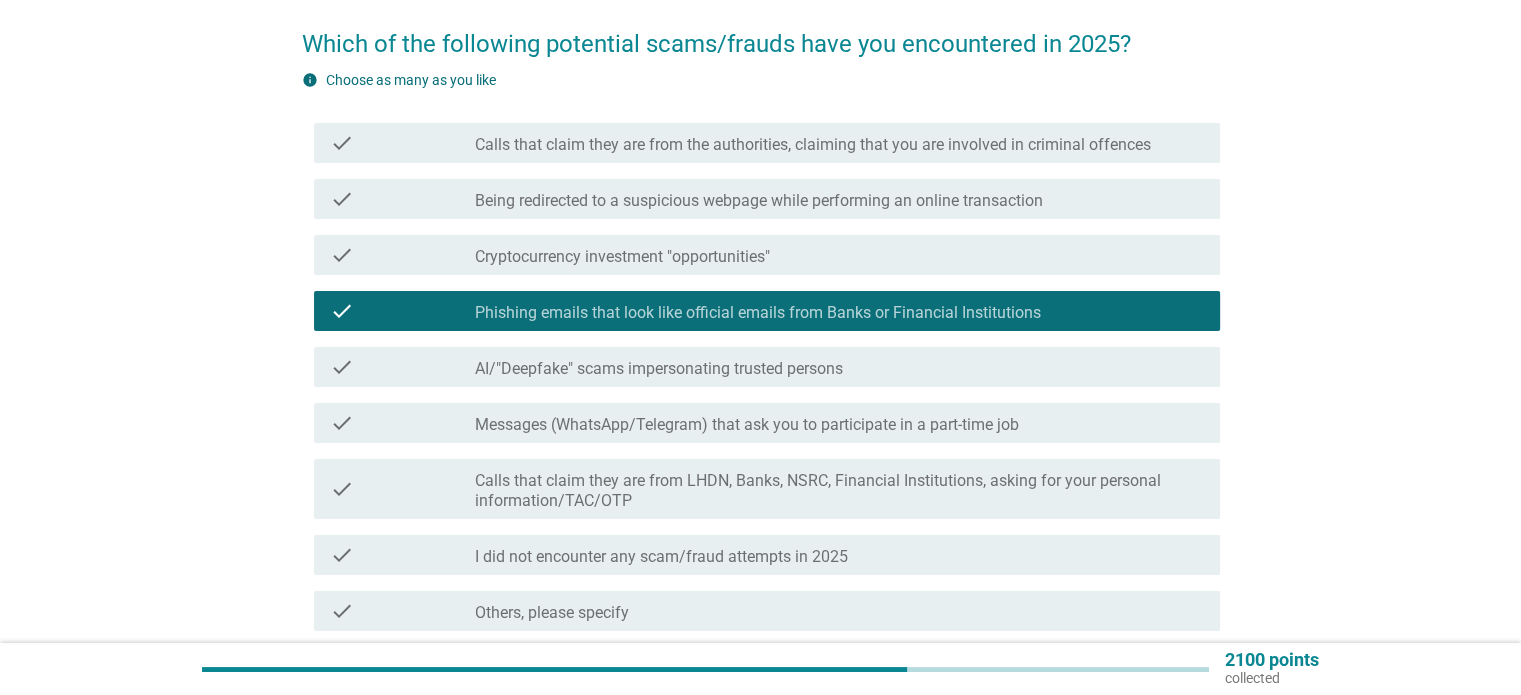 scroll, scrollTop: 200, scrollLeft: 0, axis: vertical 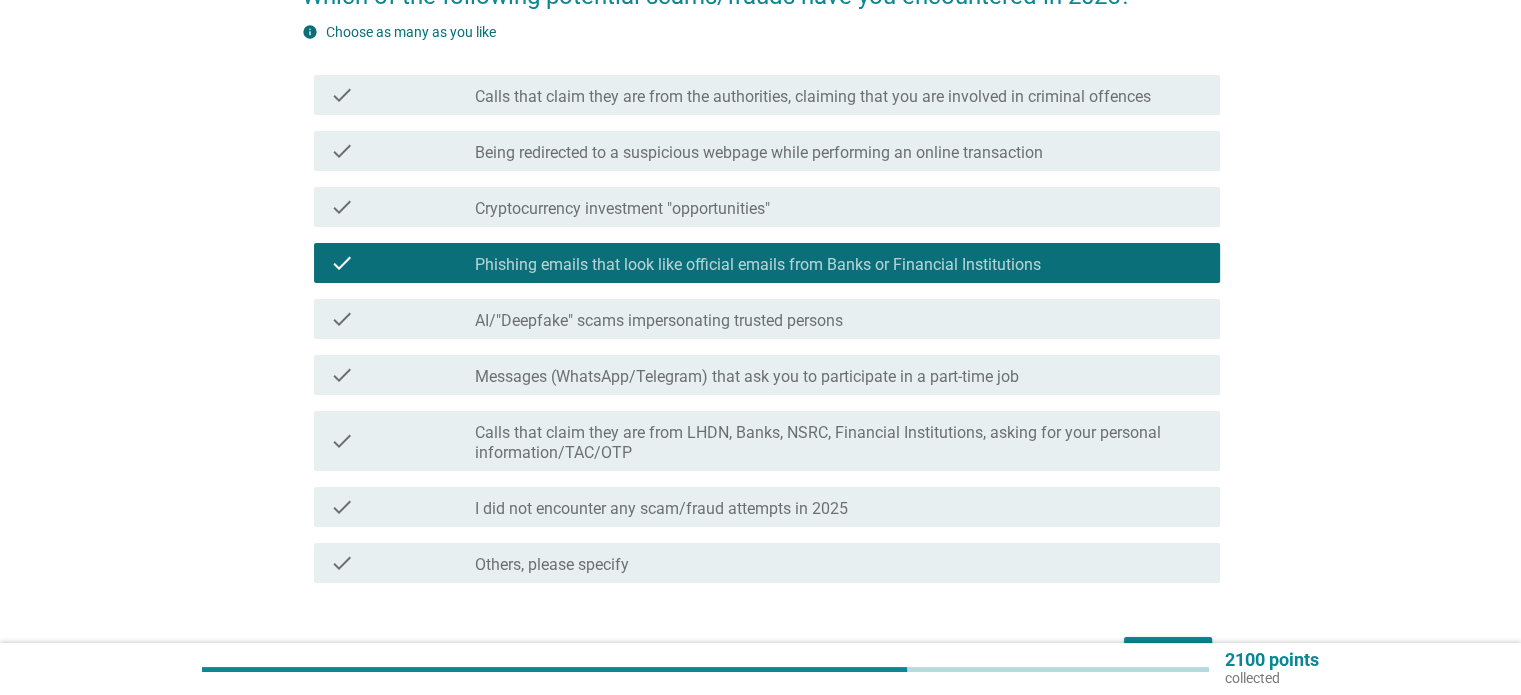click on "check     check_box_outline_blank Messages (WhatsApp/Telegram) that ask you to participate in a part-time job" at bounding box center (767, 375) 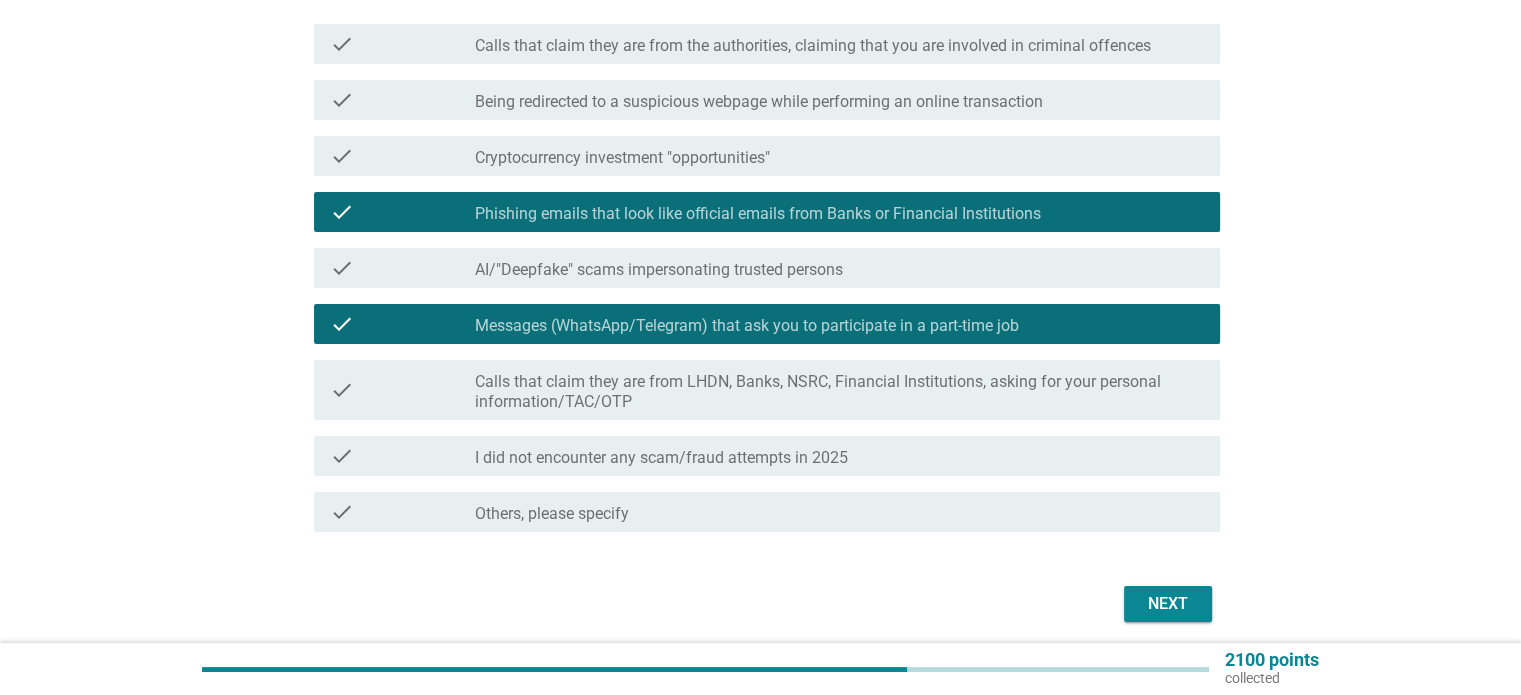 scroll, scrollTop: 300, scrollLeft: 0, axis: vertical 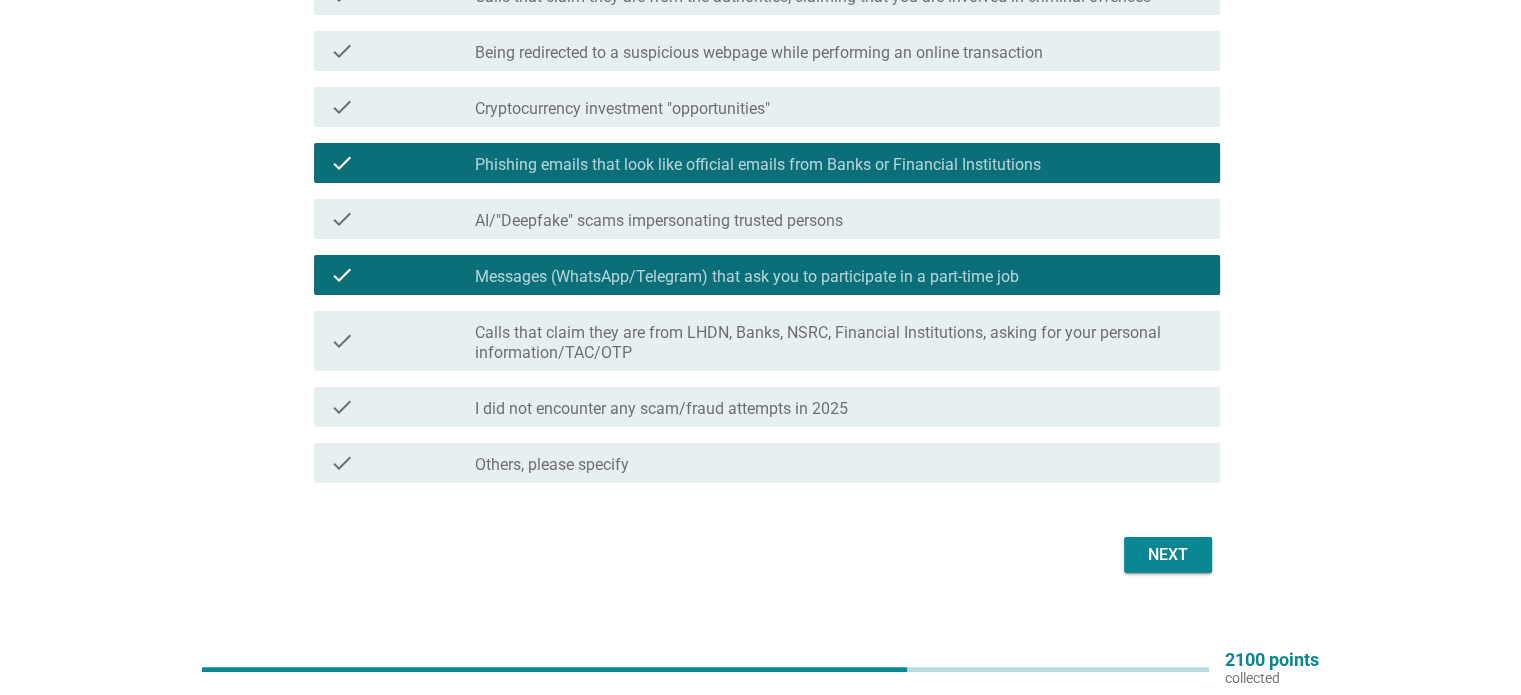 click on "Calls that claim they are from LHDN, Banks, NSRC, Financial Institutions, asking for your personal information/TAC/OTP" at bounding box center [839, 343] 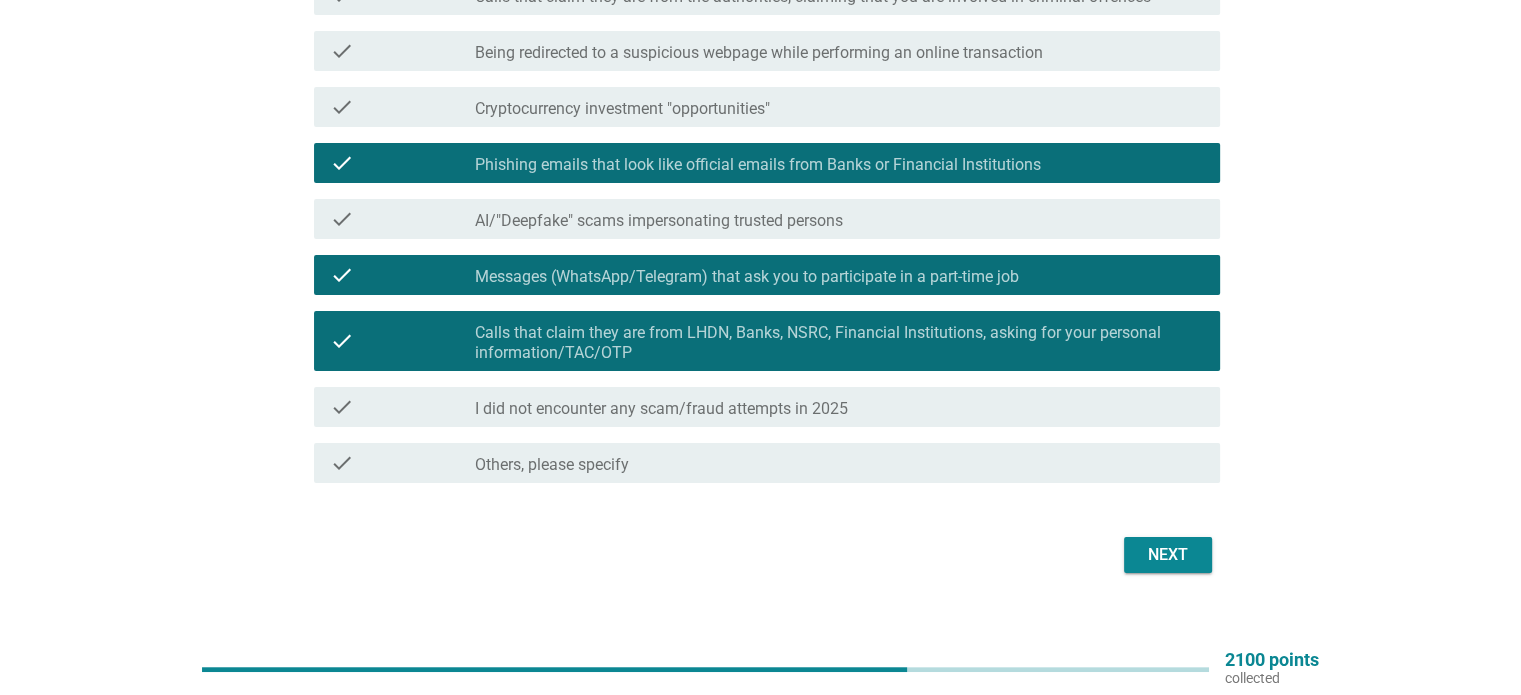 click on "Next" at bounding box center (1168, 555) 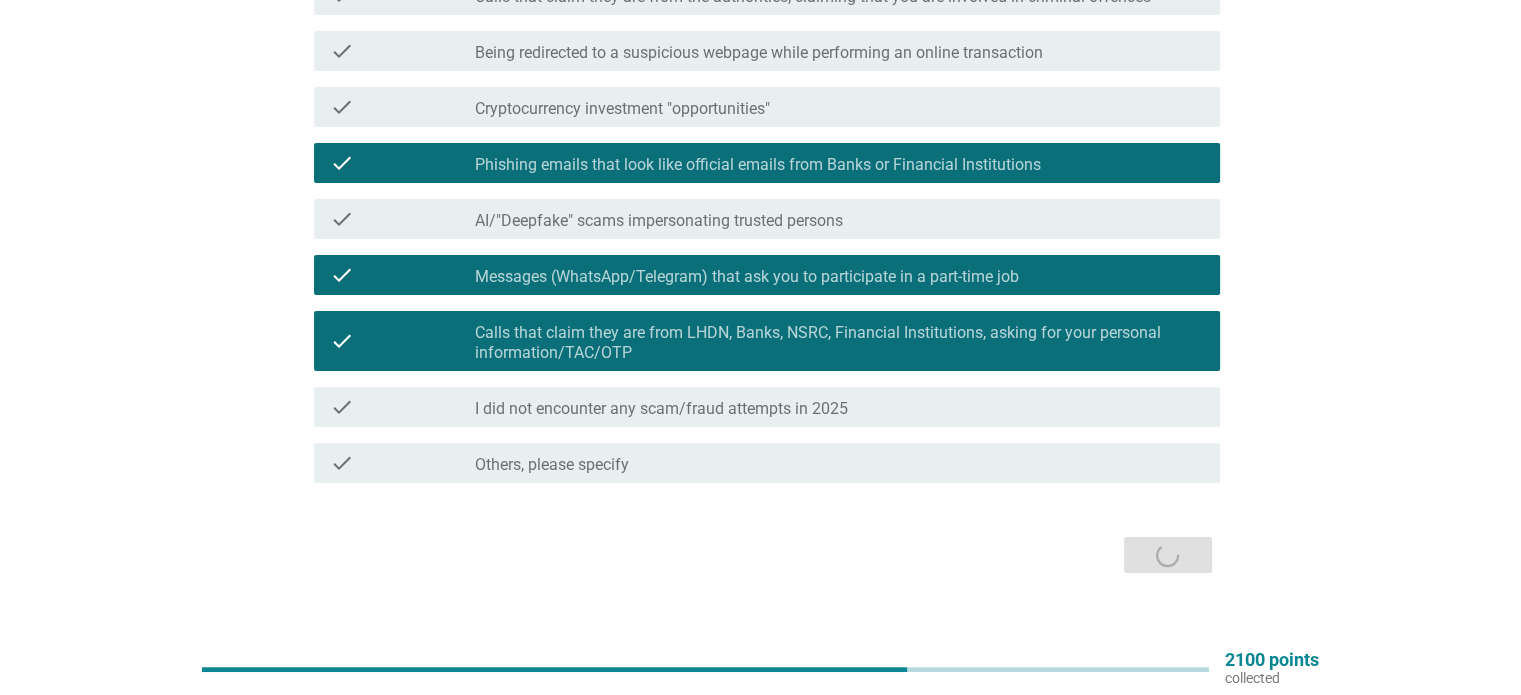 scroll, scrollTop: 0, scrollLeft: 0, axis: both 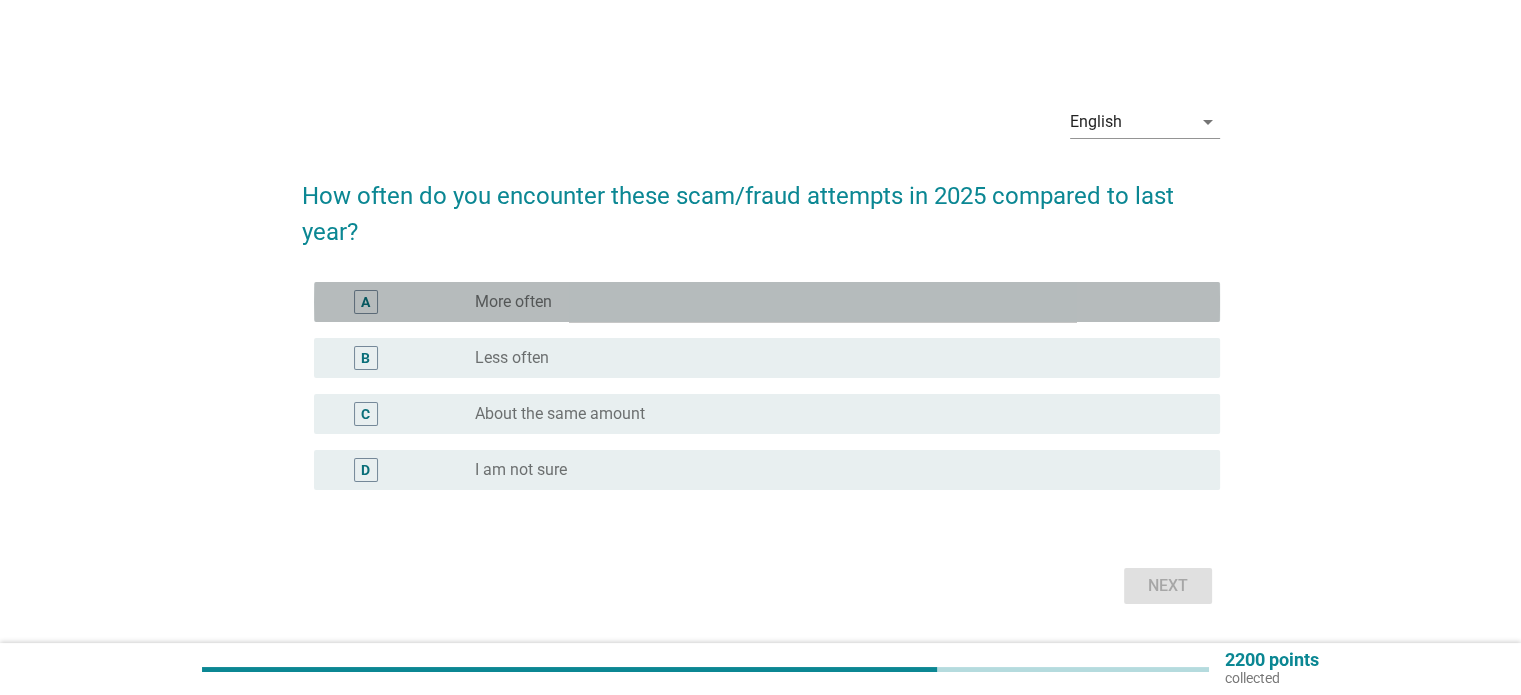 click on "radio_button_unchecked More often" at bounding box center [831, 302] 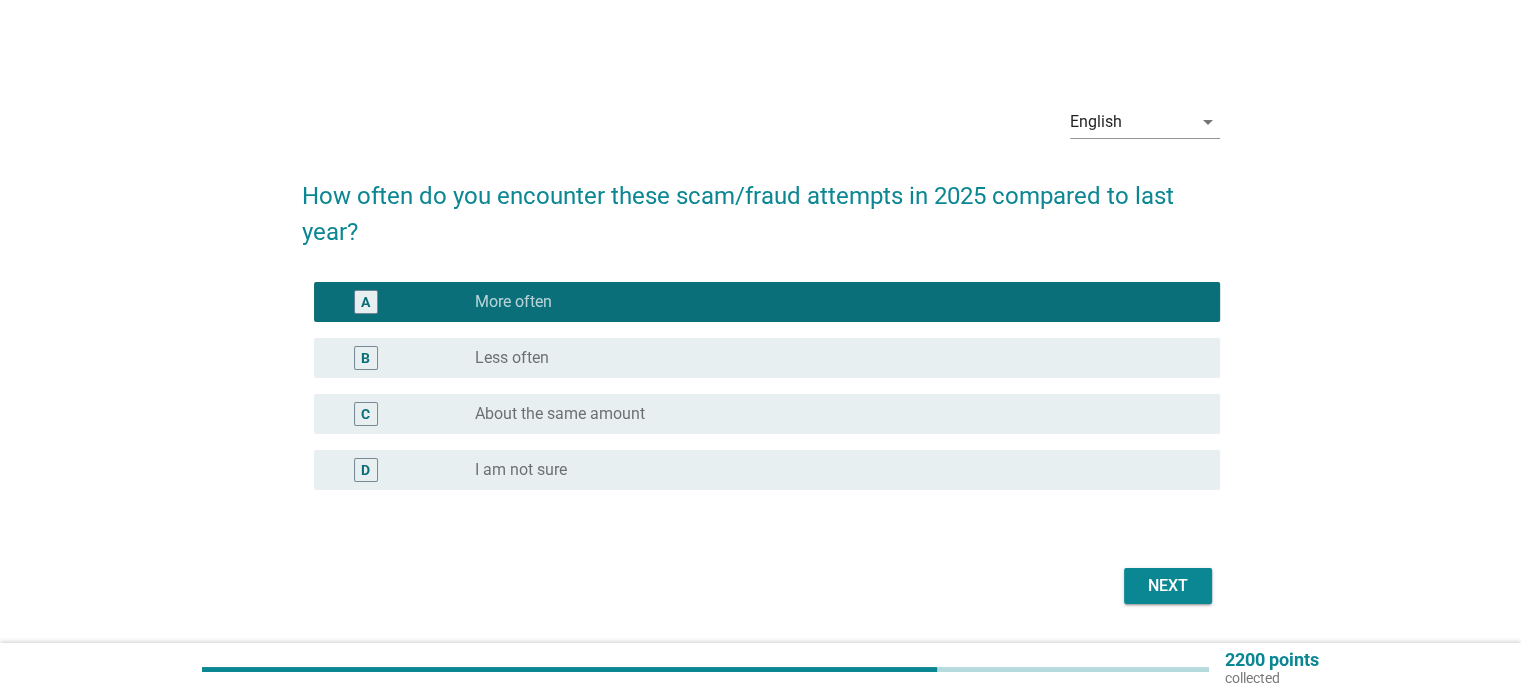 click on "Next" at bounding box center (1168, 586) 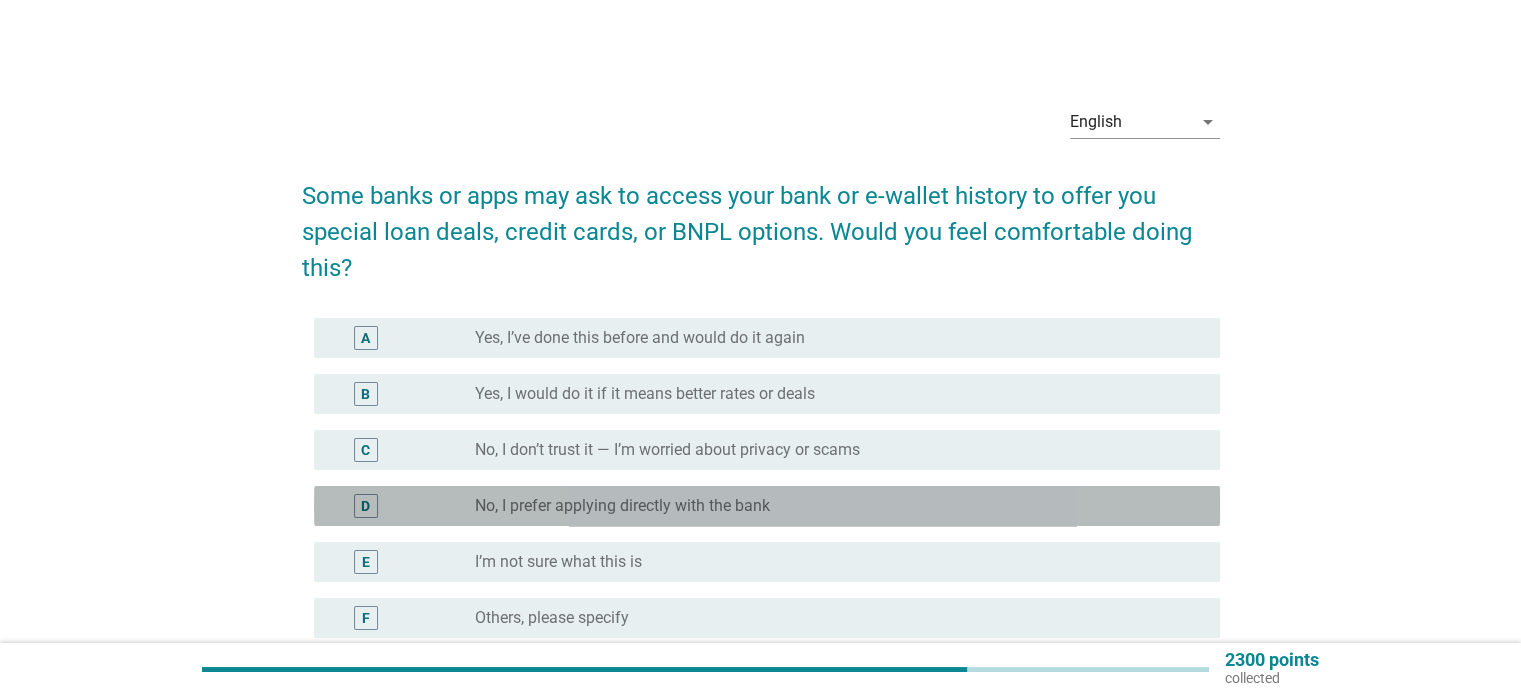 click on "radio_button_unchecked No, I prefer applying directly with the bank" at bounding box center [831, 506] 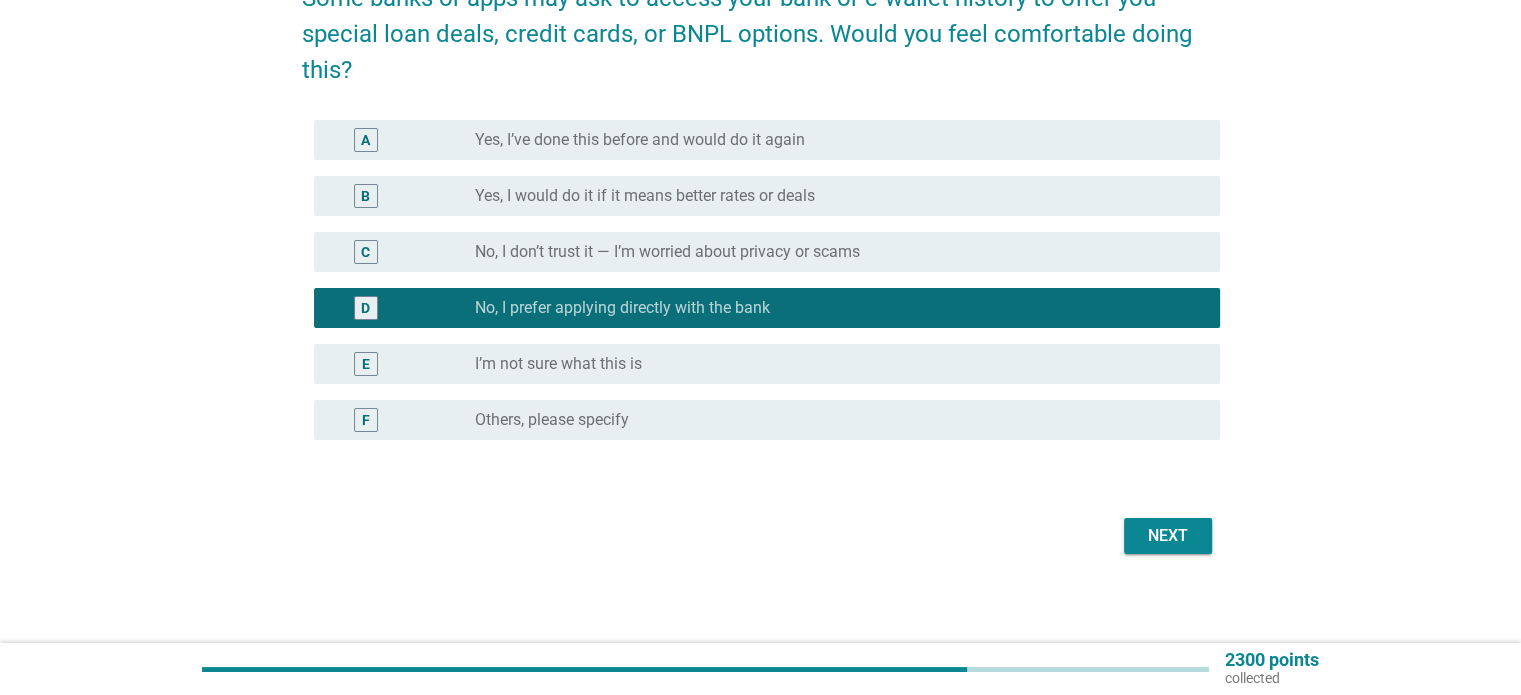 scroll, scrollTop: 200, scrollLeft: 0, axis: vertical 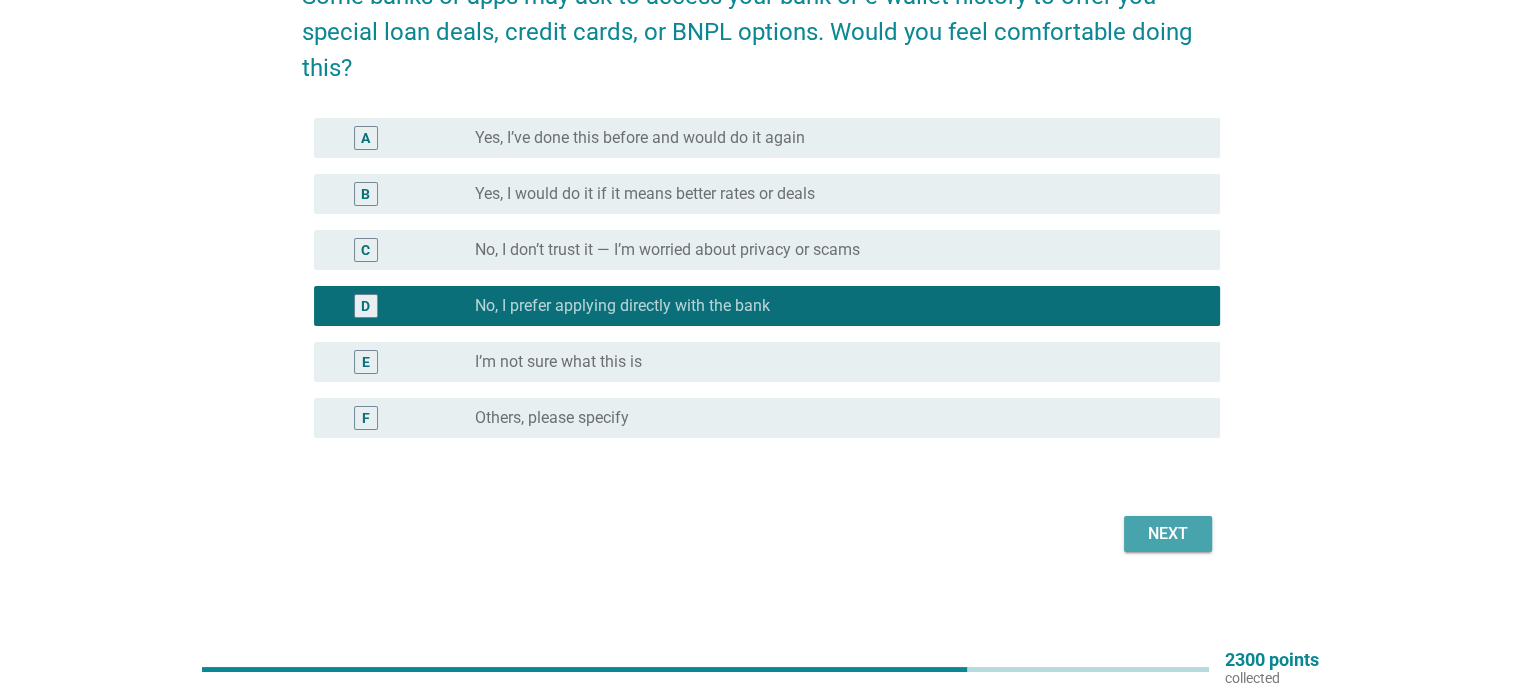 click on "Next" at bounding box center [1168, 534] 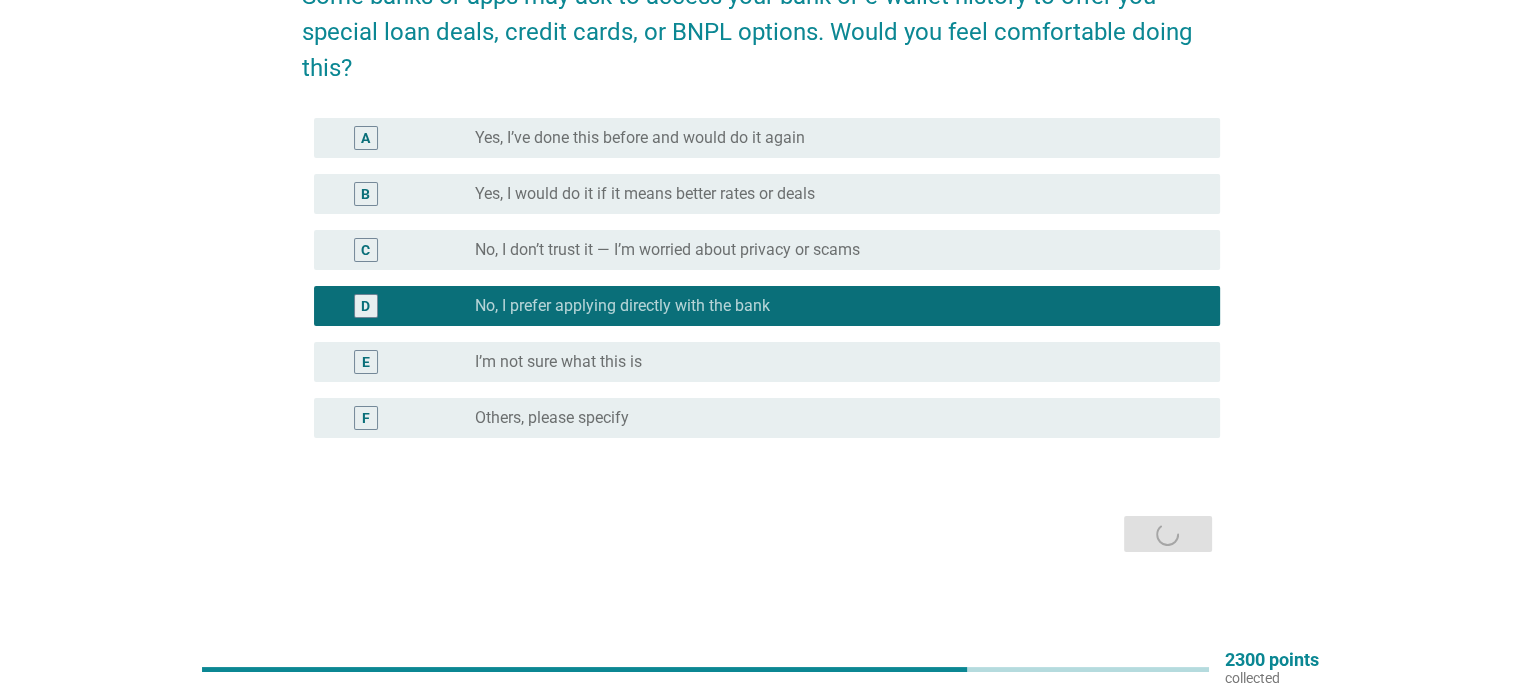 scroll, scrollTop: 0, scrollLeft: 0, axis: both 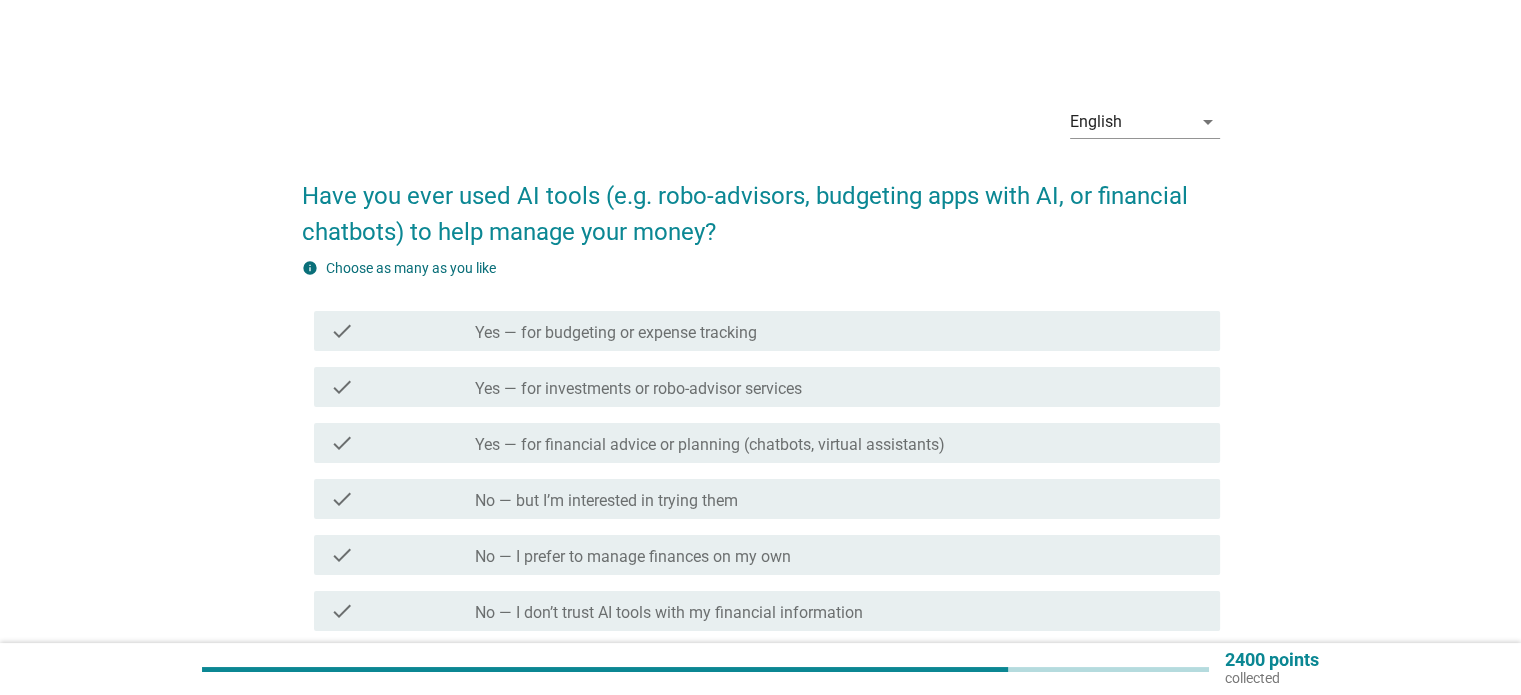 click on "check_box_outline_blank No — but I’m interested in trying them" at bounding box center (839, 499) 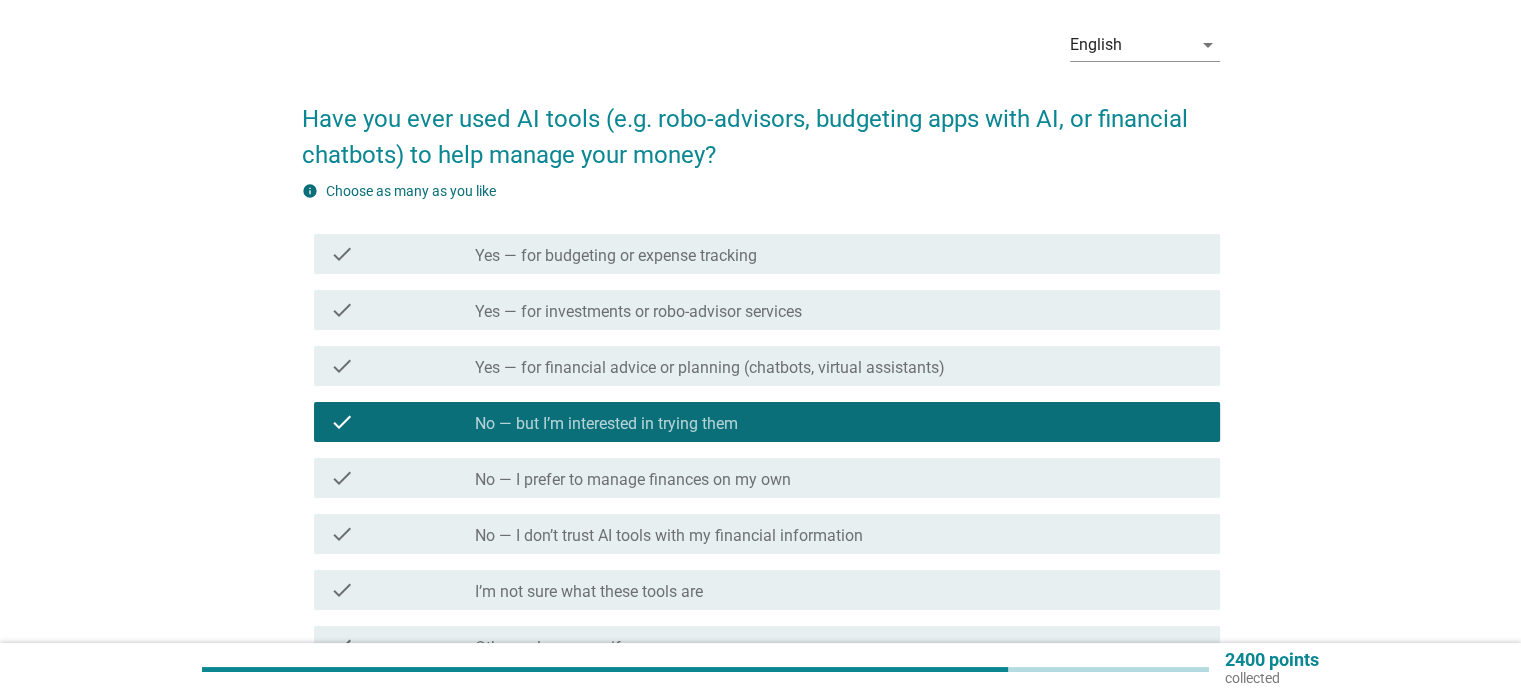 scroll, scrollTop: 200, scrollLeft: 0, axis: vertical 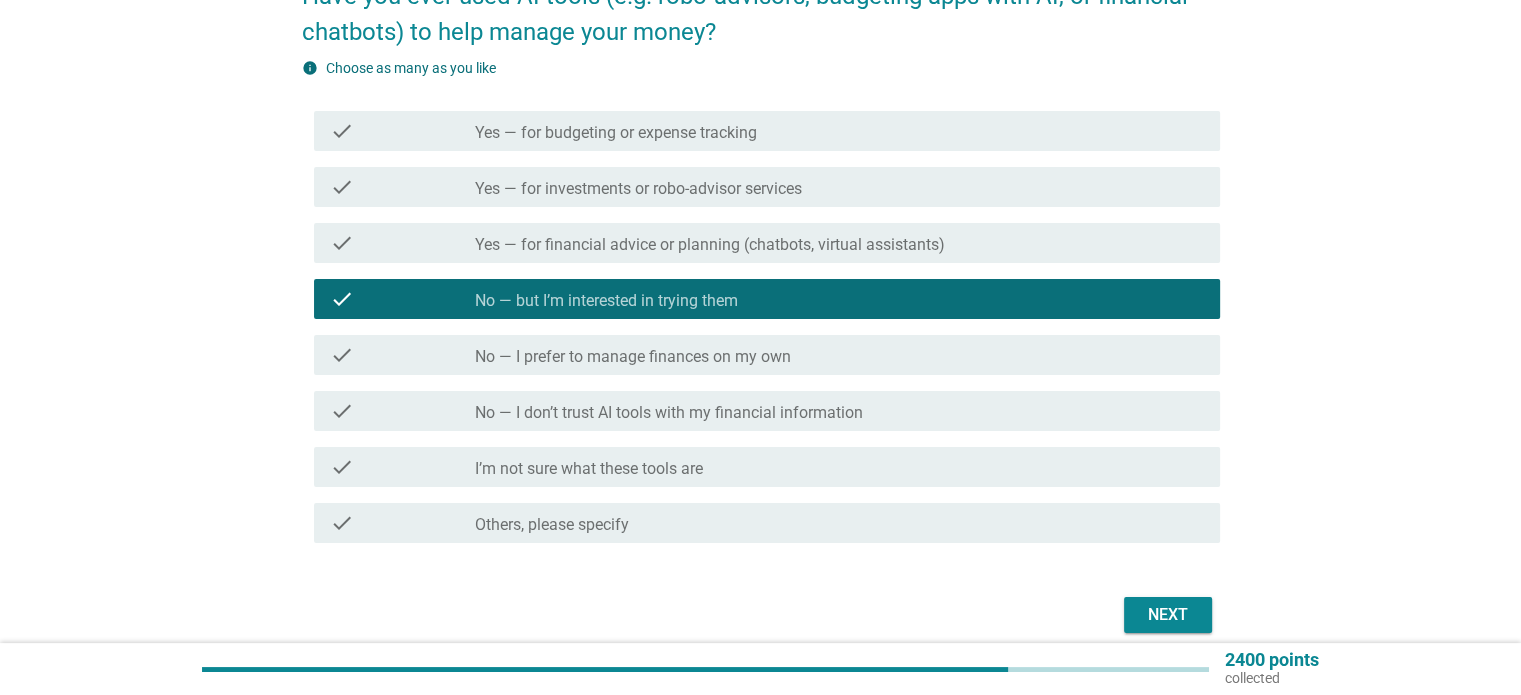 click on "Next" at bounding box center [1168, 615] 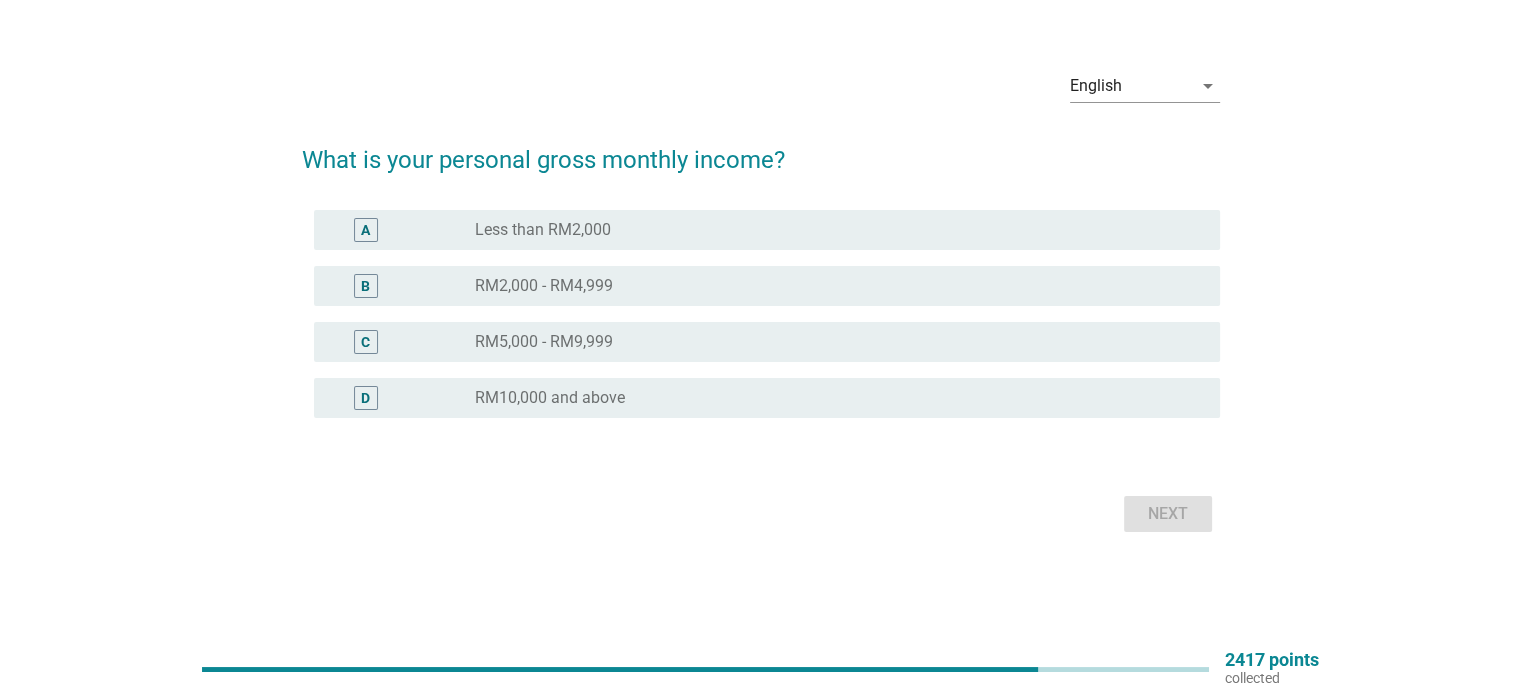 scroll, scrollTop: 0, scrollLeft: 0, axis: both 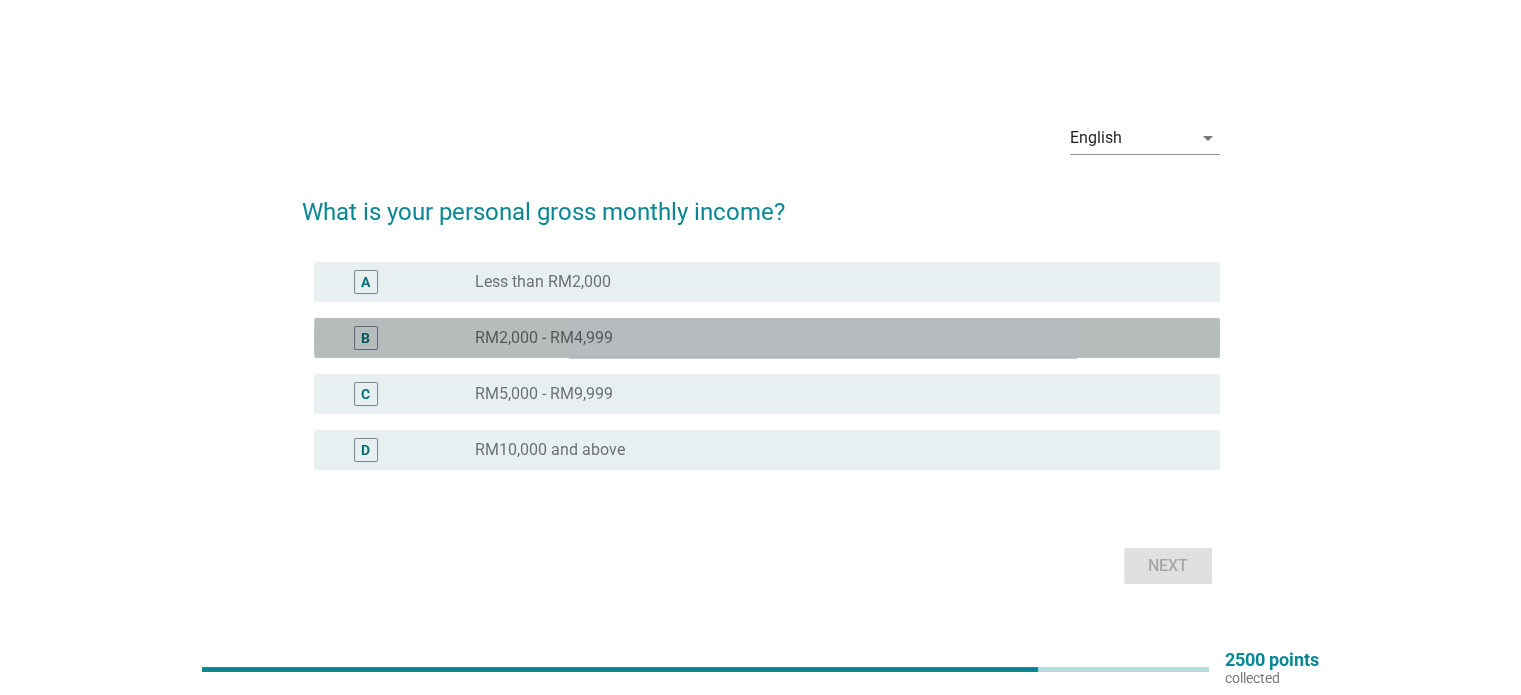 click on "radio_button_unchecked RM2,000 - RM4,999" at bounding box center [831, 338] 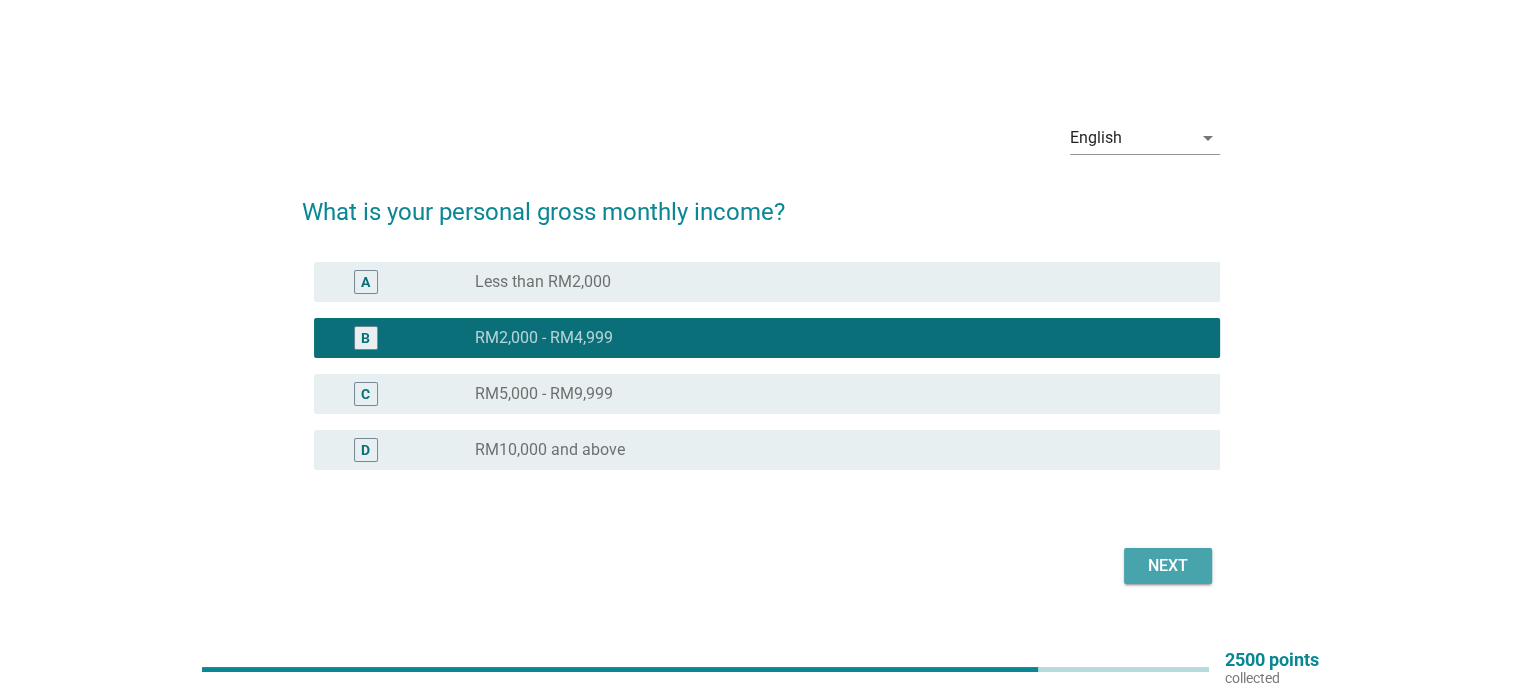 click on "Next" at bounding box center (1168, 566) 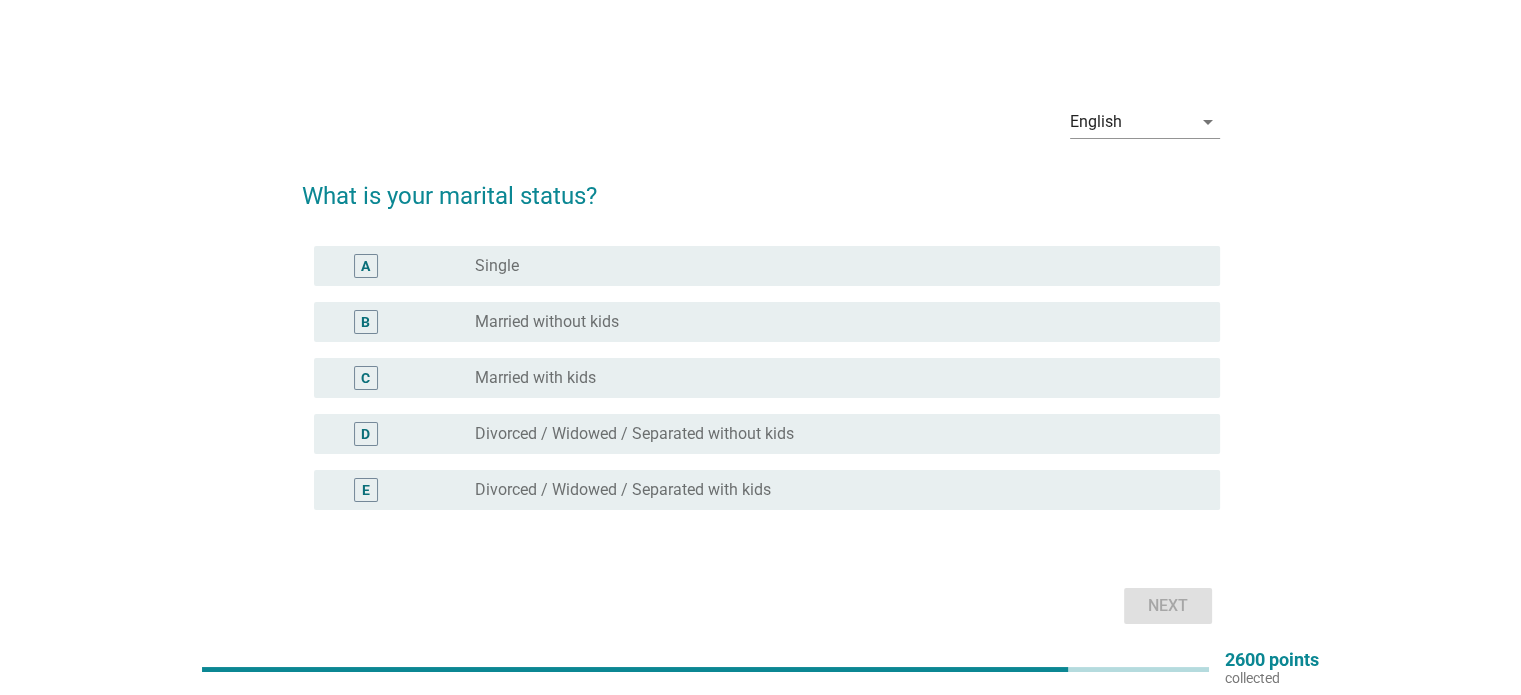 click on "radio_button_unchecked Single" at bounding box center (831, 266) 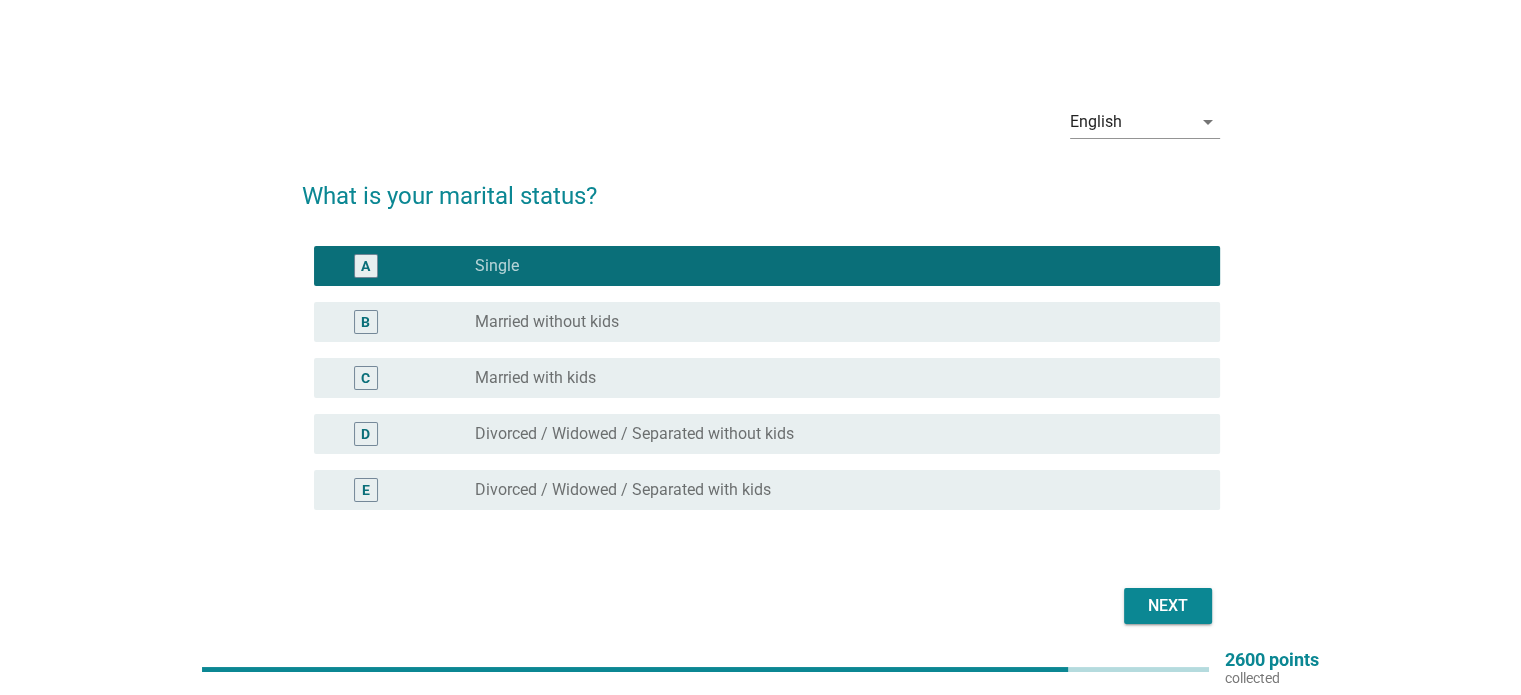 click on "Next" at bounding box center (1168, 606) 